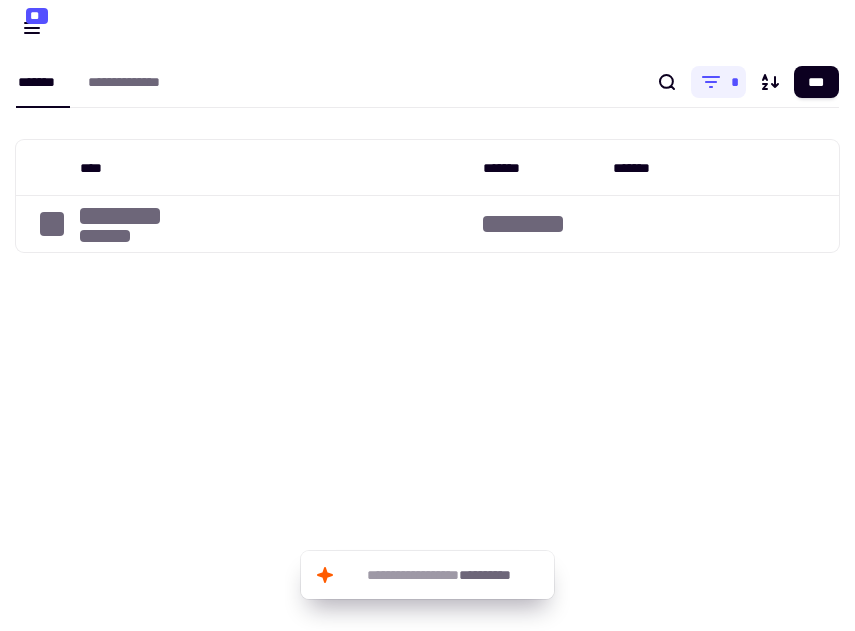 scroll, scrollTop: 0, scrollLeft: 0, axis: both 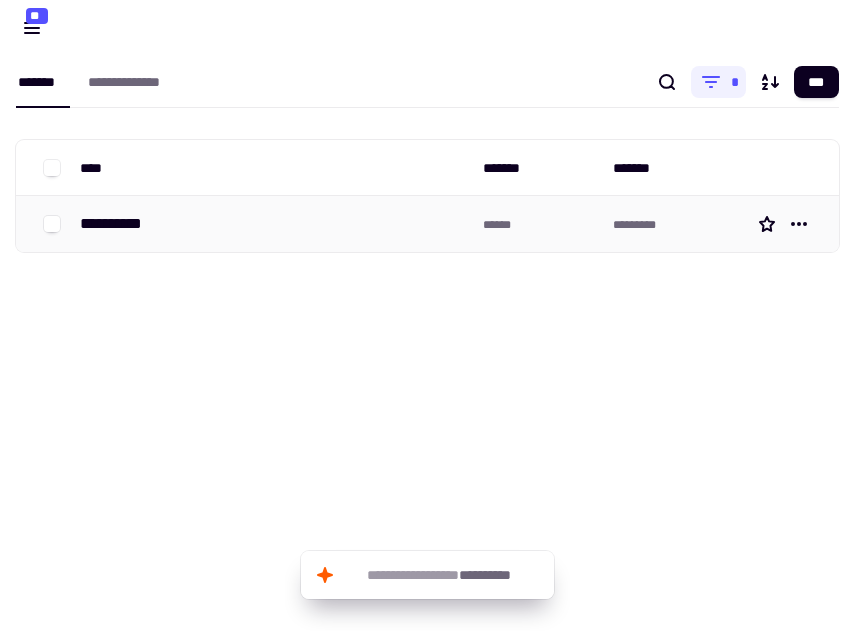 click on "**********" at bounding box center (119, 224) 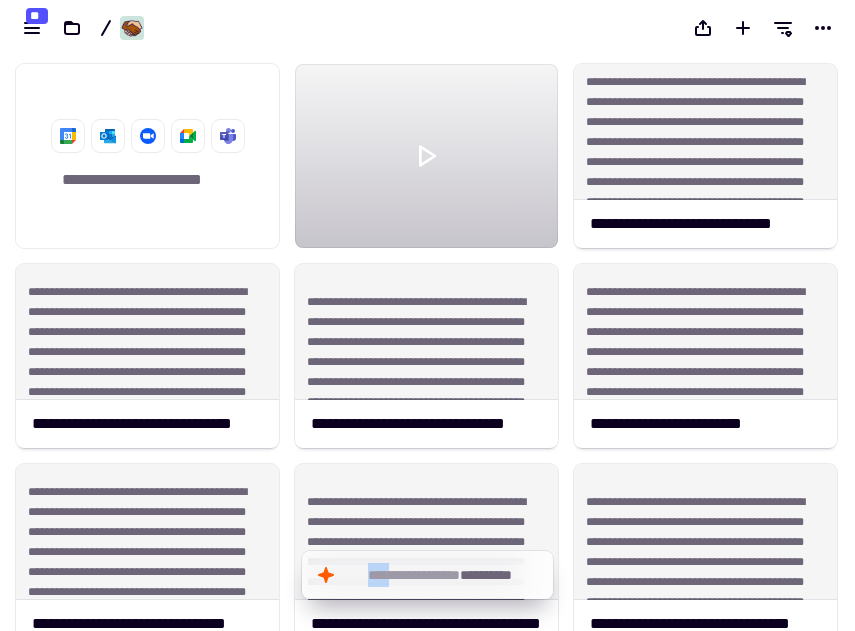 scroll, scrollTop: 1, scrollLeft: 1, axis: both 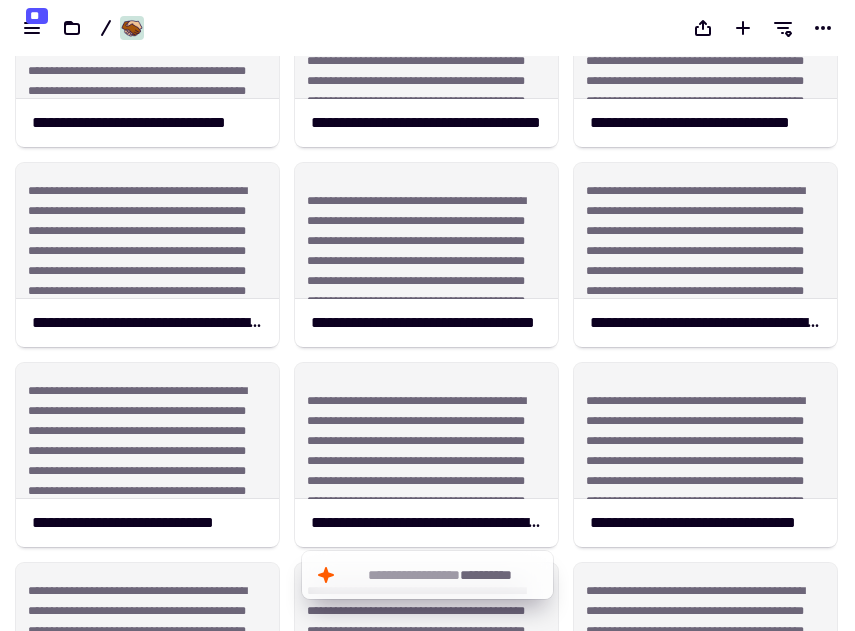 drag, startPoint x: 845, startPoint y: 149, endPoint x: 812, endPoint y: 572, distance: 424.28528 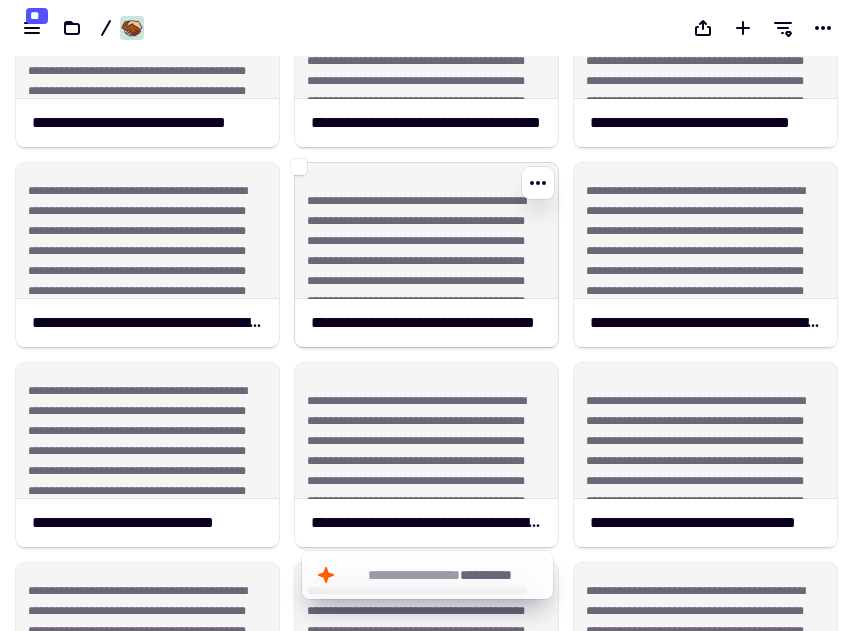 click on "**********" 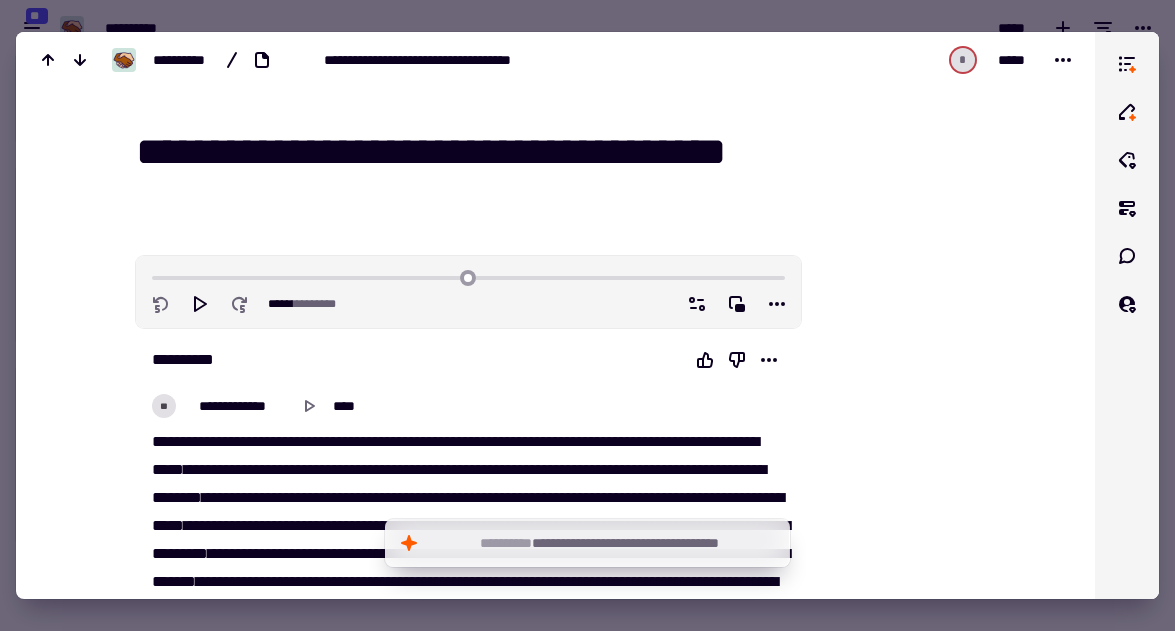 scroll, scrollTop: 1, scrollLeft: 1, axis: both 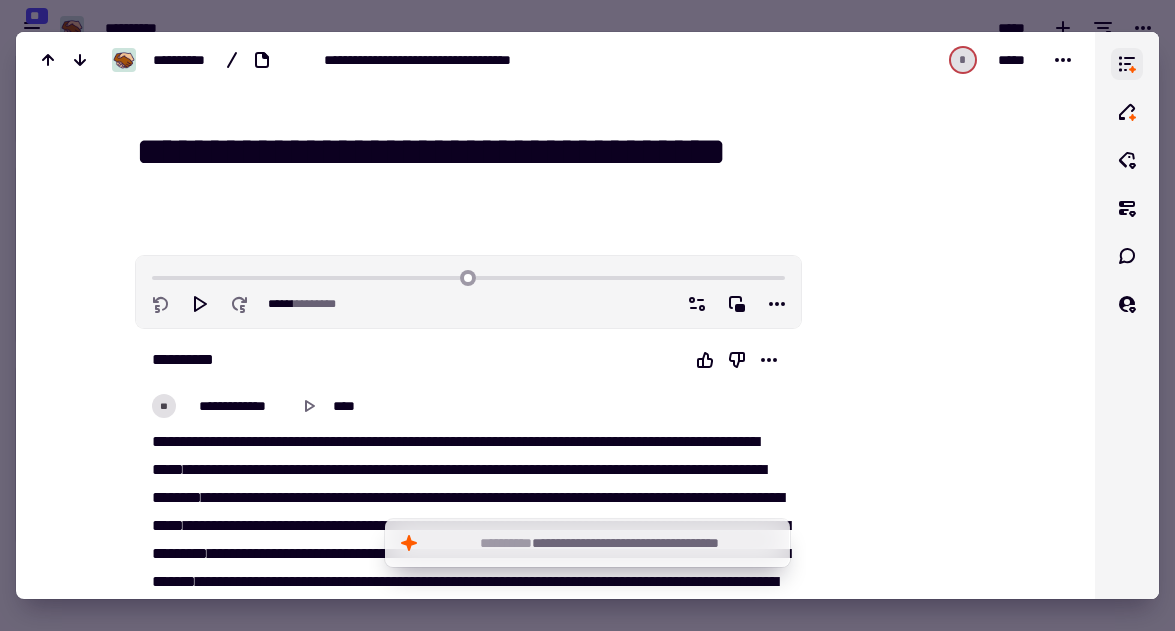 drag, startPoint x: 864, startPoint y: 235, endPoint x: 867, endPoint y: 59, distance: 176.02557 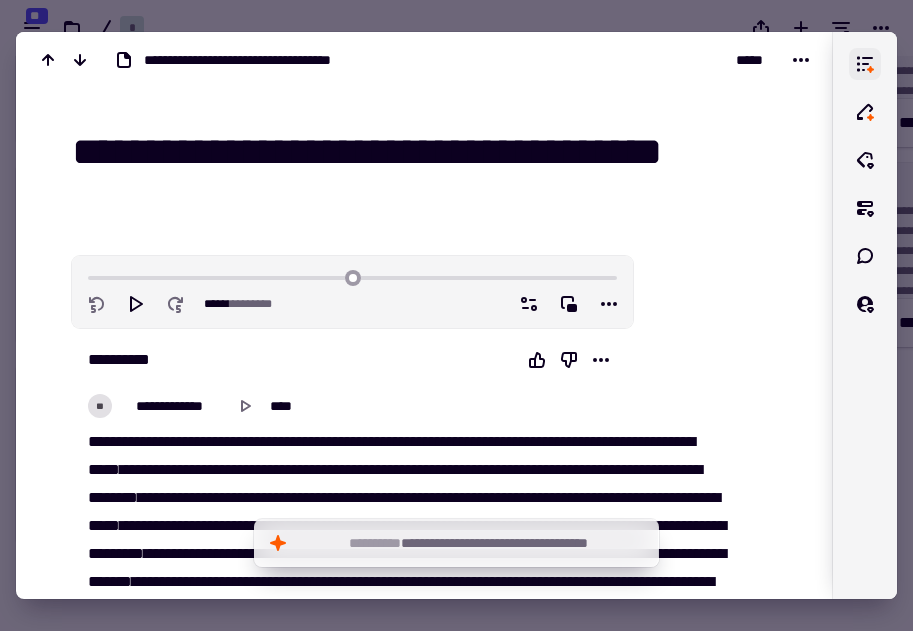 scroll, scrollTop: 575, scrollLeft: 913, axis: both 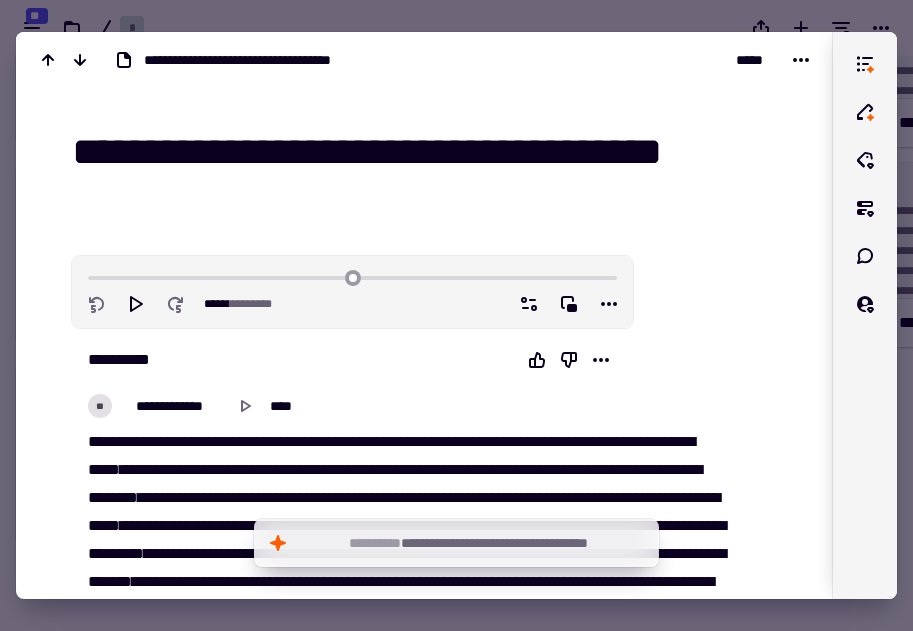click at bounding box center (865, 315) 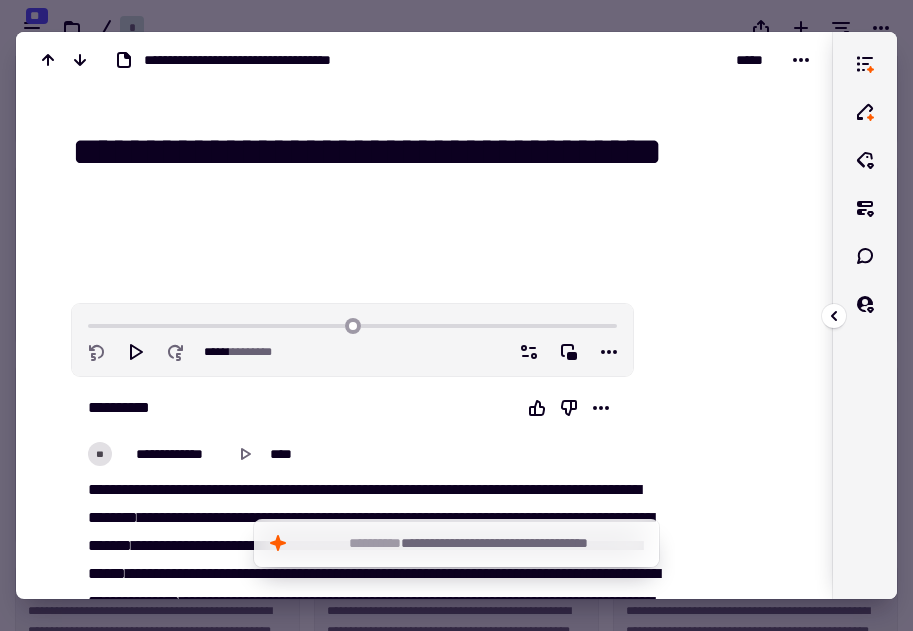 click on "**********" at bounding box center (424, 315) 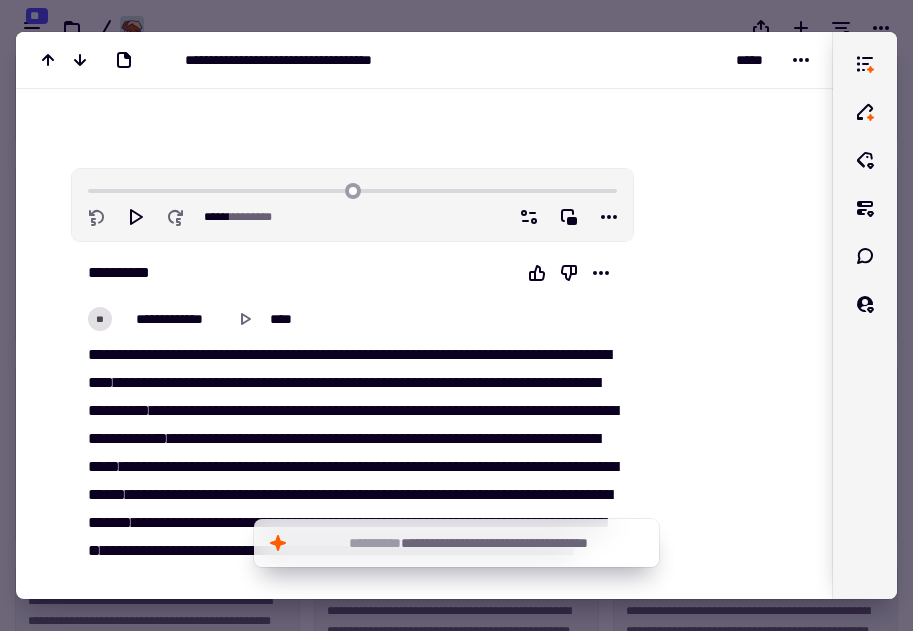 scroll, scrollTop: 200, scrollLeft: 0, axis: vertical 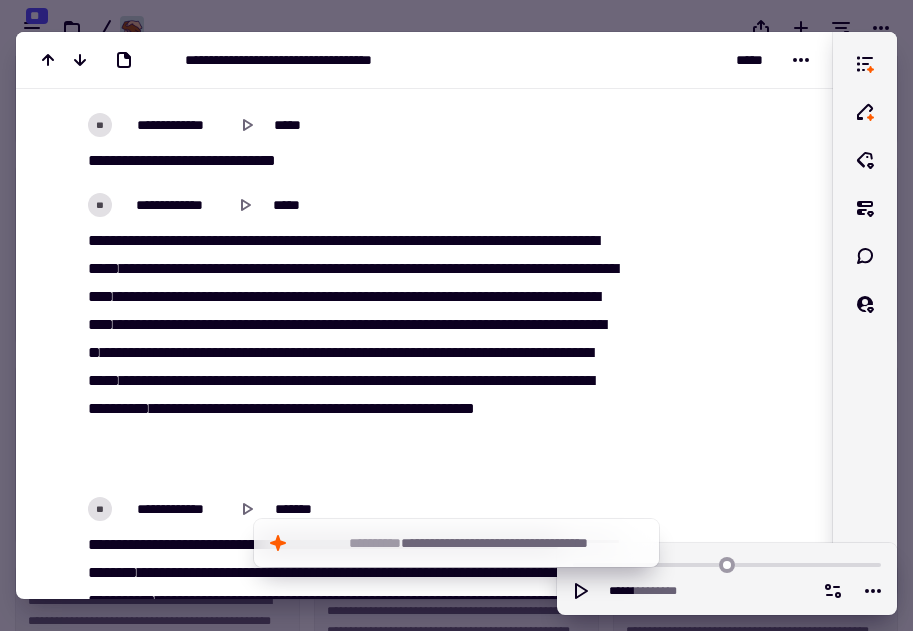 click on "**********" at bounding box center (424, -6007) 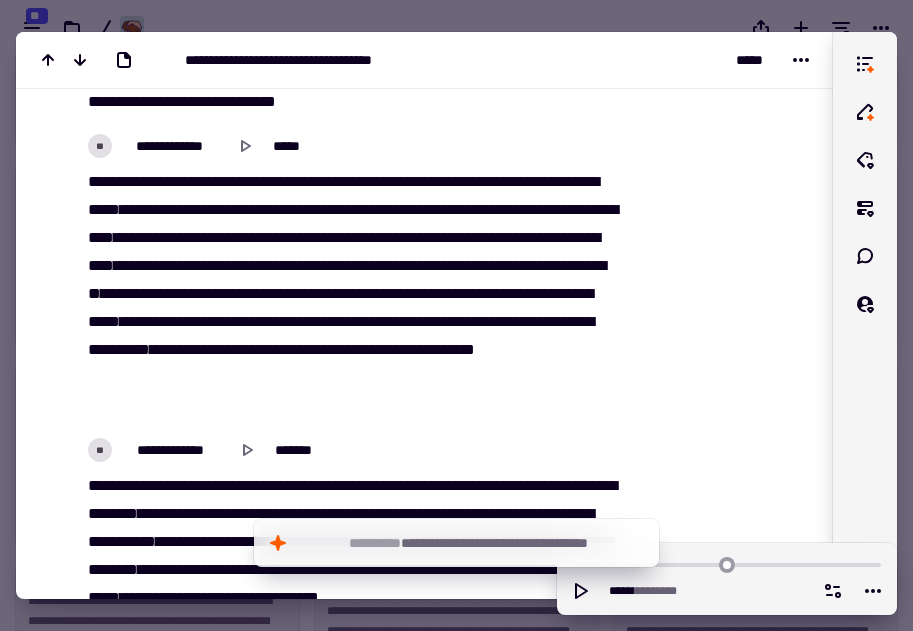 drag, startPoint x: 821, startPoint y: 425, endPoint x: 818, endPoint y: 379, distance: 46.09772 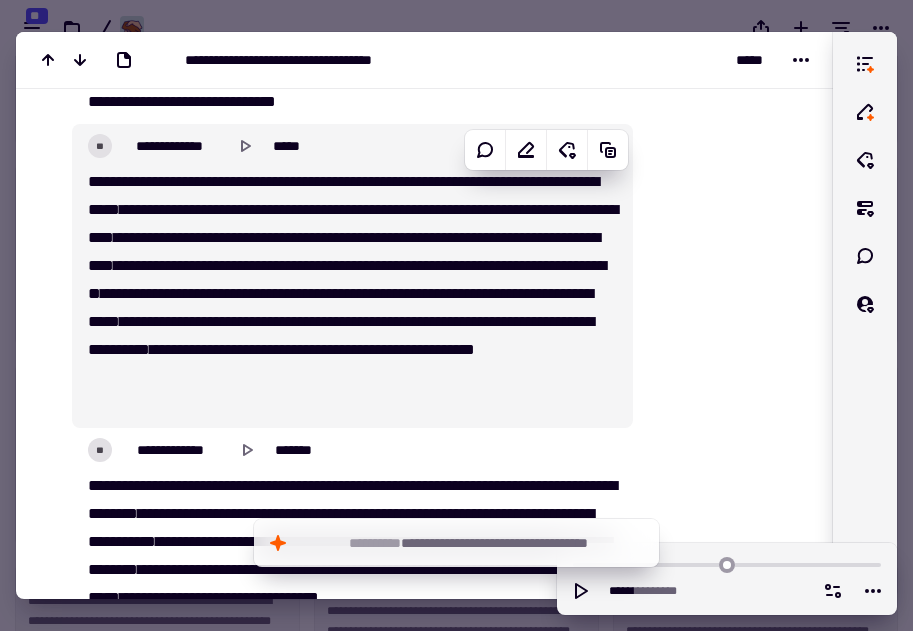 click on "**********" at bounding box center [424, 315] 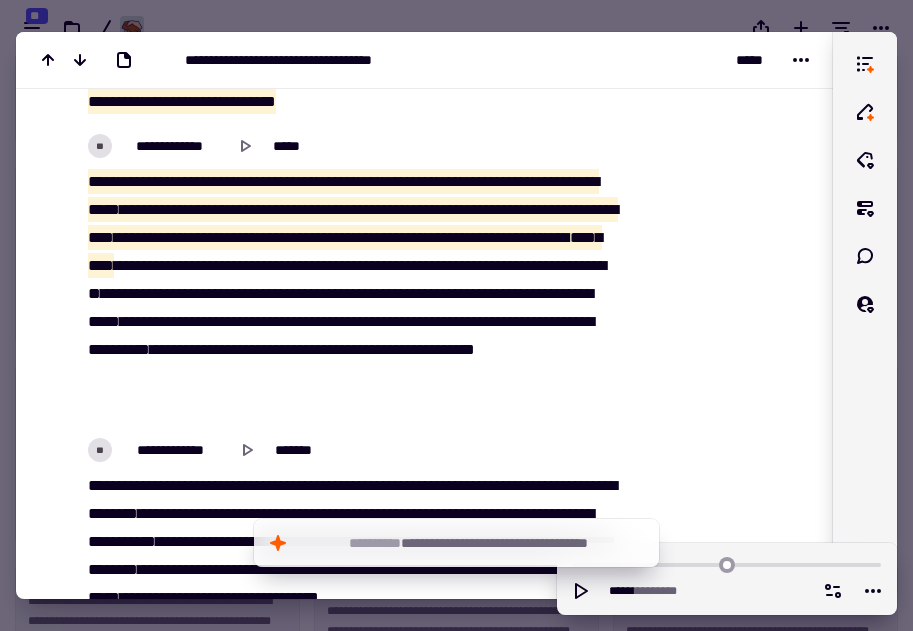 click at bounding box center [345, 209] 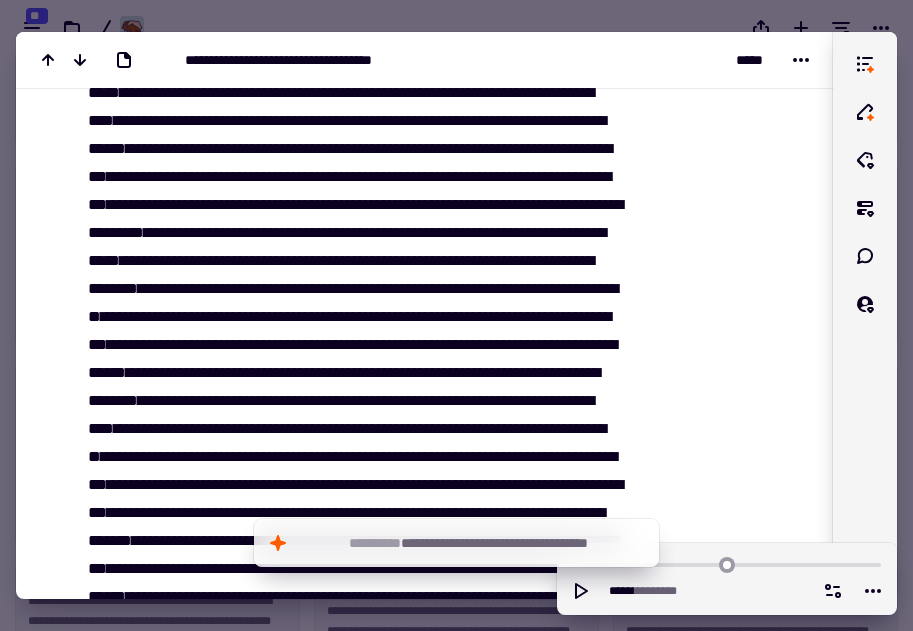 scroll, scrollTop: 20885, scrollLeft: 0, axis: vertical 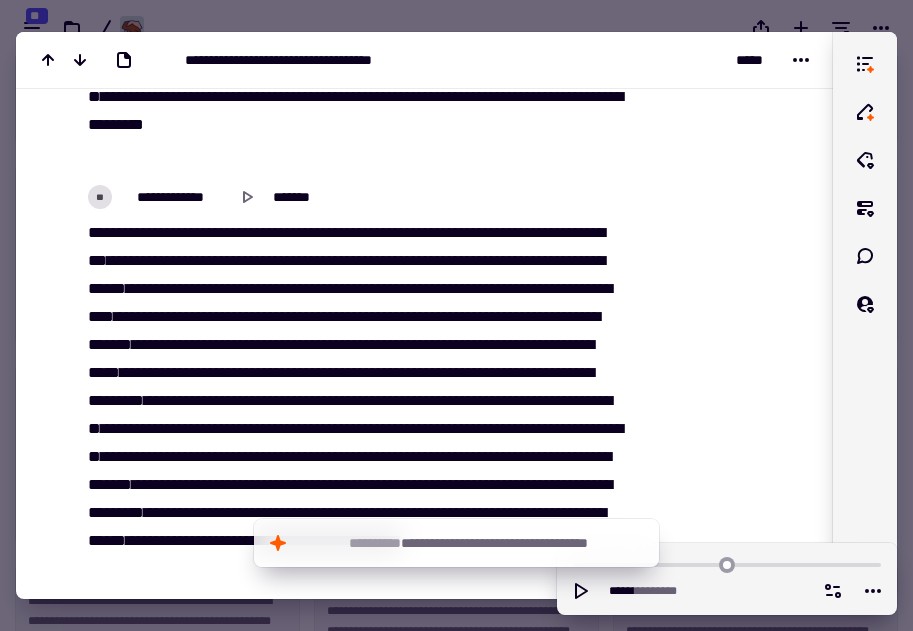 click at bounding box center (717, -6723) 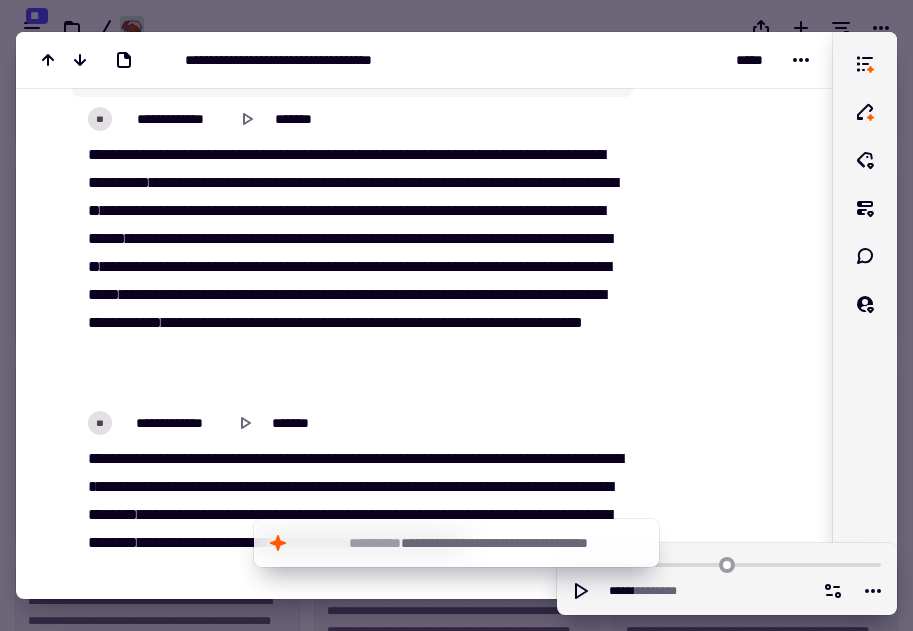 scroll, scrollTop: 23873, scrollLeft: 0, axis: vertical 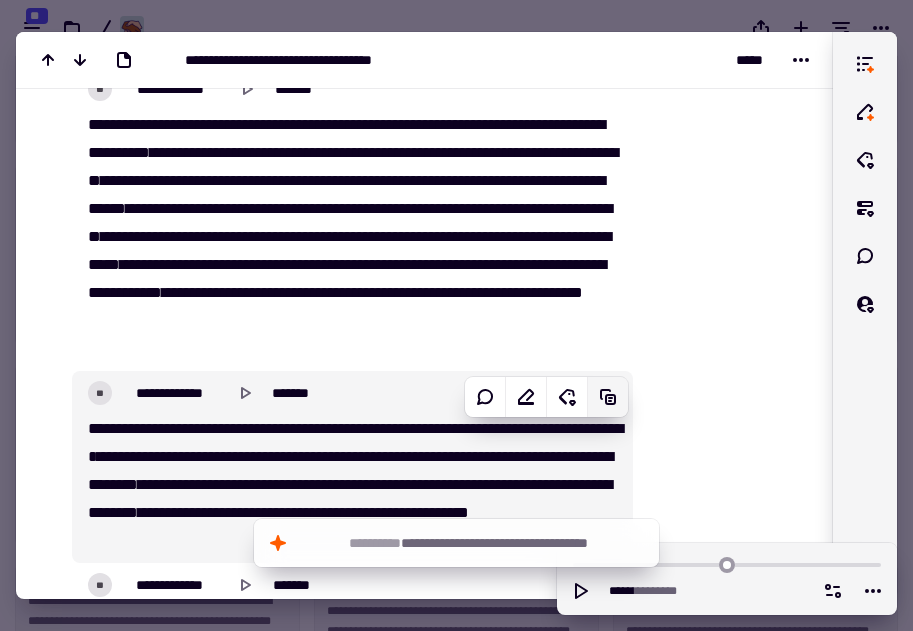 click 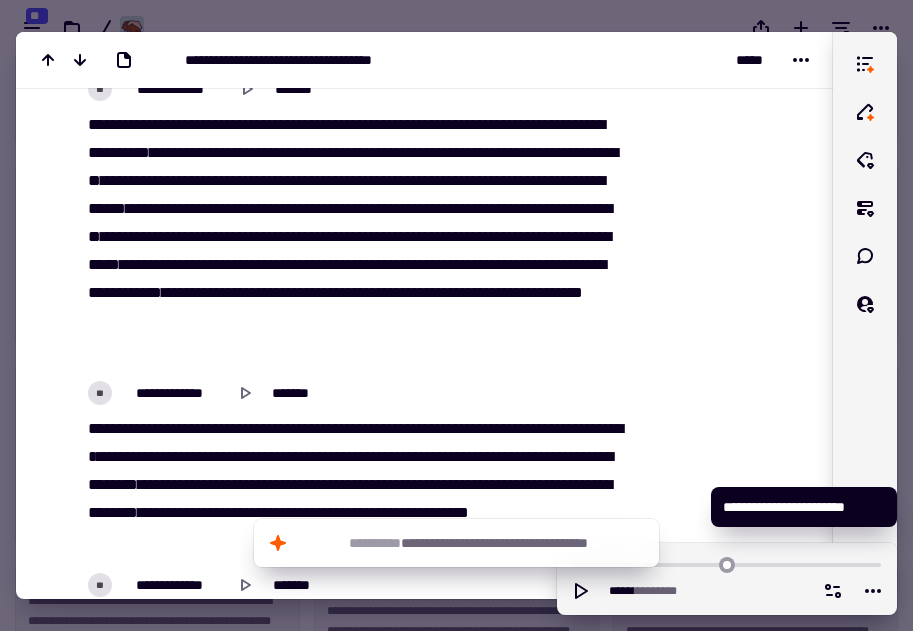click at bounding box center [719, -7807] 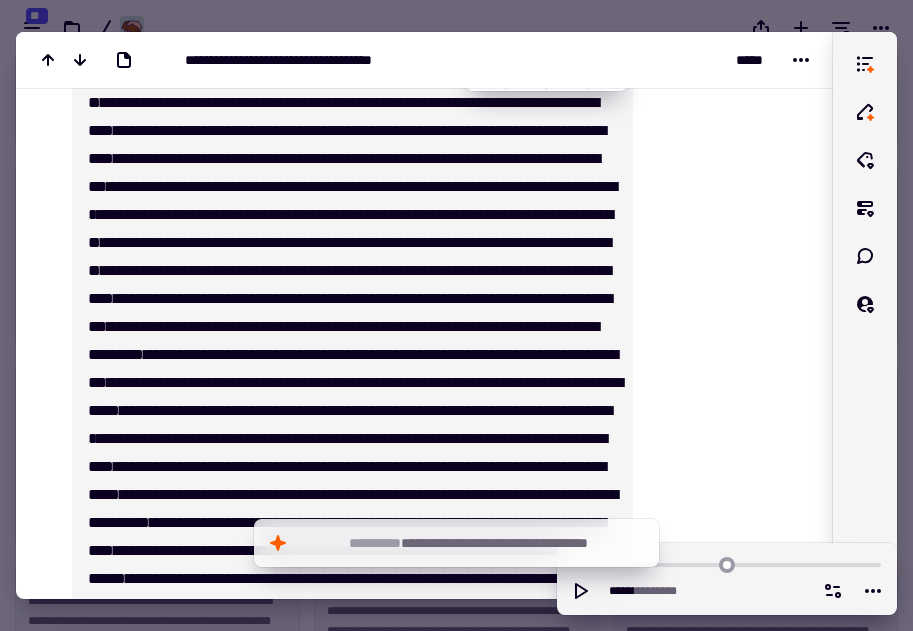 scroll, scrollTop: 27153, scrollLeft: 0, axis: vertical 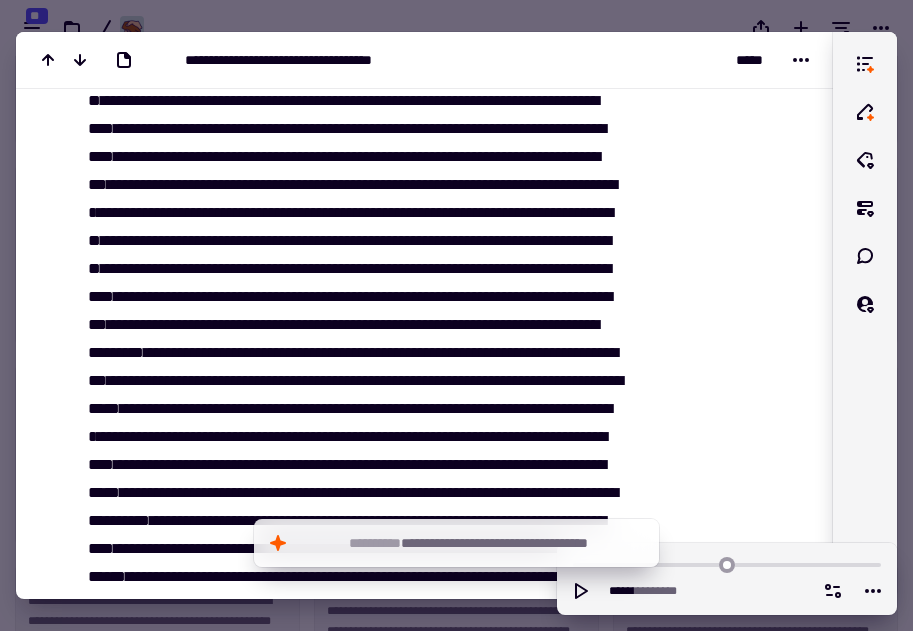 click at bounding box center [719, -11087] 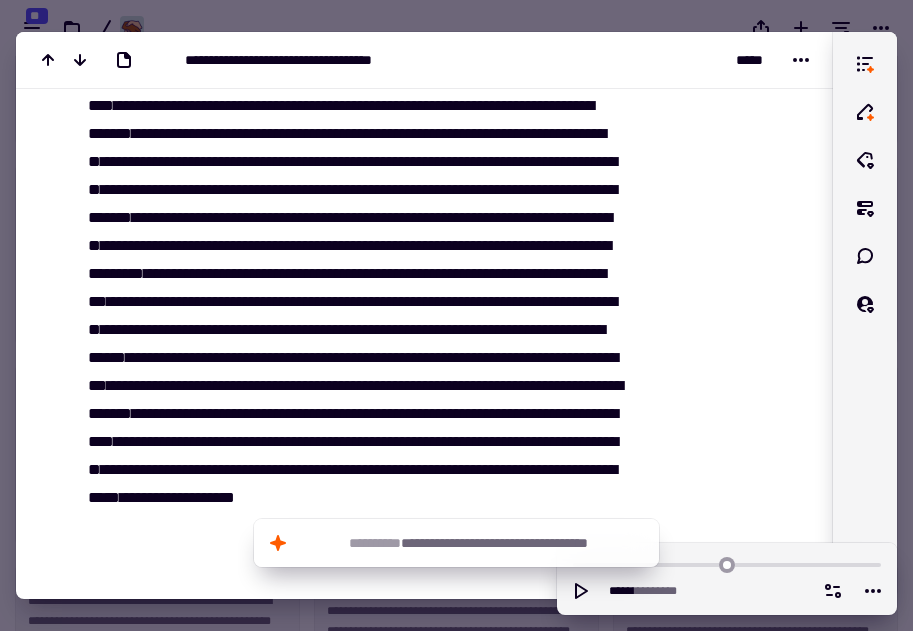 scroll, scrollTop: 27793, scrollLeft: 0, axis: vertical 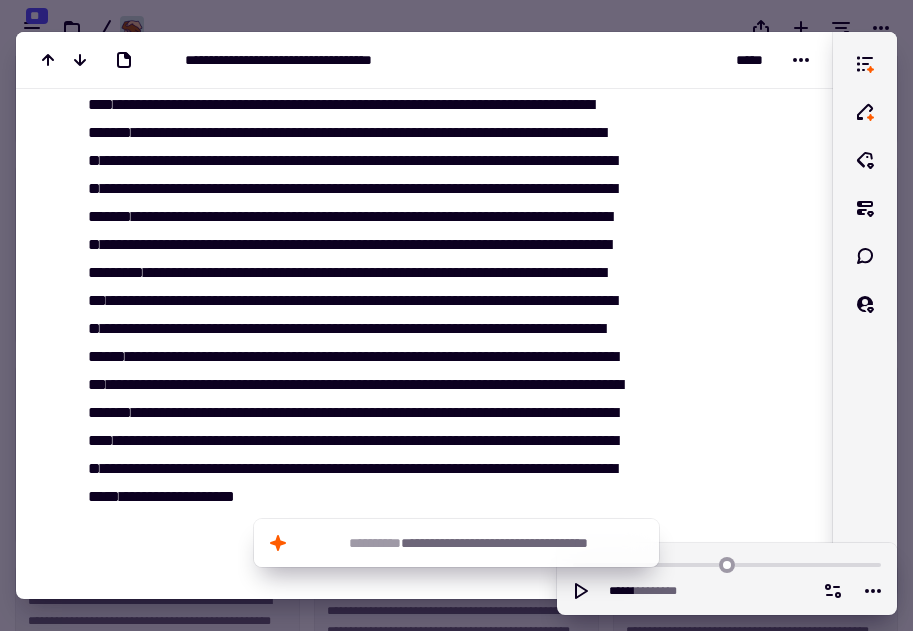 click at bounding box center (719, -11727) 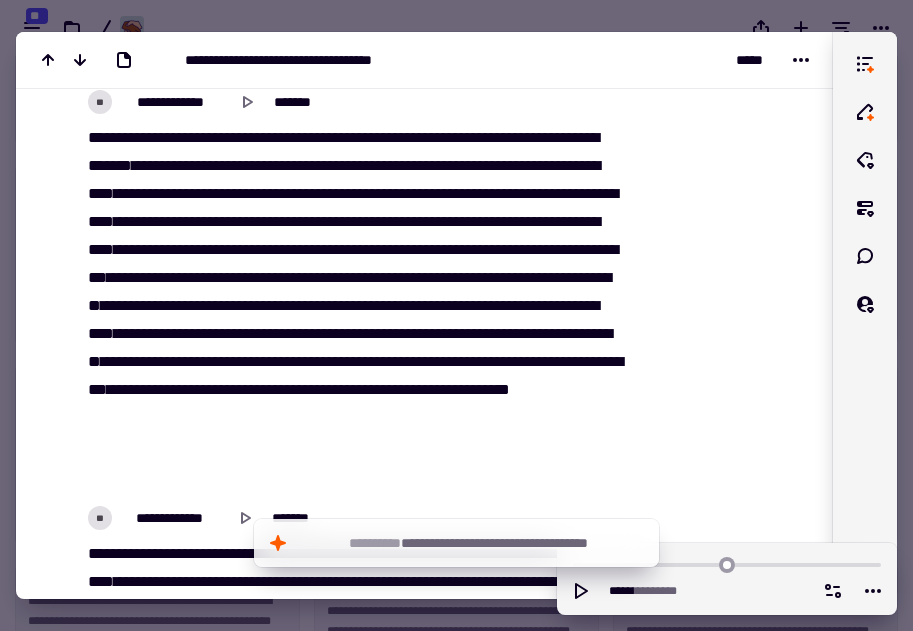 scroll, scrollTop: 28553, scrollLeft: 0, axis: vertical 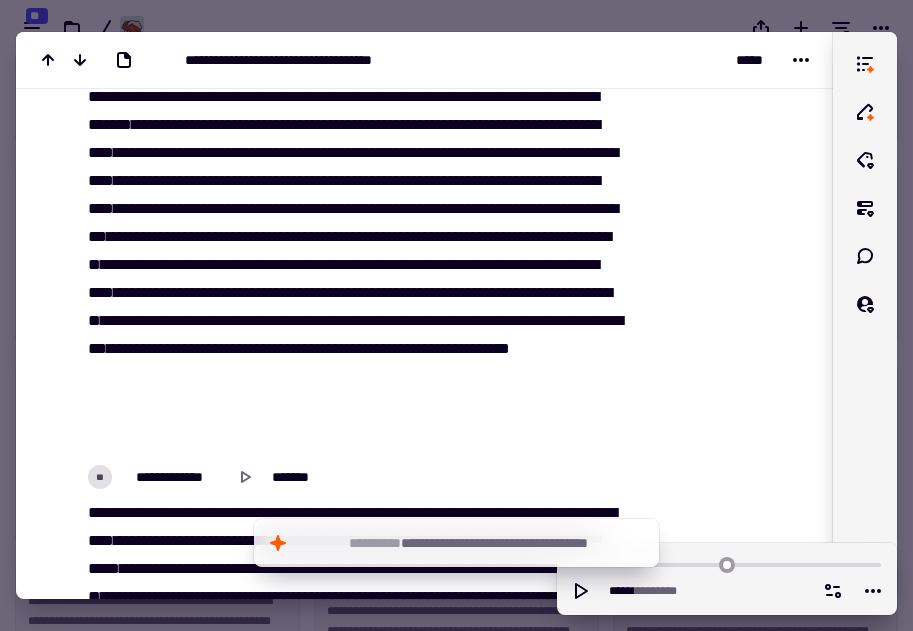 click on "**********" at bounding box center [340, -12471] 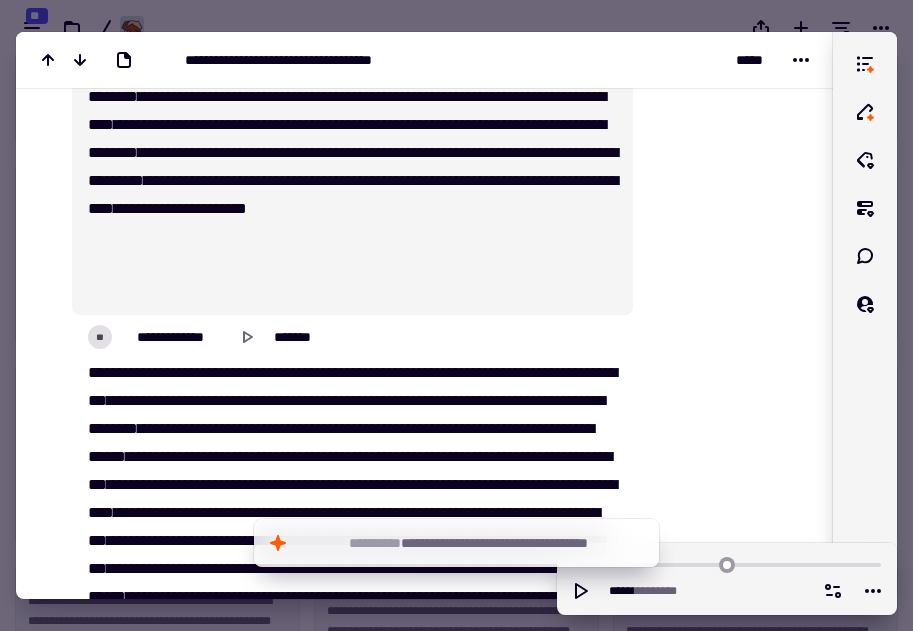 scroll, scrollTop: 29553, scrollLeft: 0, axis: vertical 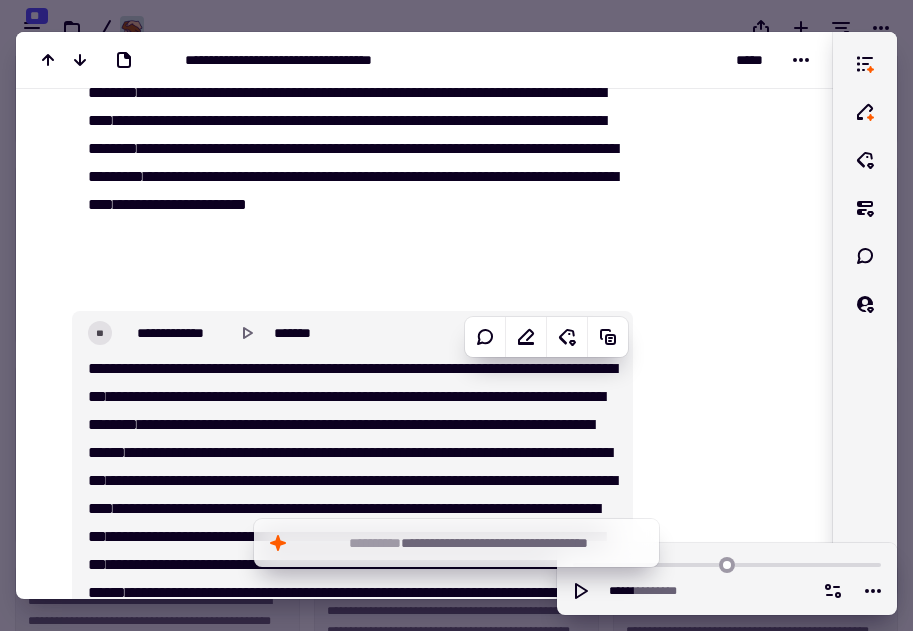 click at bounding box center [719, -13487] 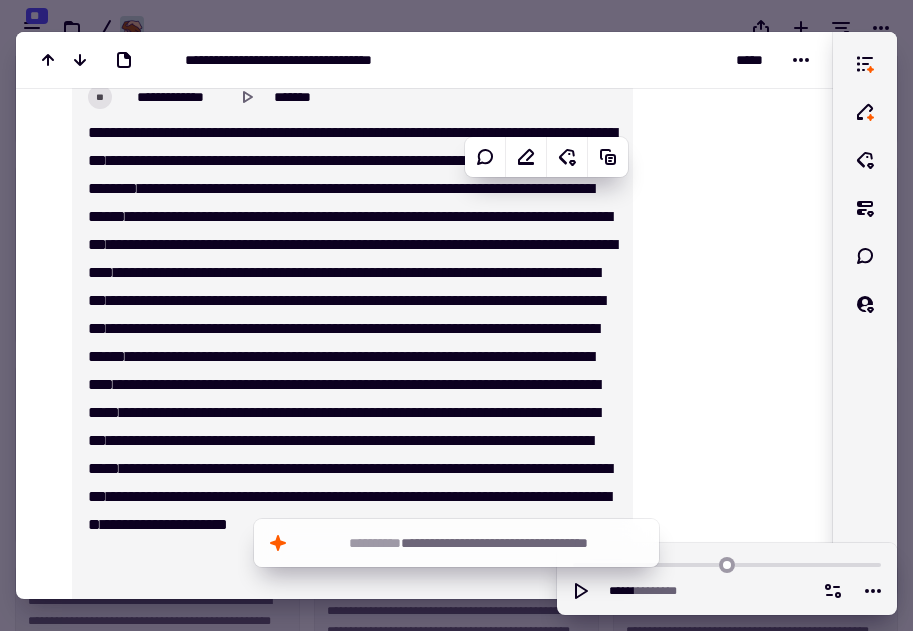 scroll, scrollTop: 29793, scrollLeft: 0, axis: vertical 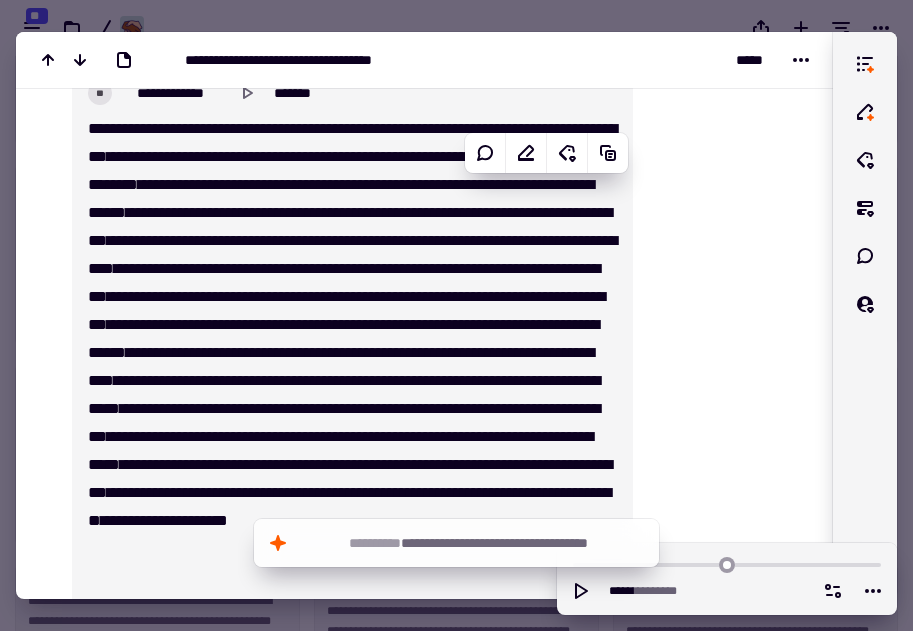 click at bounding box center (719, -13727) 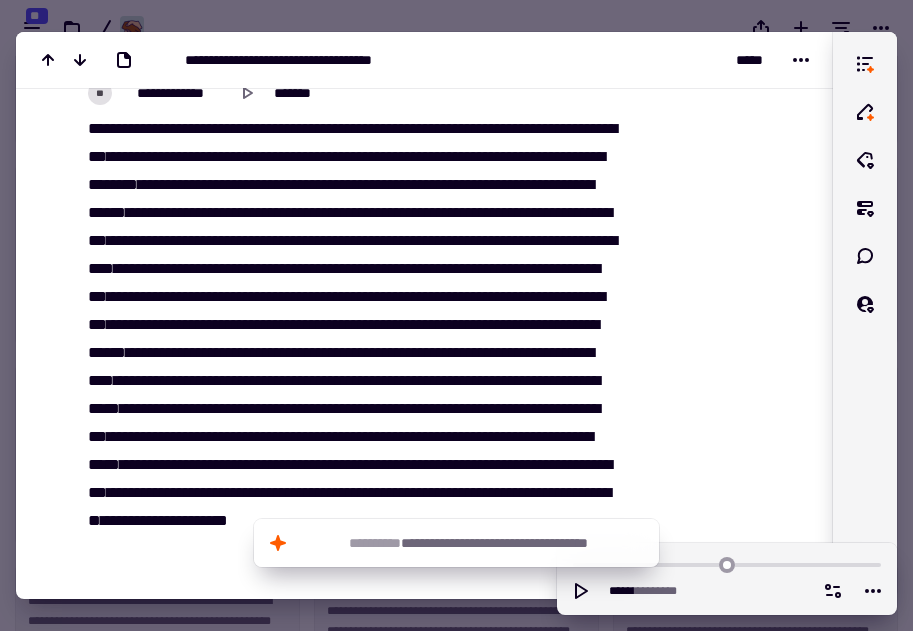 click on "**********" at bounding box center (340, -13711) 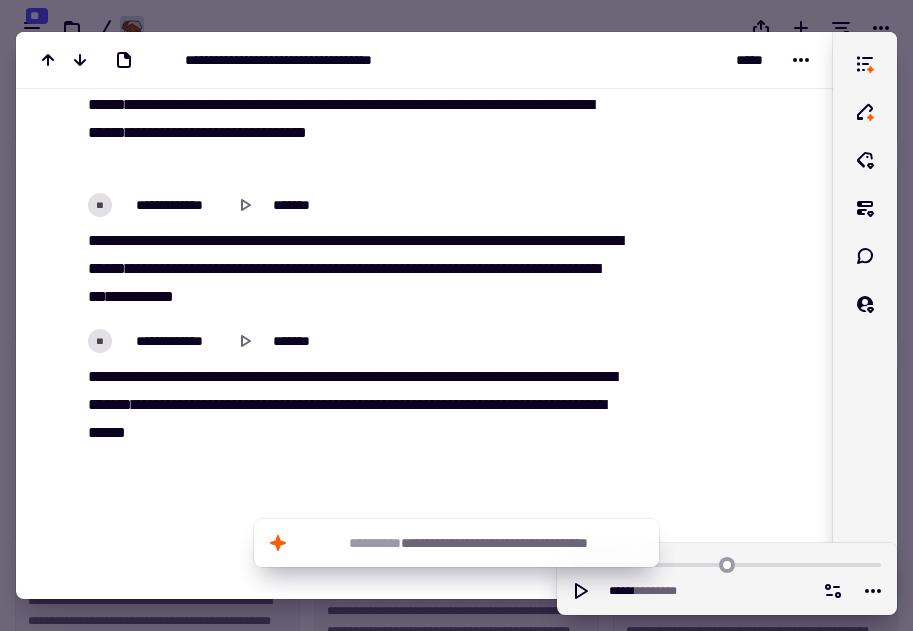 scroll, scrollTop: 31273, scrollLeft: 0, axis: vertical 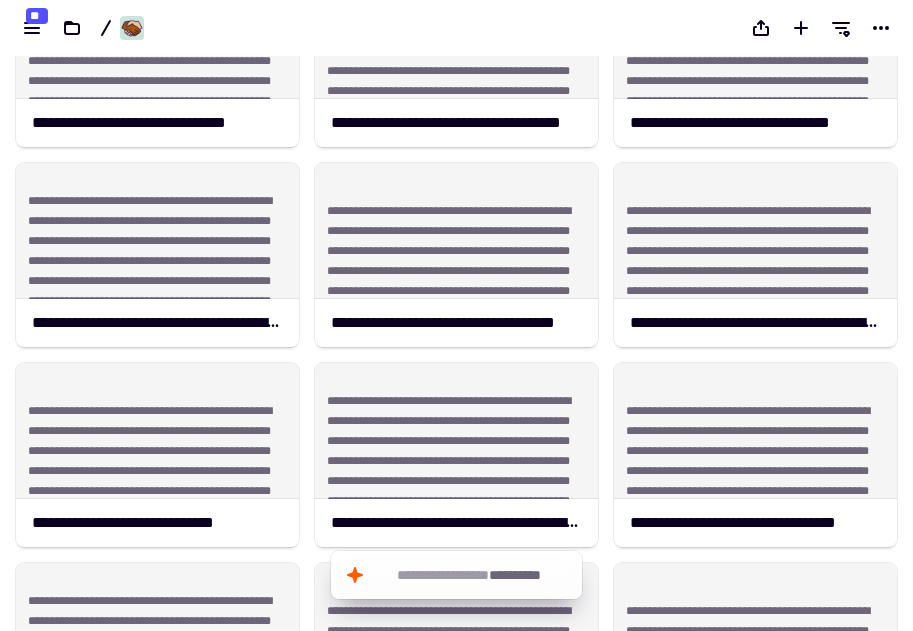 click on "**********" 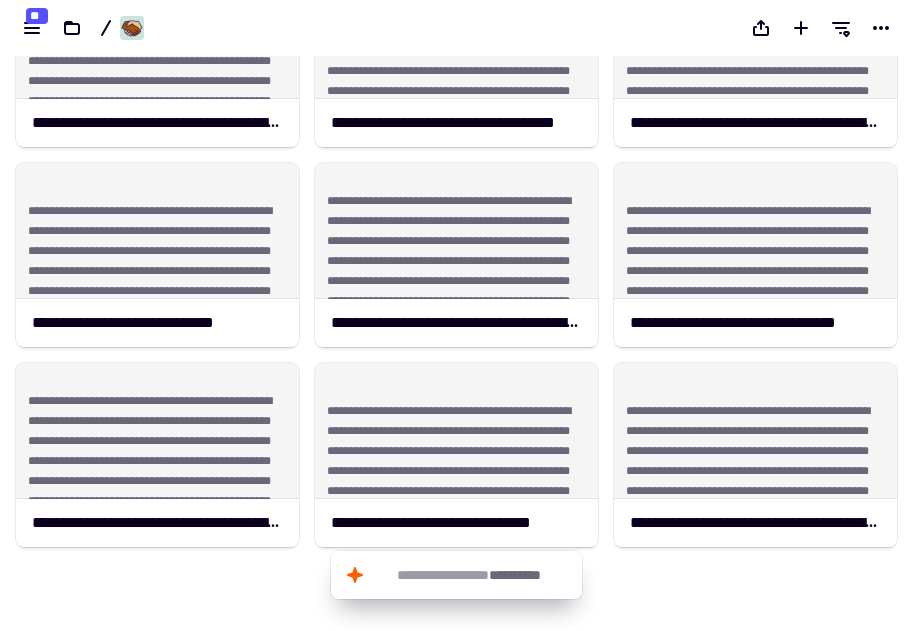 scroll, scrollTop: 741, scrollLeft: 0, axis: vertical 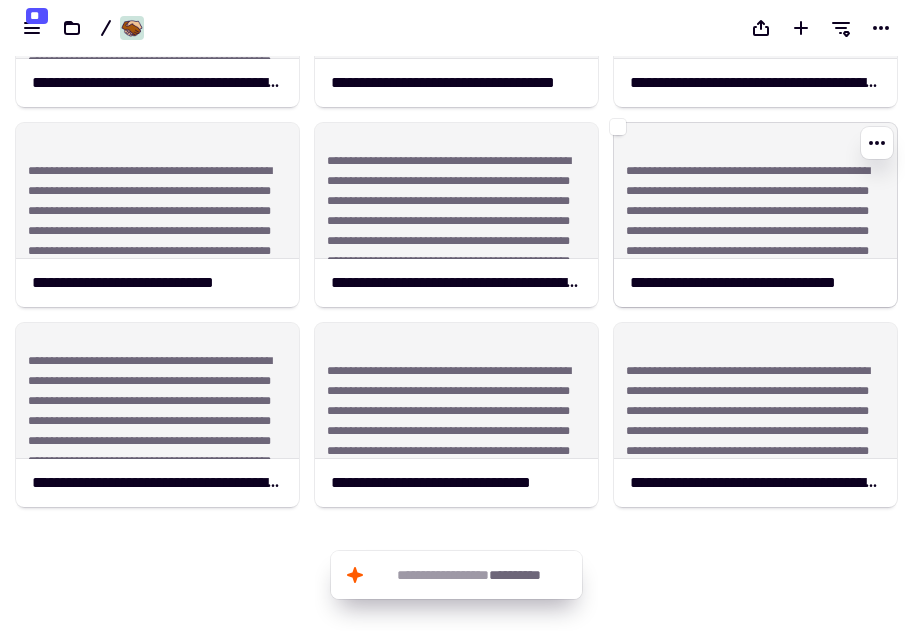 click on "**********" 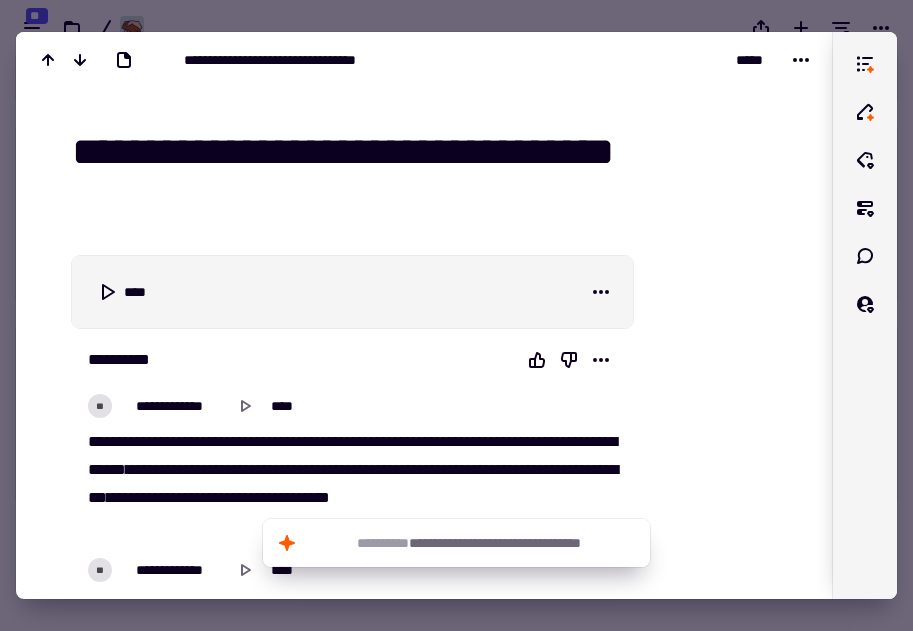 click on "**********" at bounding box center (424, 8410) 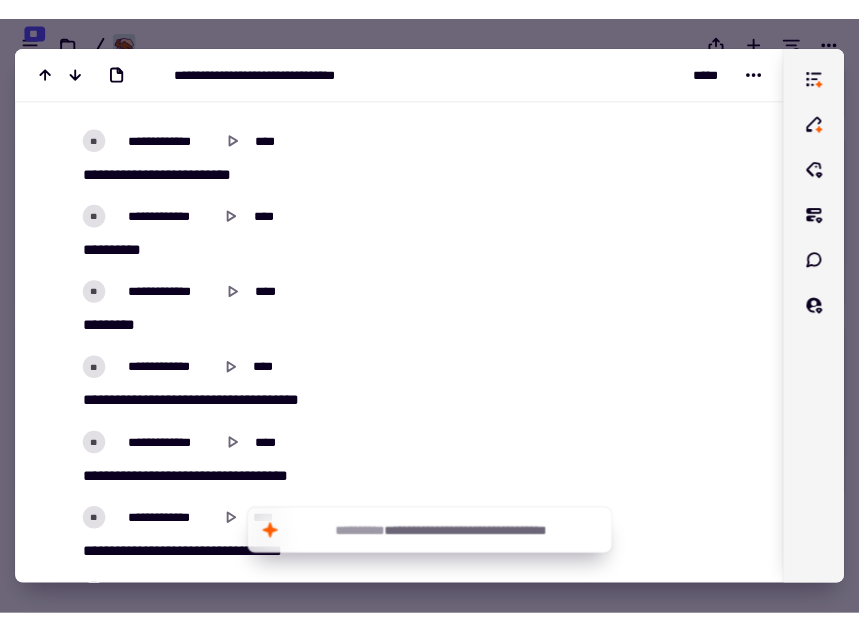 scroll, scrollTop: 840, scrollLeft: 0, axis: vertical 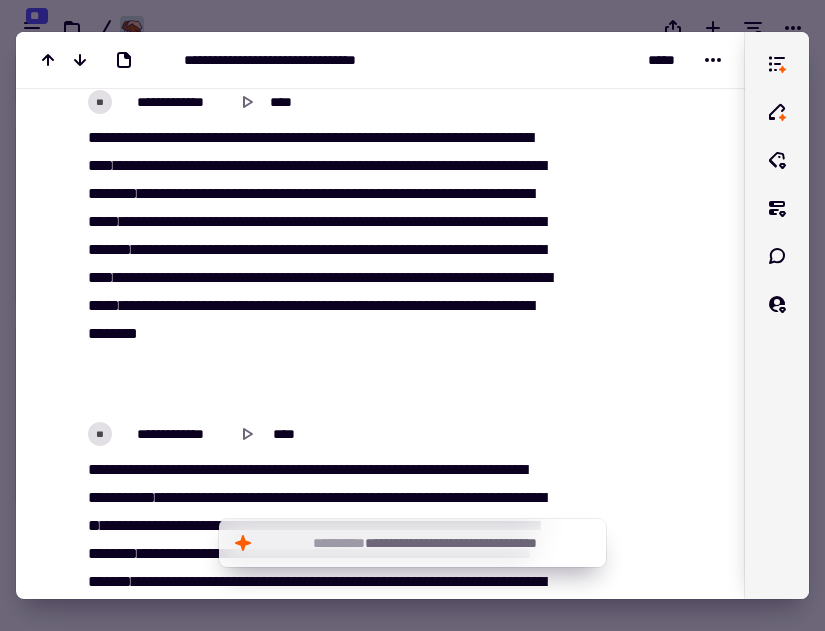 click on "**********" at bounding box center [380, 7290] 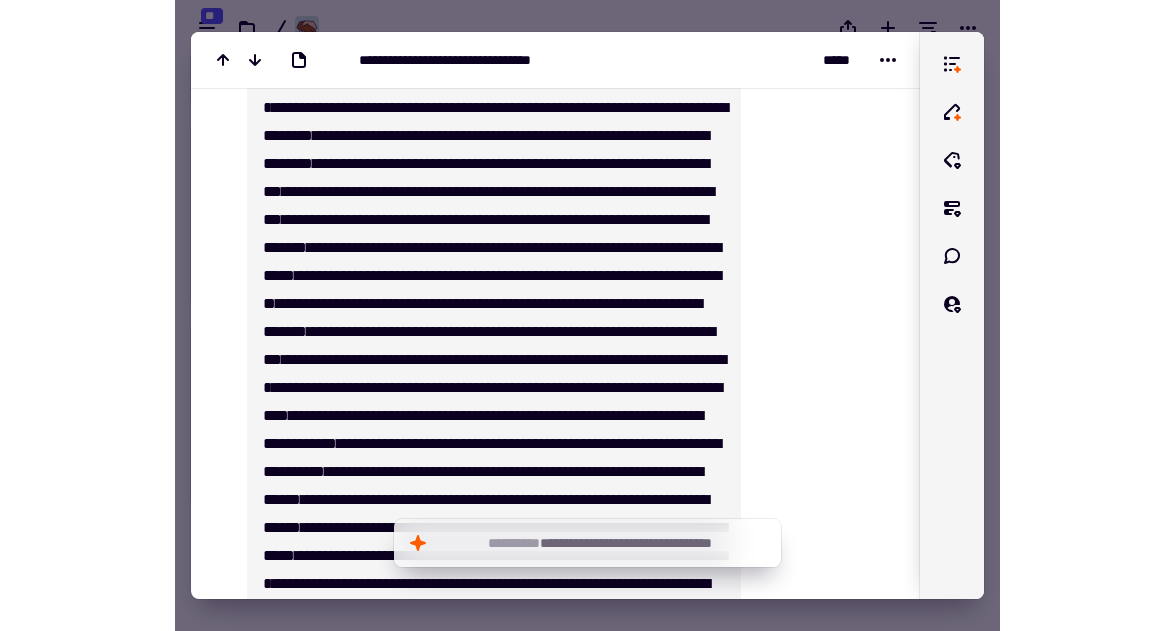 scroll, scrollTop: 2488, scrollLeft: 0, axis: vertical 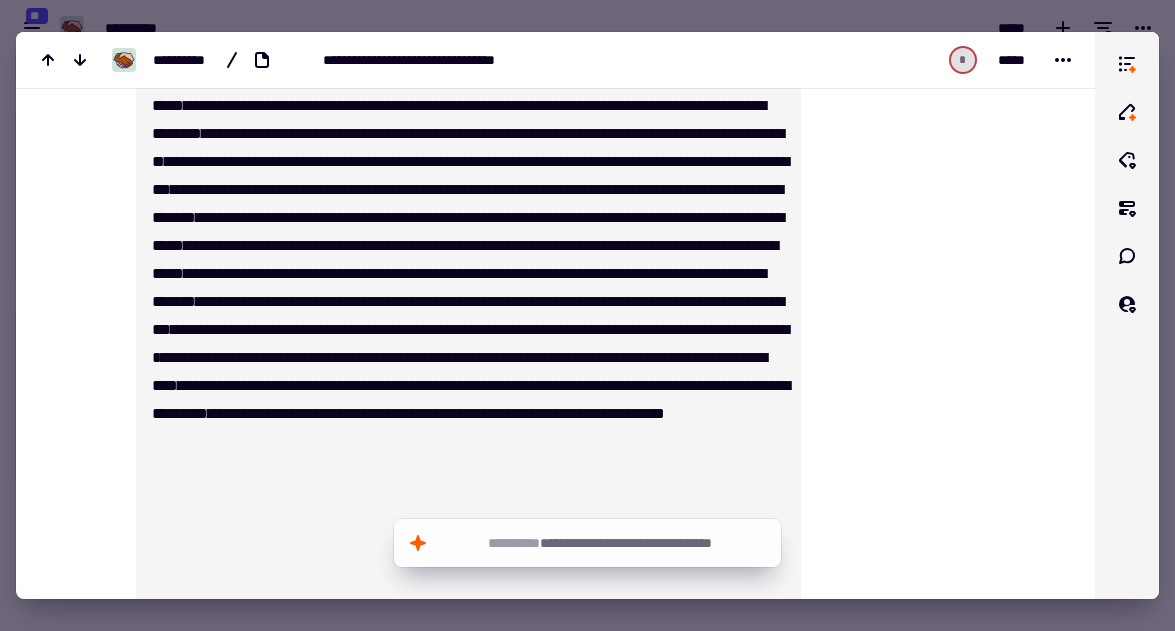 click at bounding box center (902, 4984) 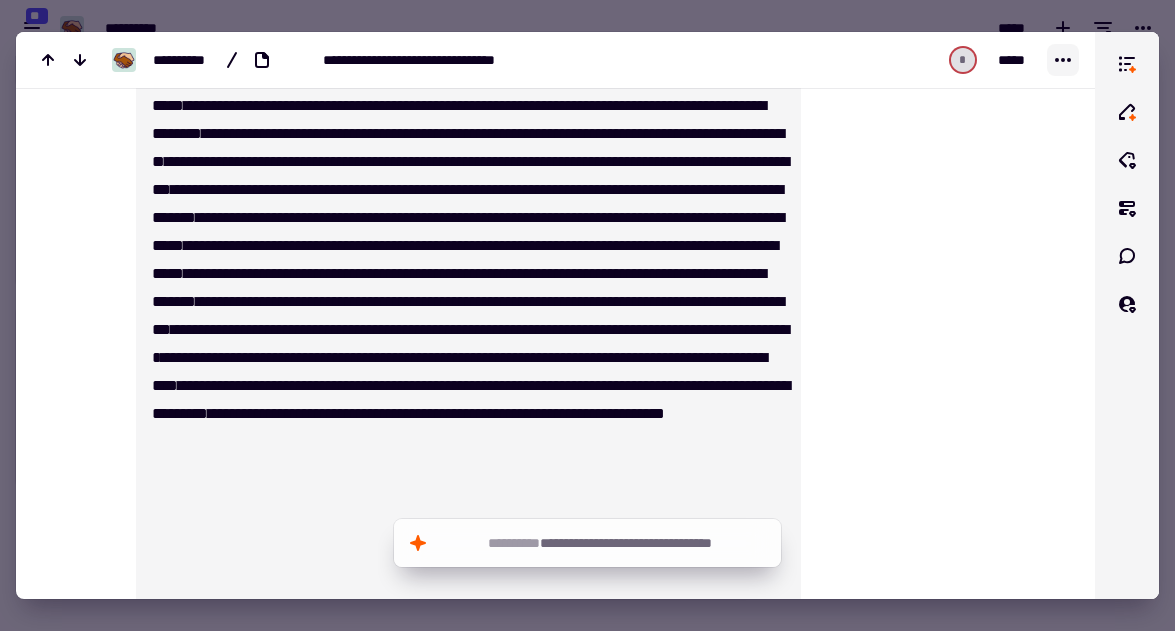 click 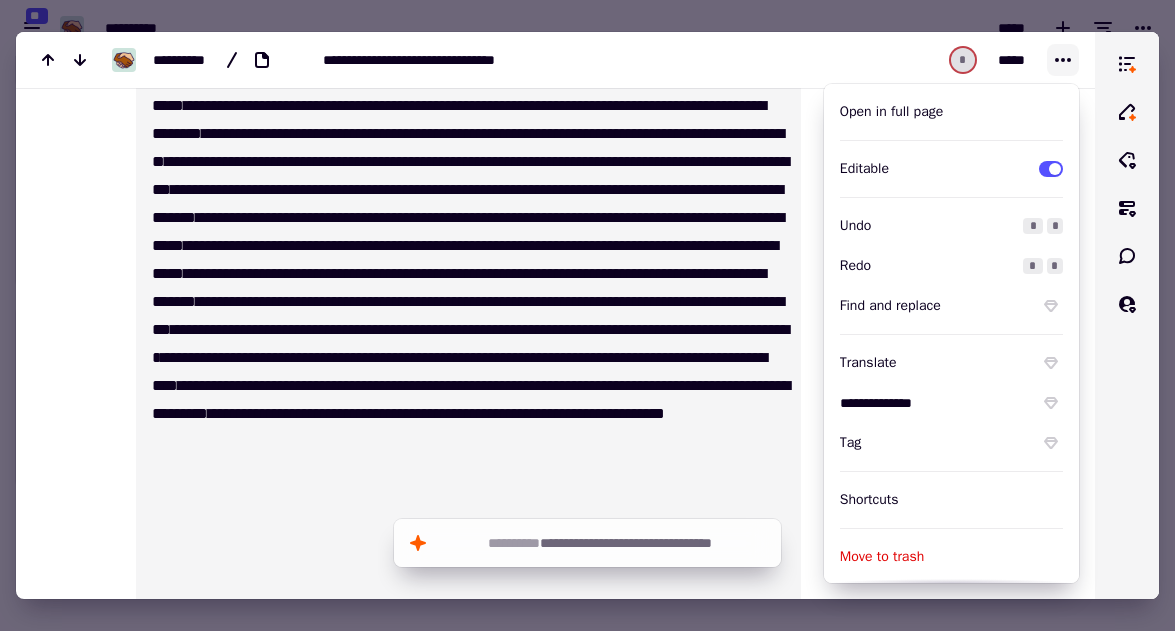 click 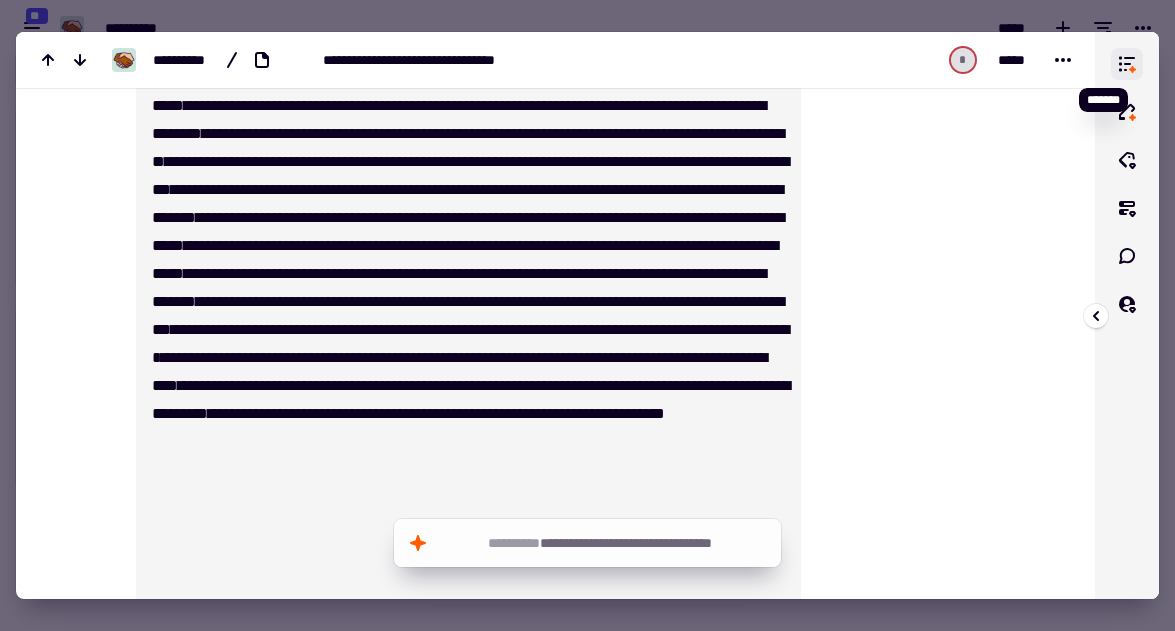 click 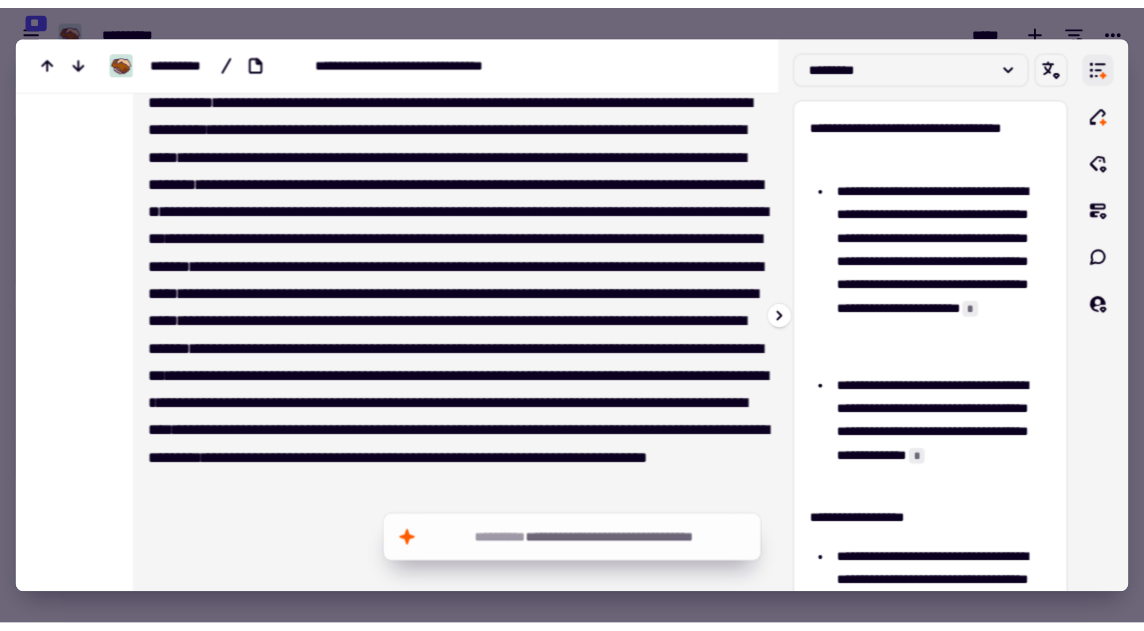 scroll, scrollTop: 2488, scrollLeft: 0, axis: vertical 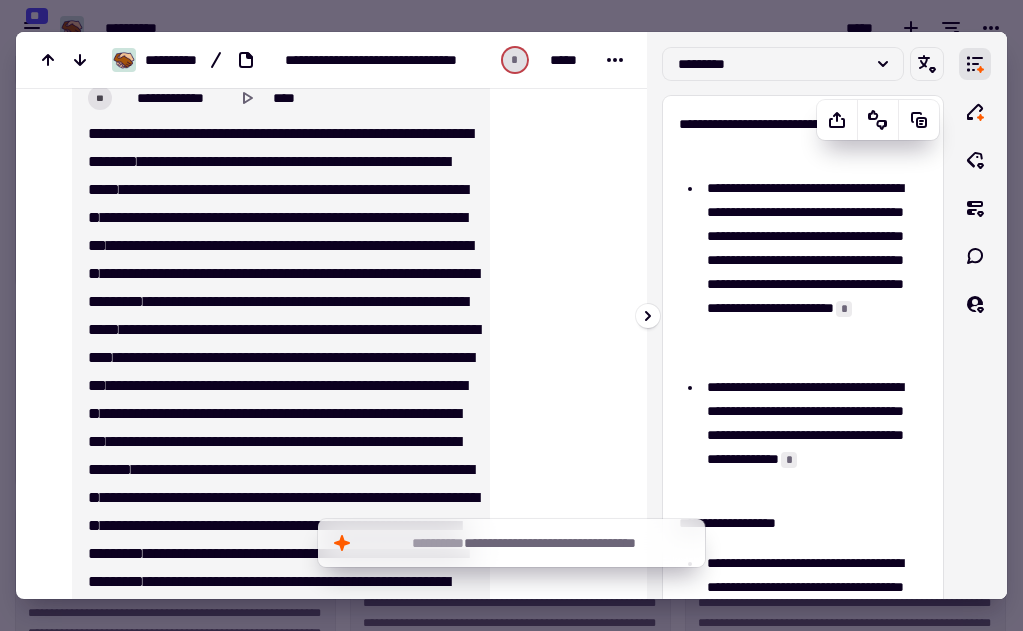 click on "**********" at bounding box center [803, 335] 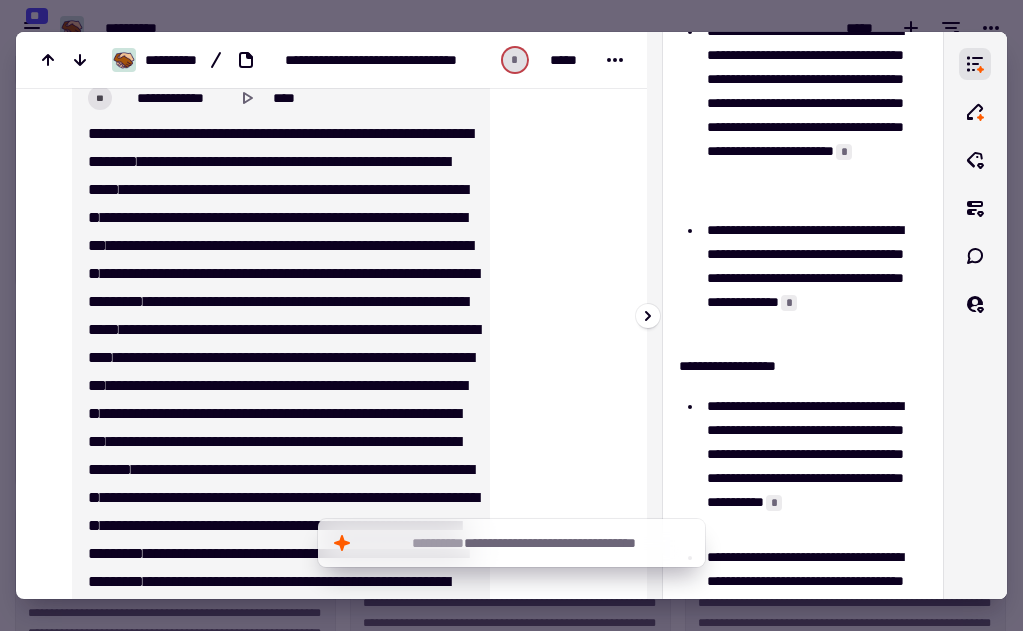 scroll, scrollTop: 160, scrollLeft: 0, axis: vertical 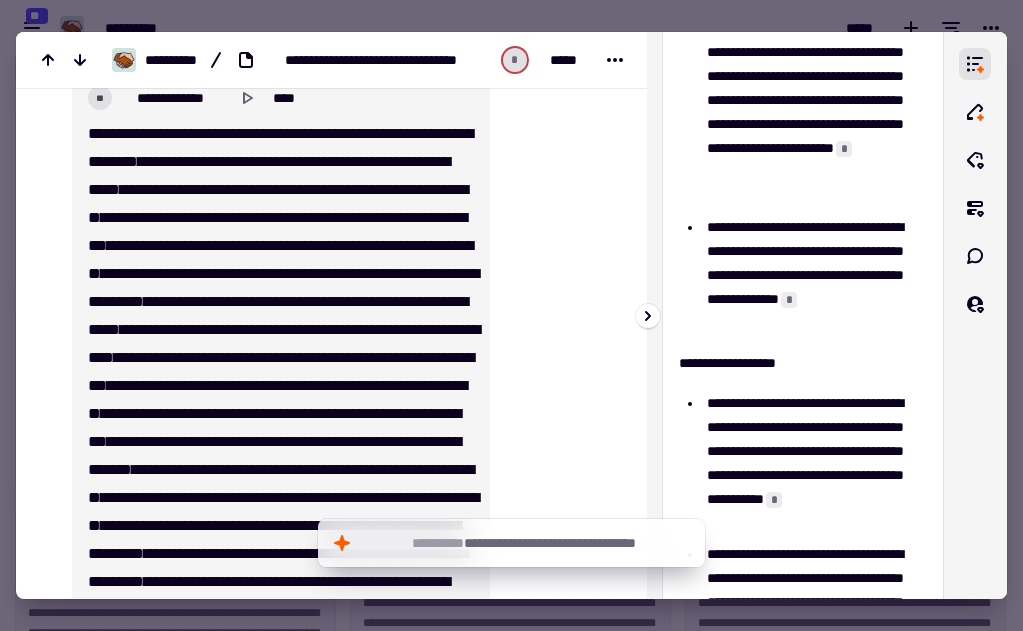 click on "**********" at bounding box center (814, 275) 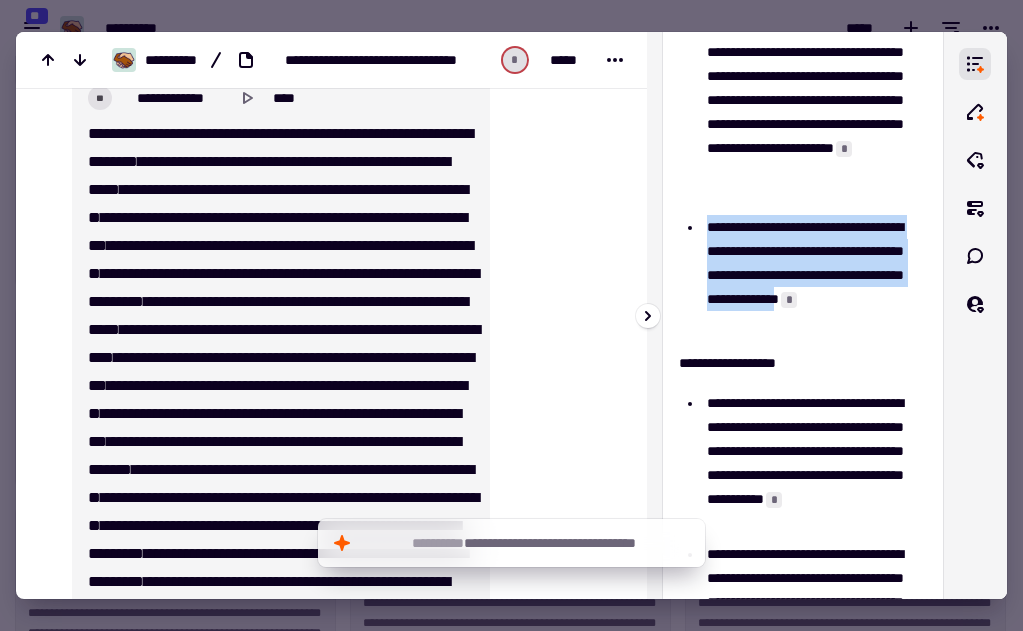 drag, startPoint x: 709, startPoint y: 228, endPoint x: 755, endPoint y: 321, distance: 103.75452 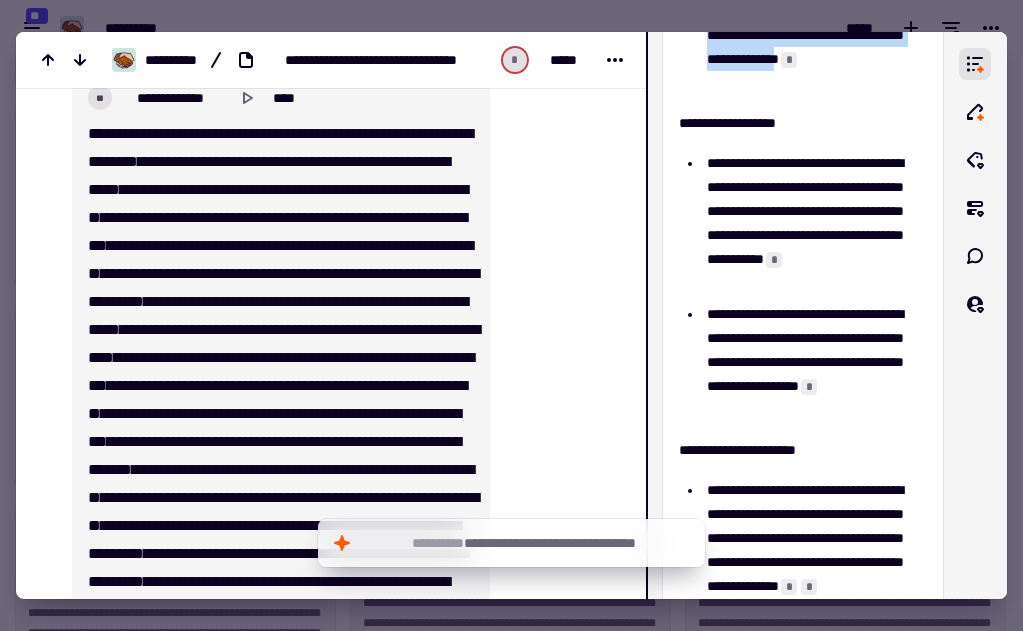 scroll, scrollTop: 440, scrollLeft: 0, axis: vertical 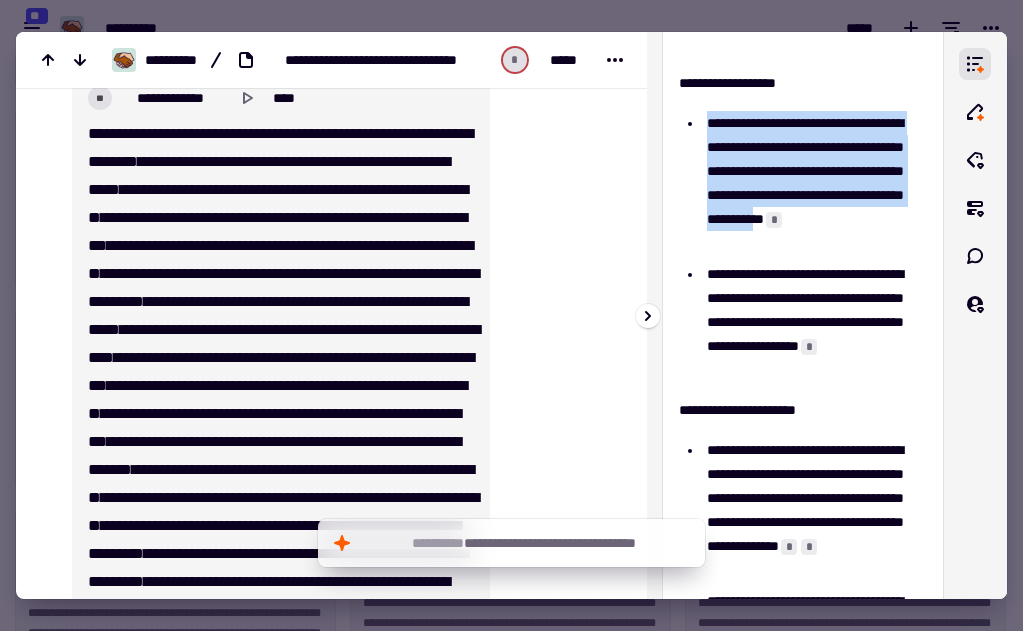 drag, startPoint x: 707, startPoint y: 123, endPoint x: 864, endPoint y: 246, distance: 199.44423 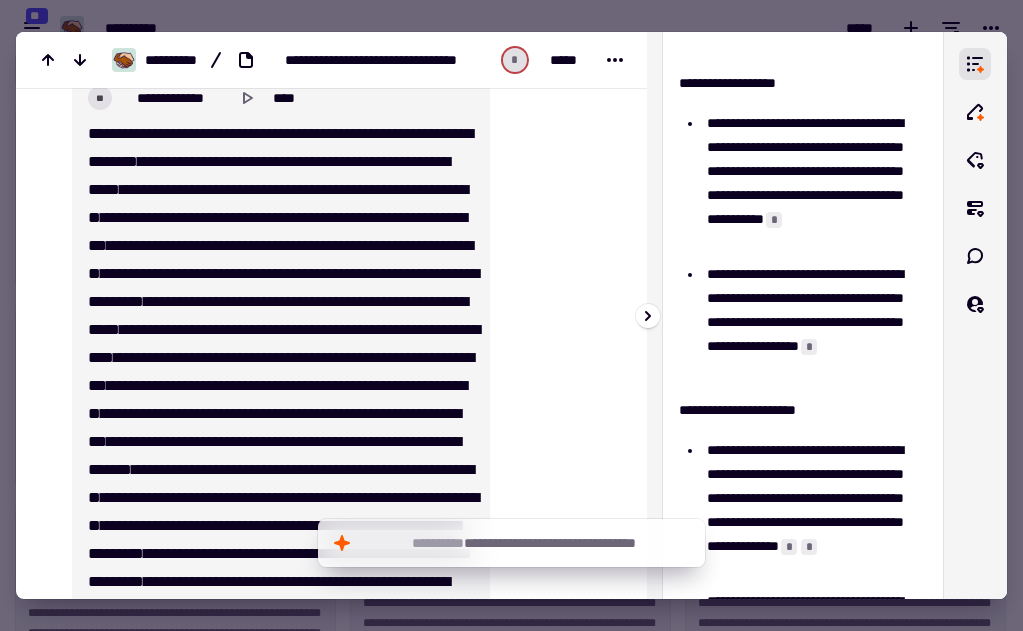 click on "**********" at bounding box center [814, 322] 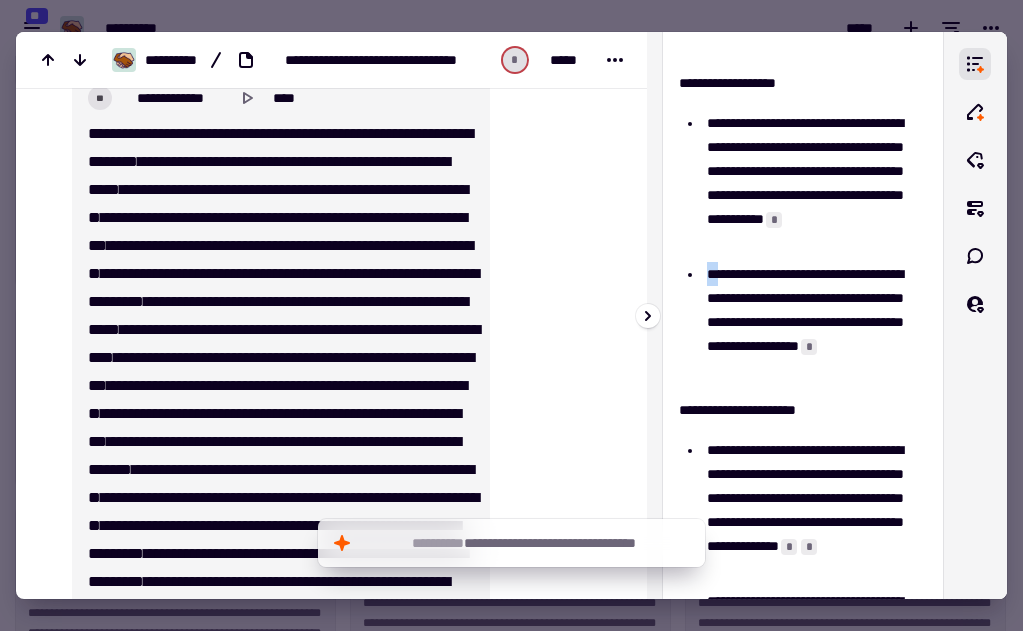 click on "**********" at bounding box center (814, 322) 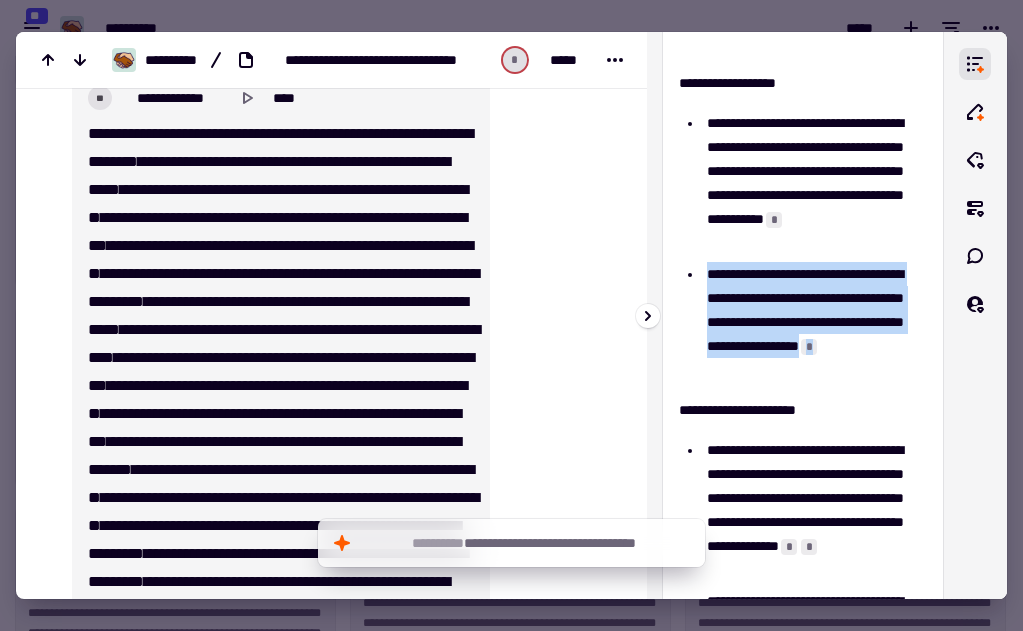 drag, startPoint x: 708, startPoint y: 275, endPoint x: 837, endPoint y: 383, distance: 168.2409 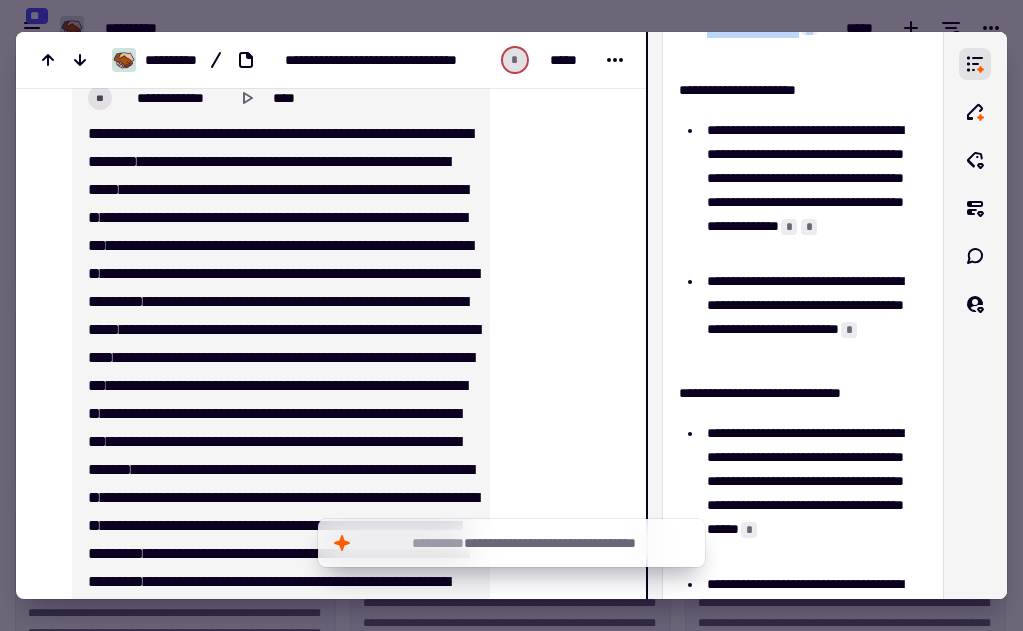scroll, scrollTop: 800, scrollLeft: 0, axis: vertical 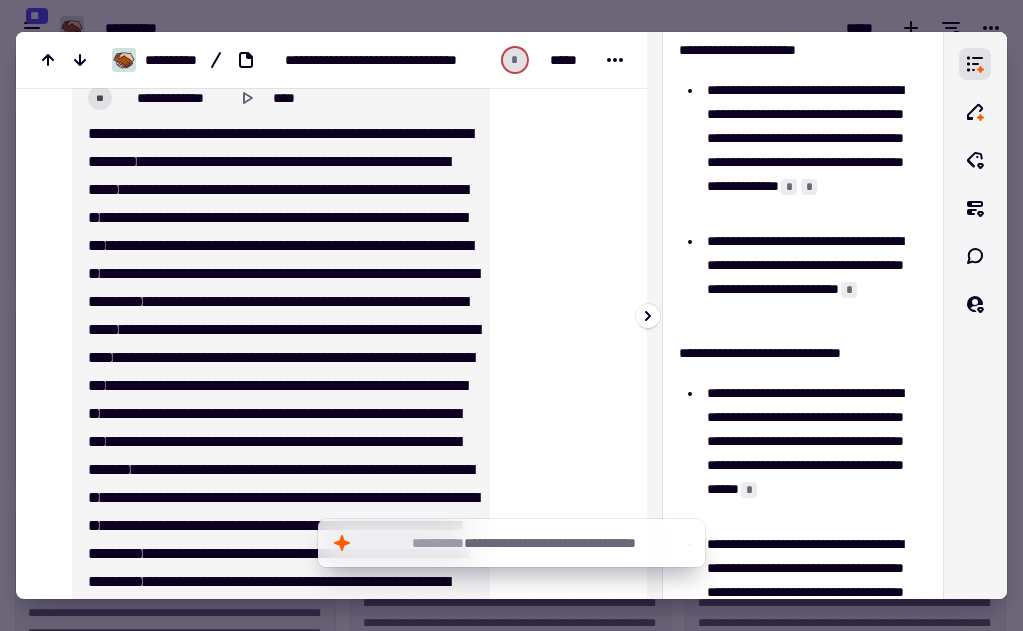 click on "**********" at bounding box center [814, 150] 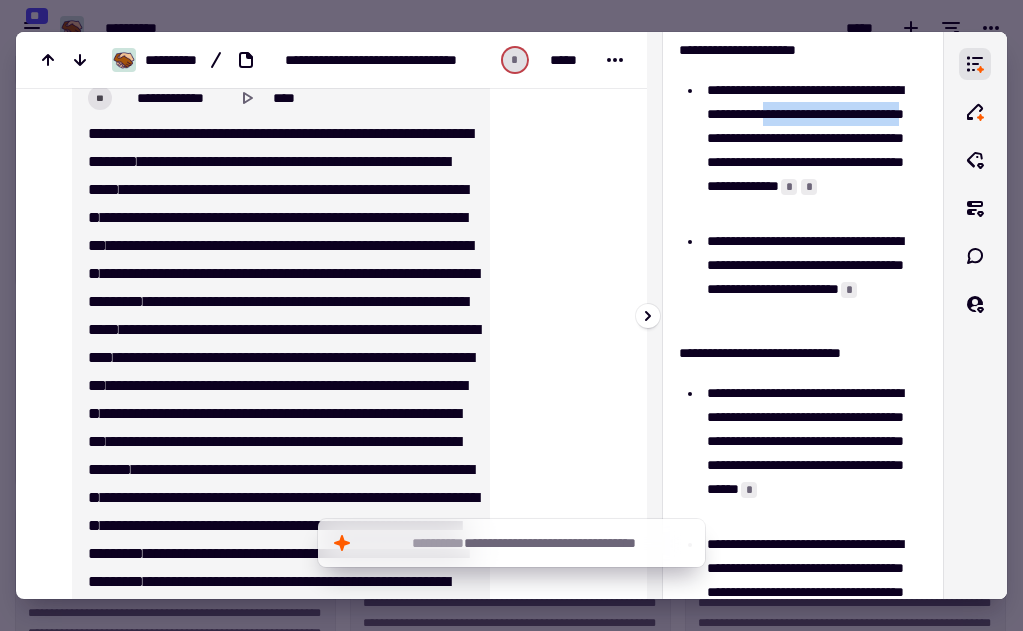 drag, startPoint x: 845, startPoint y: 114, endPoint x: 803, endPoint y: 138, distance: 48.373547 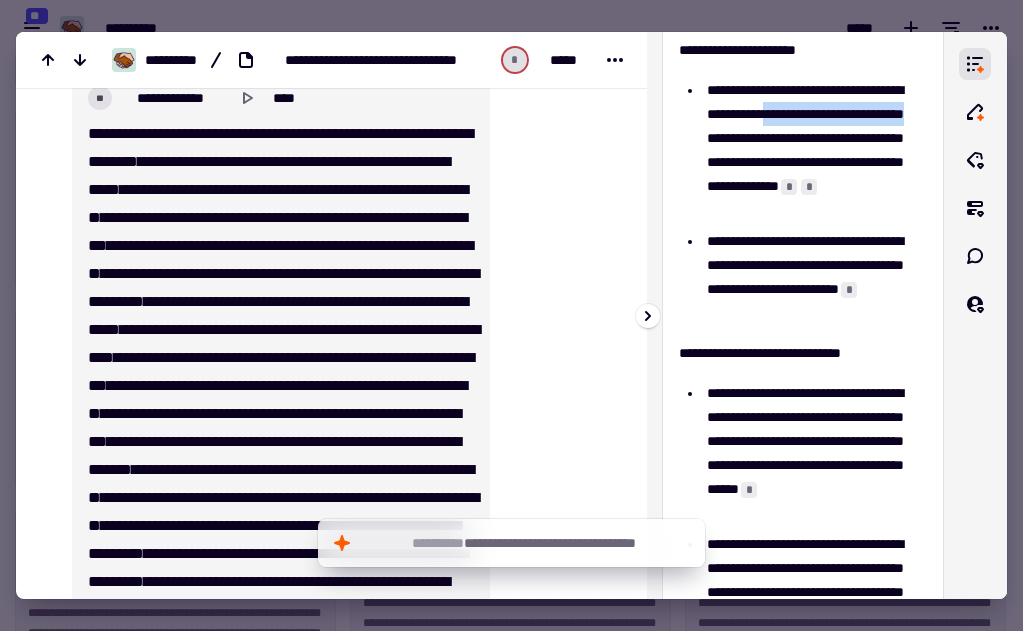 copy on "**********" 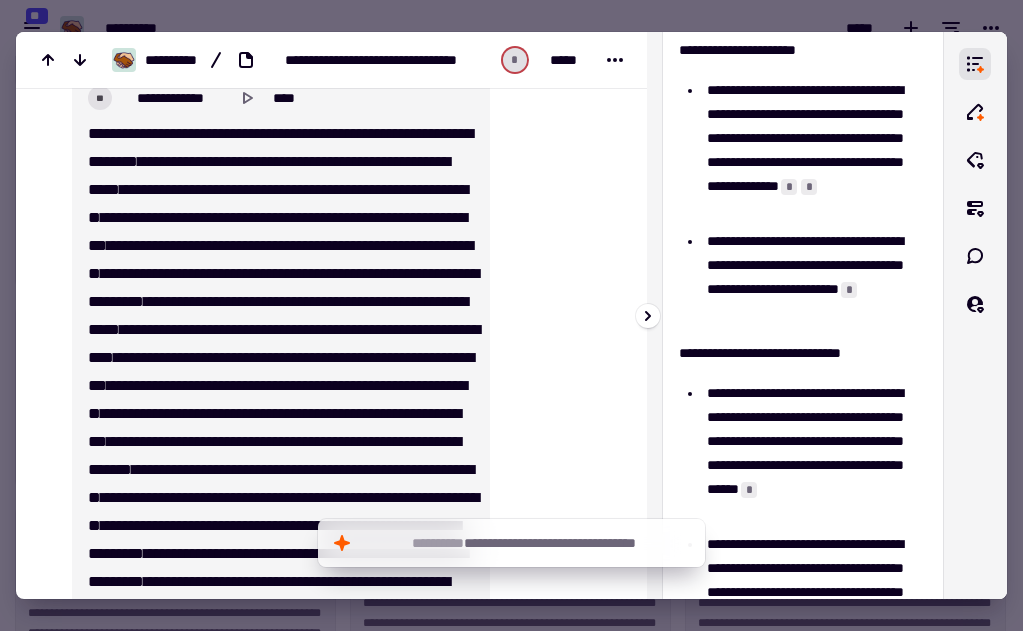click on "**********" at bounding box center [814, 150] 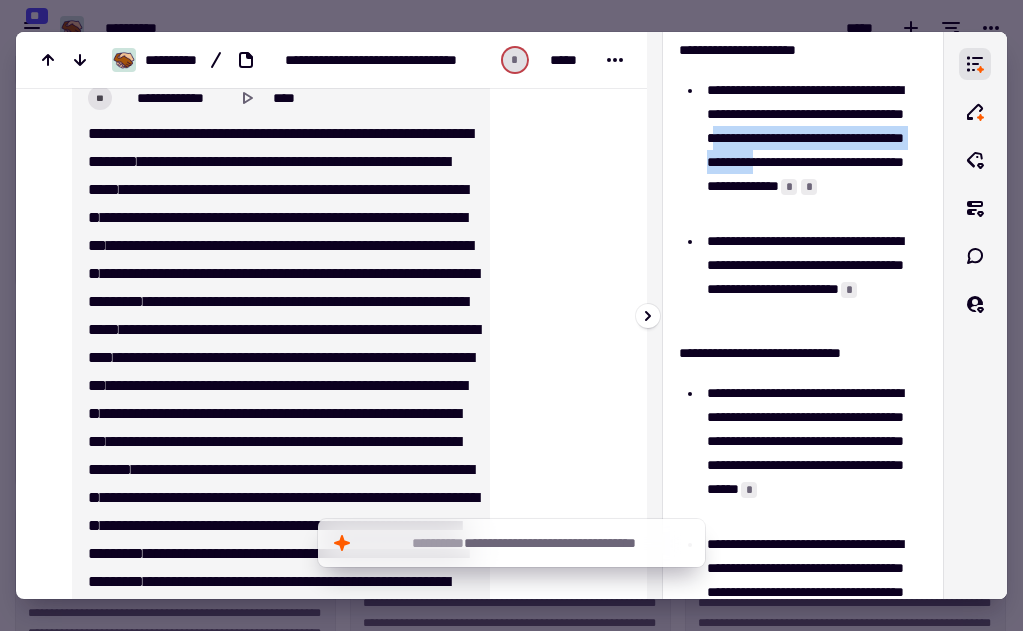 drag, startPoint x: 814, startPoint y: 138, endPoint x: 917, endPoint y: 168, distance: 107.28001 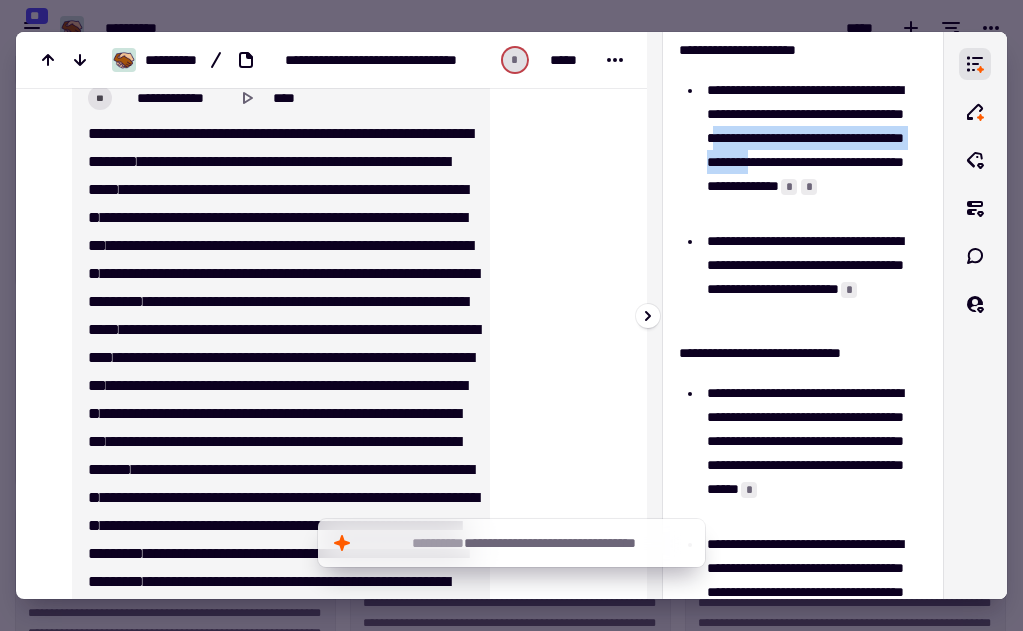 copy on "**********" 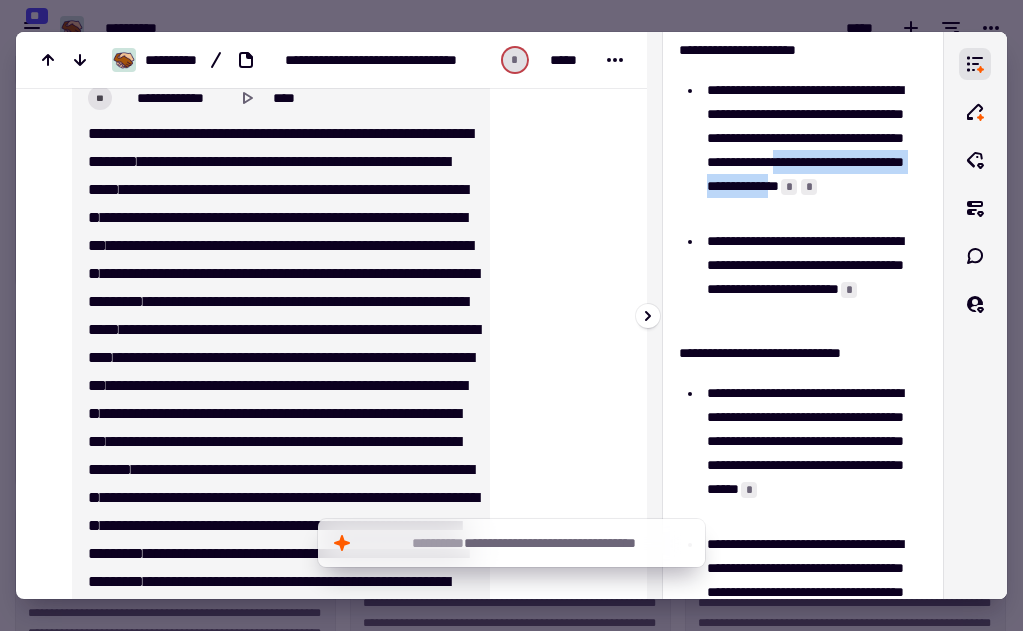 drag, startPoint x: 719, startPoint y: 186, endPoint x: 783, endPoint y: 210, distance: 68.35203 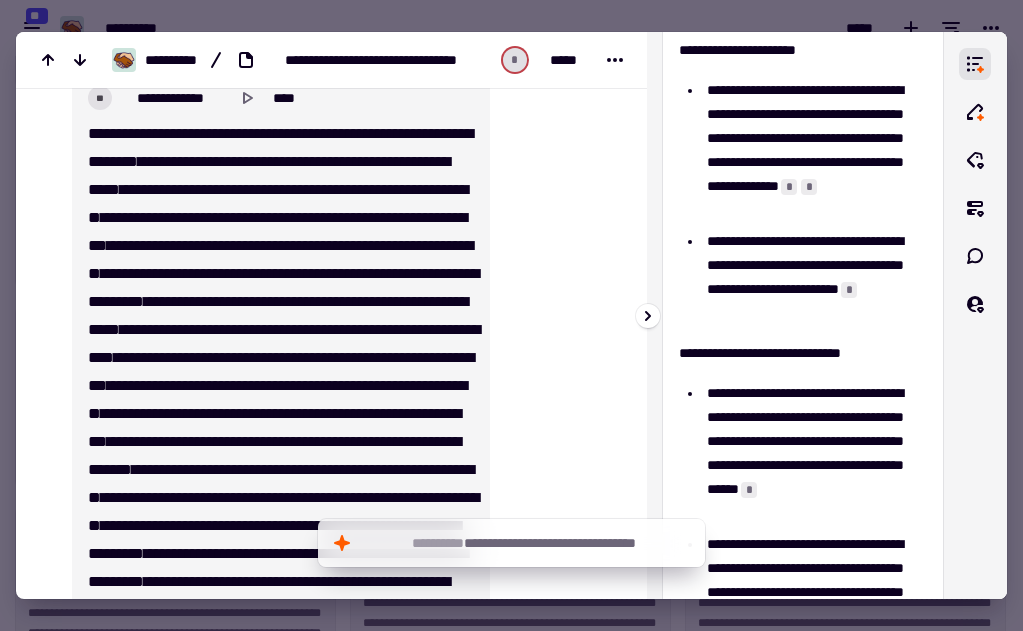click on "**********" at bounding box center [814, 277] 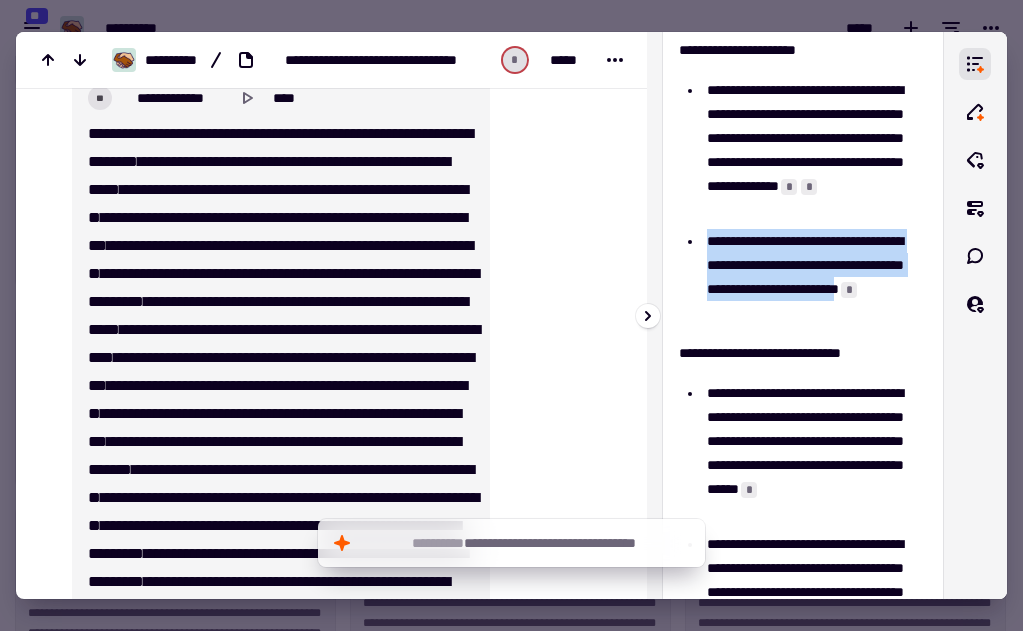 drag, startPoint x: 709, startPoint y: 242, endPoint x: 772, endPoint y: 312, distance: 94.17537 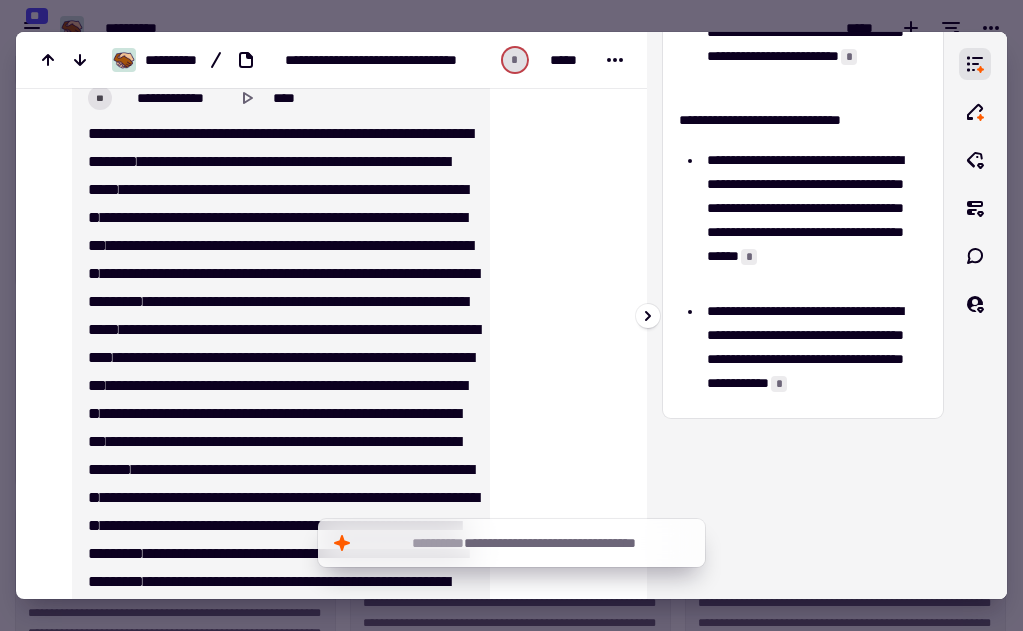 scroll, scrollTop: 1040, scrollLeft: 0, axis: vertical 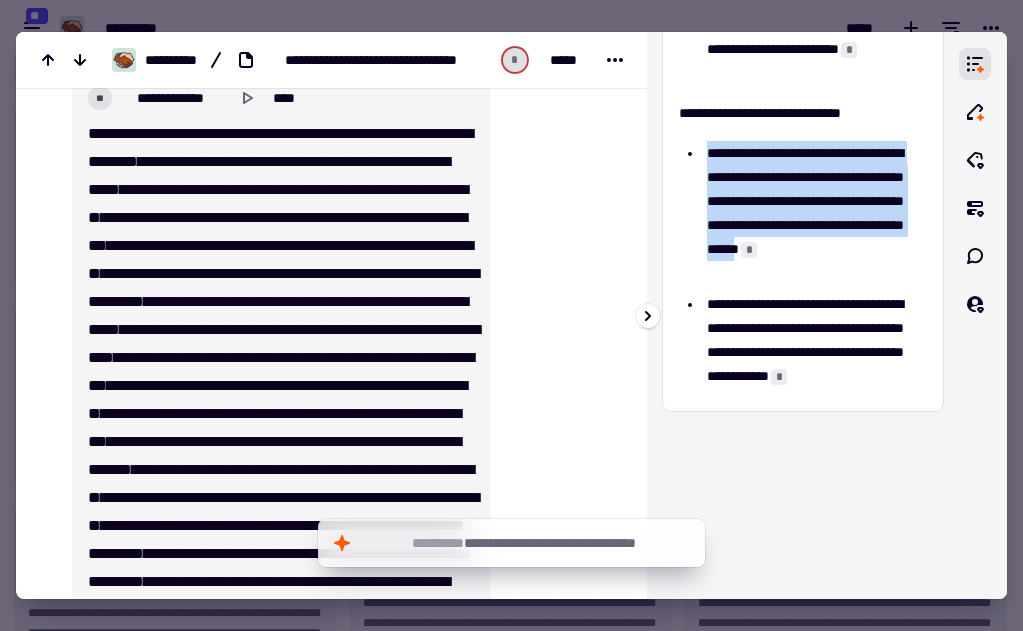 drag, startPoint x: 706, startPoint y: 150, endPoint x: 811, endPoint y: 272, distance: 160.96272 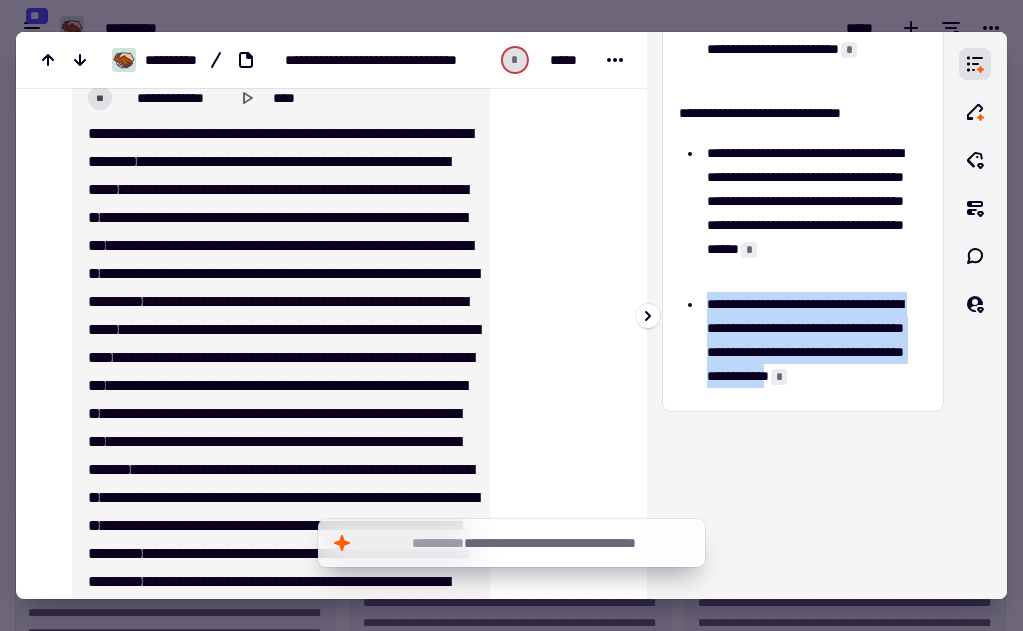 drag, startPoint x: 708, startPoint y: 302, endPoint x: 895, endPoint y: 383, distance: 203.78911 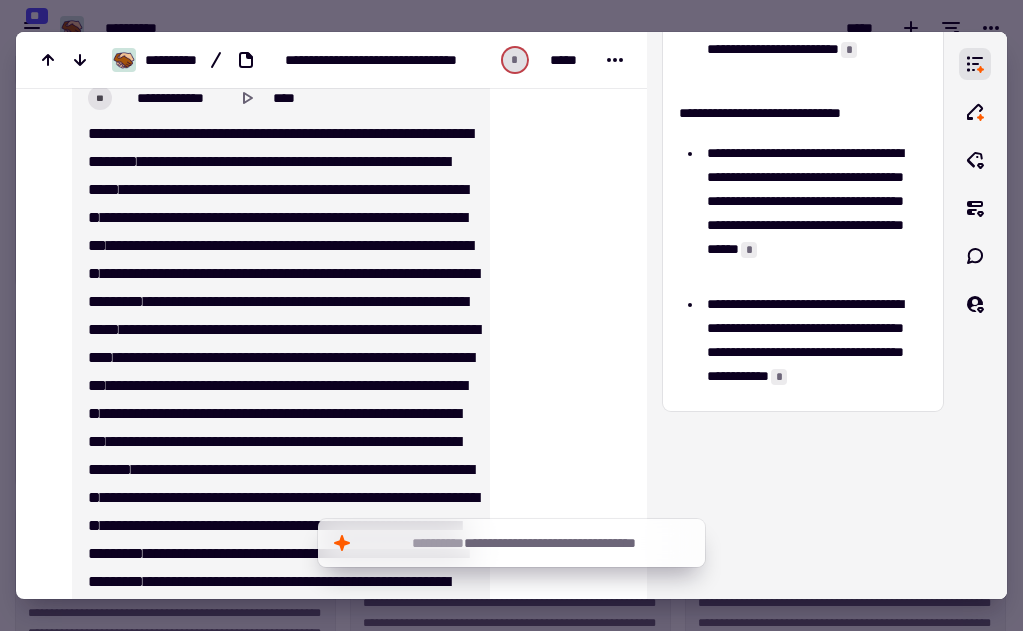 click at bounding box center [554, 8232] 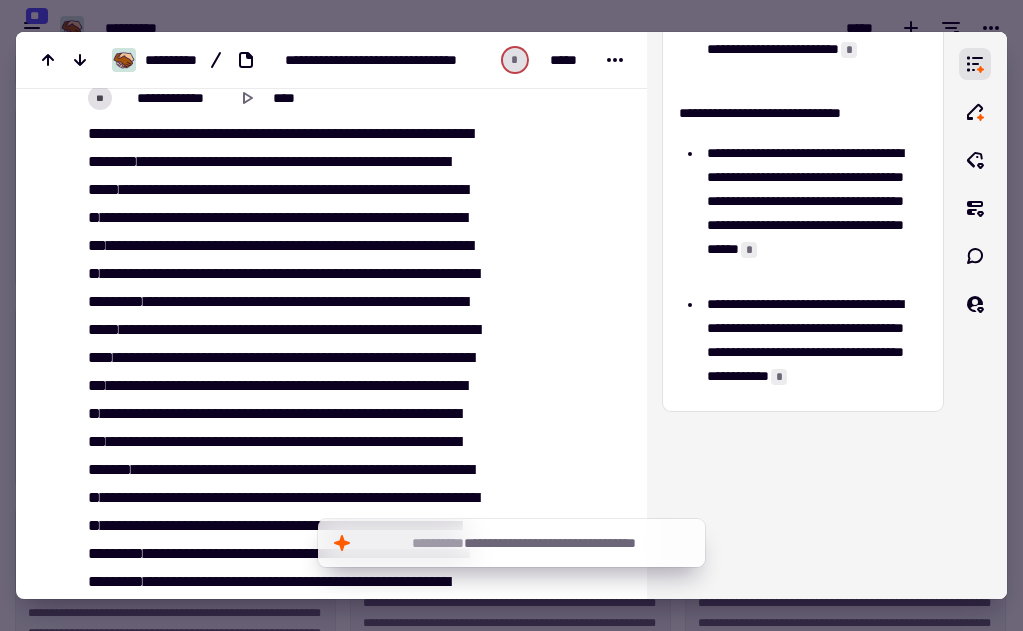 click at bounding box center [511, 315] 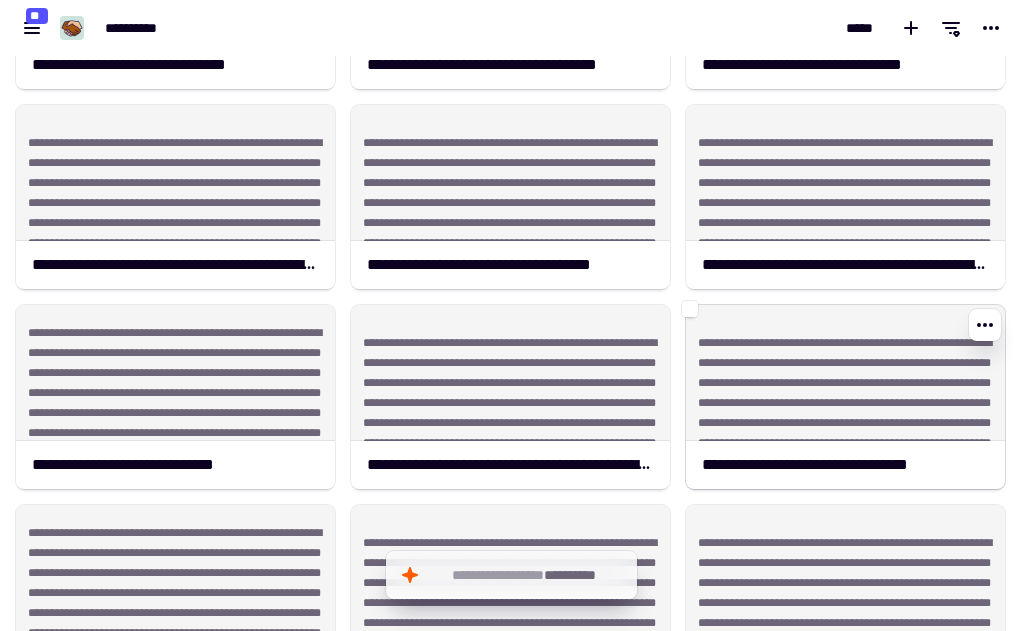 click on "**********" 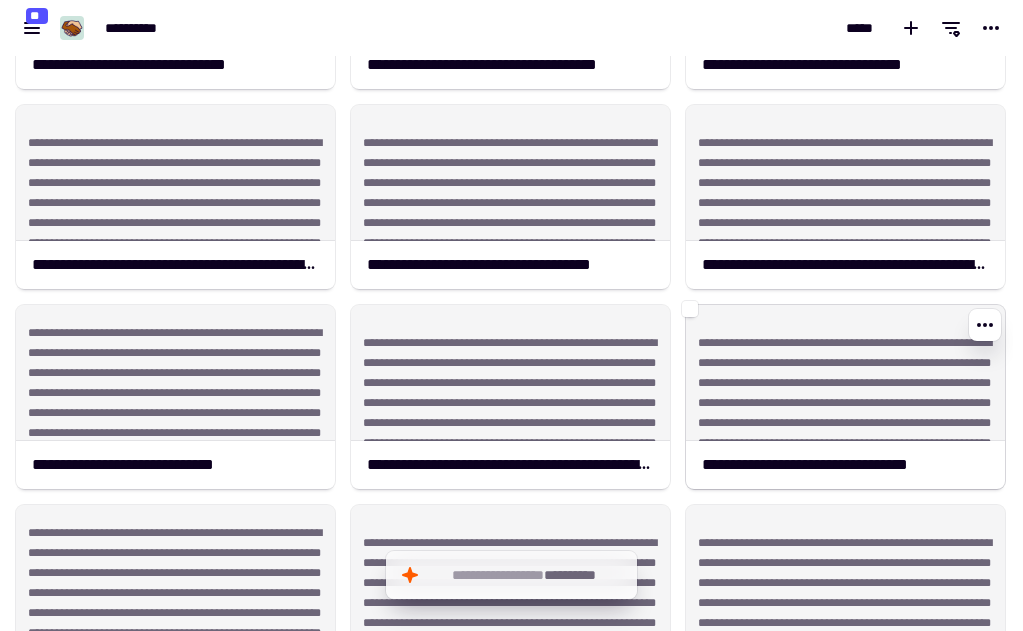 click on "**********" 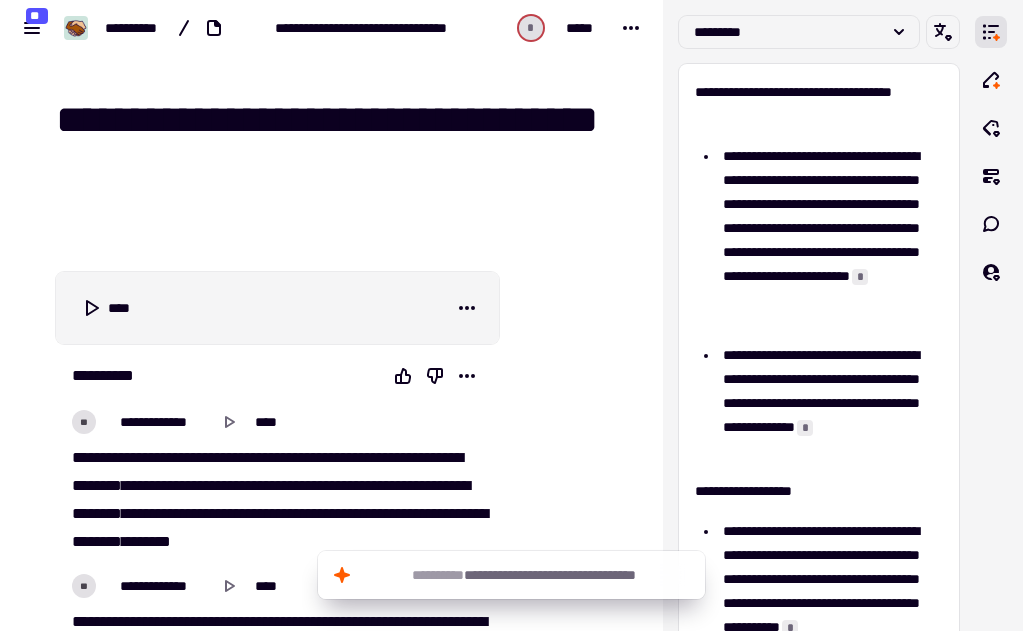 click on "**********" at bounding box center (331, 10110) 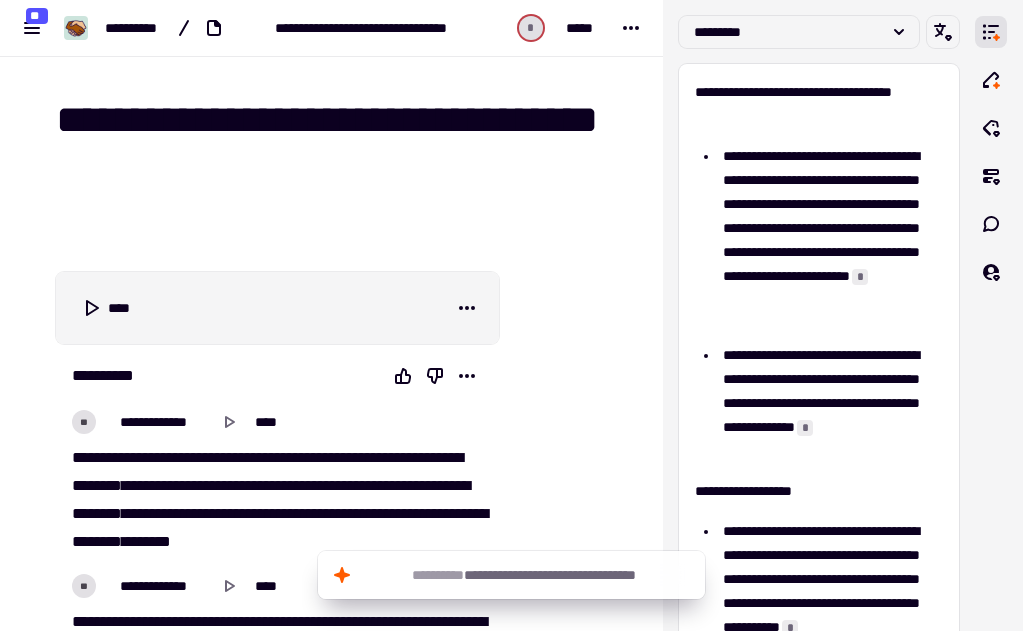 scroll, scrollTop: 160, scrollLeft: 0, axis: vertical 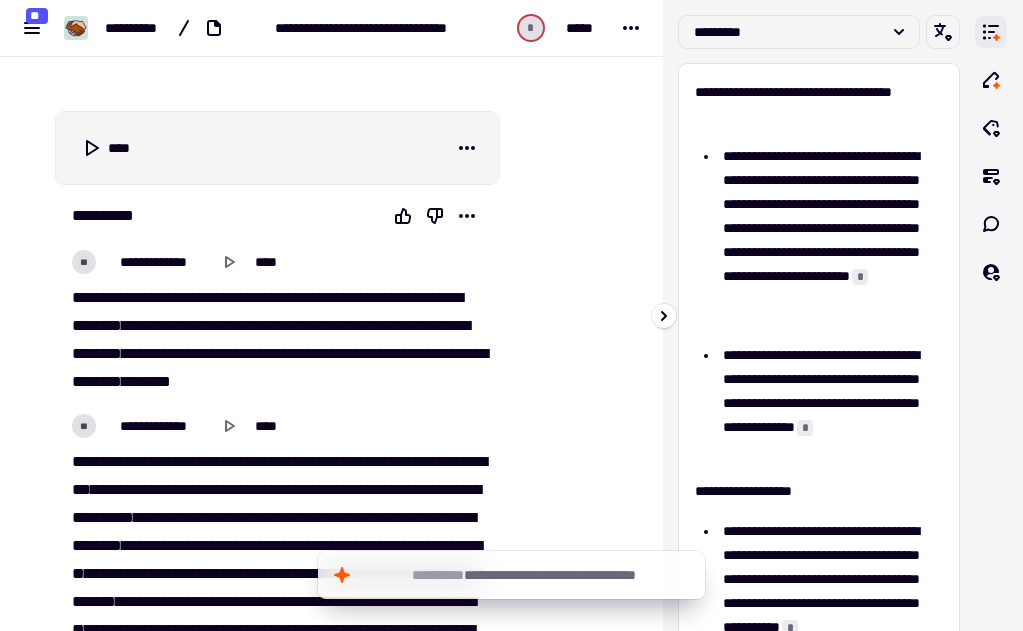 click 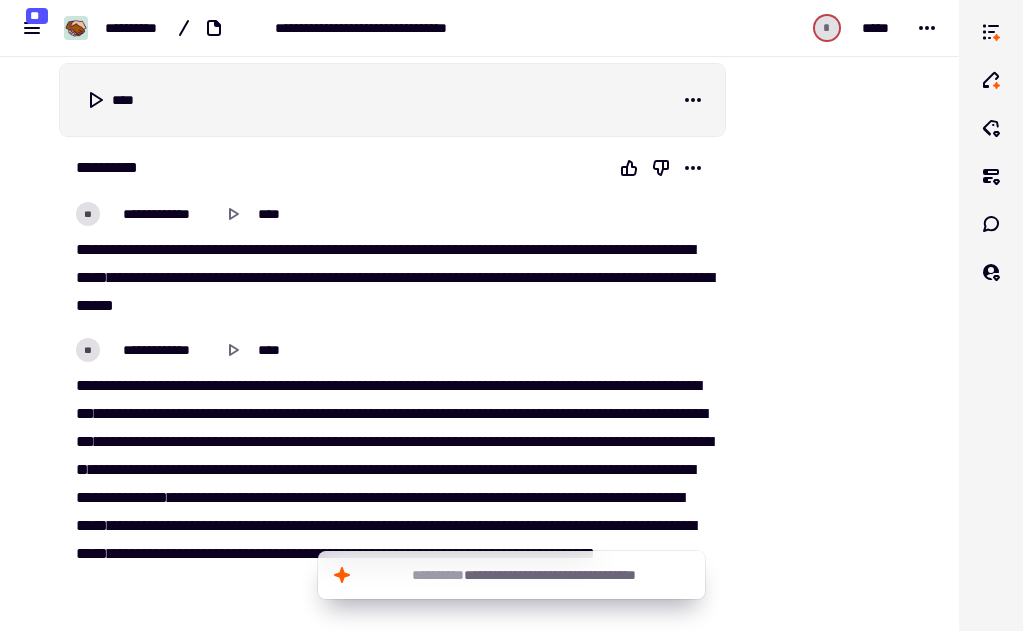 click at bounding box center (826, 7232) 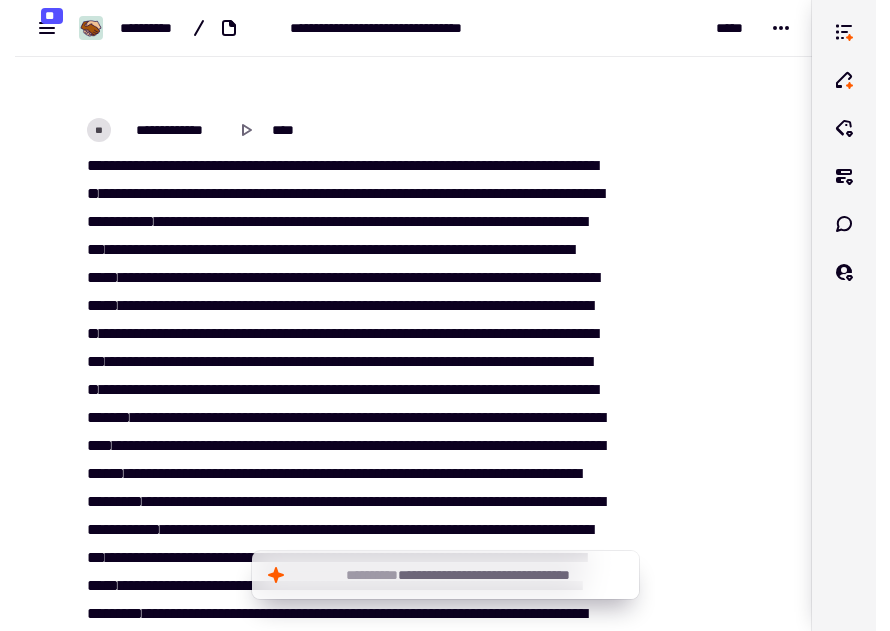 scroll, scrollTop: 2040, scrollLeft: 0, axis: vertical 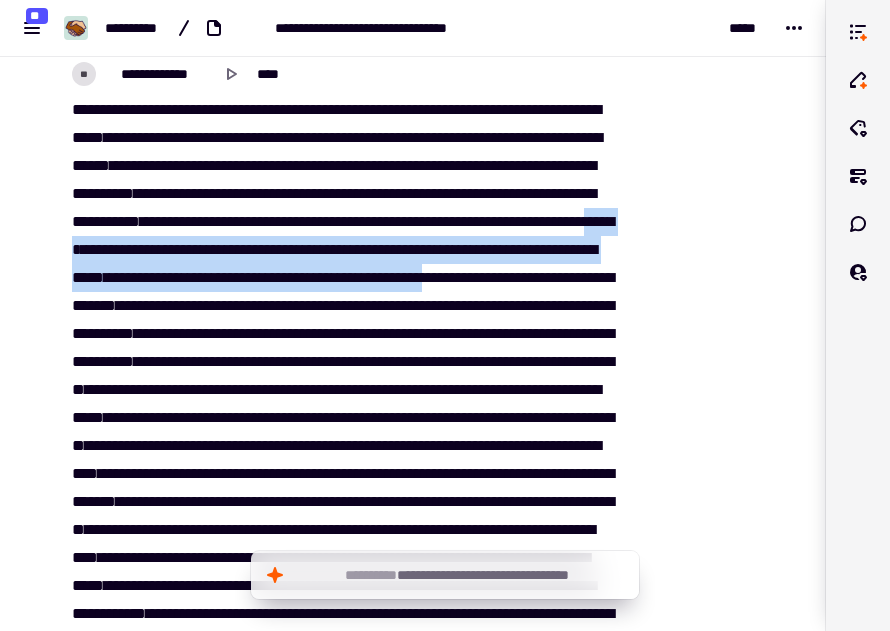 drag, startPoint x: 332, startPoint y: 281, endPoint x: 348, endPoint y: 328, distance: 49.648766 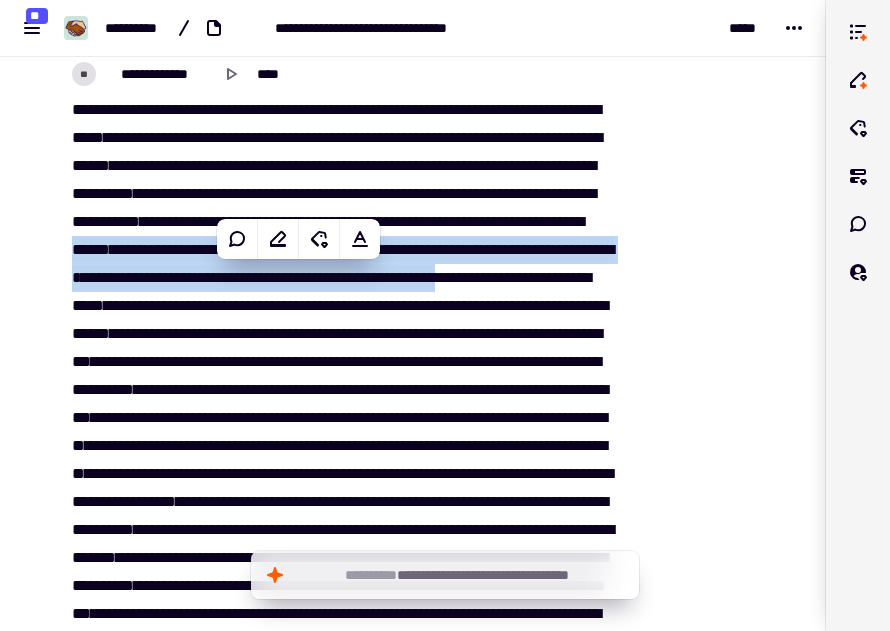 copy on "[REDACTED]" 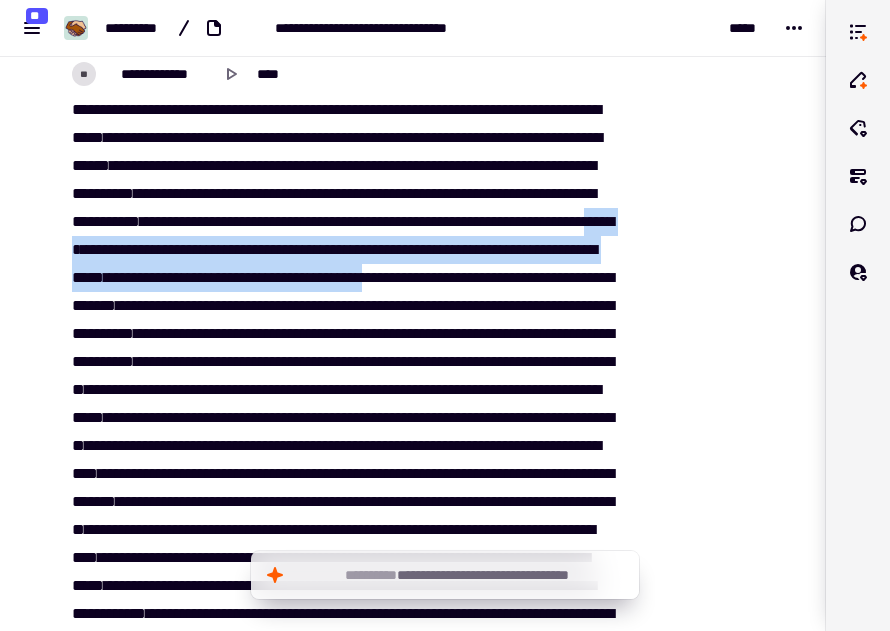 click on "[REDACTED]" at bounding box center [340, 712] 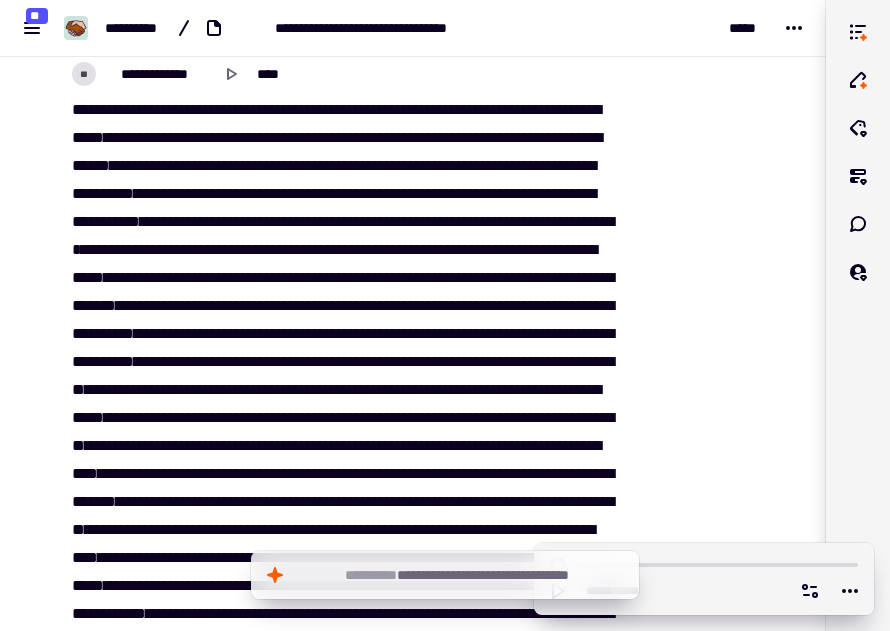 click at bounding box center [711, 6220] 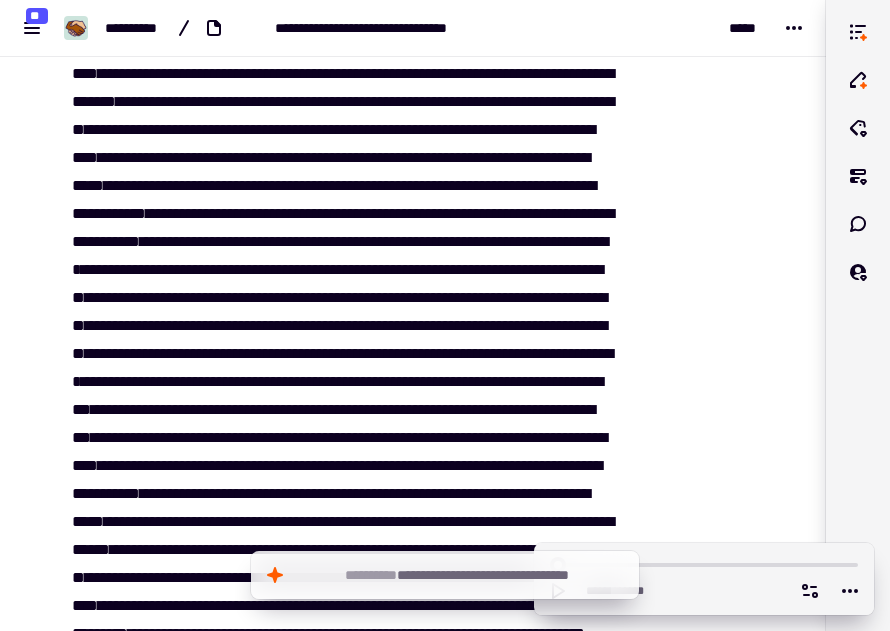 scroll, scrollTop: 2480, scrollLeft: 0, axis: vertical 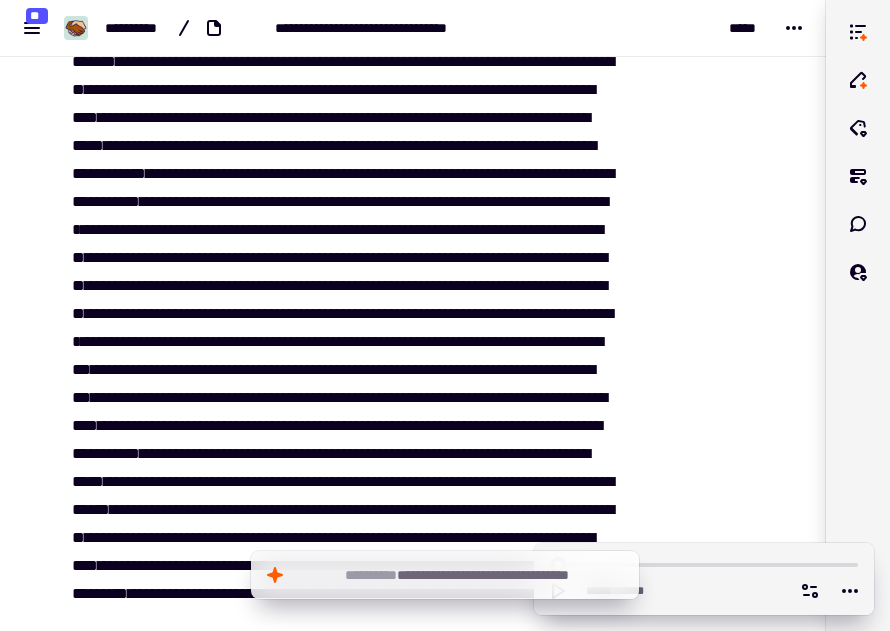 click at bounding box center [711, 5780] 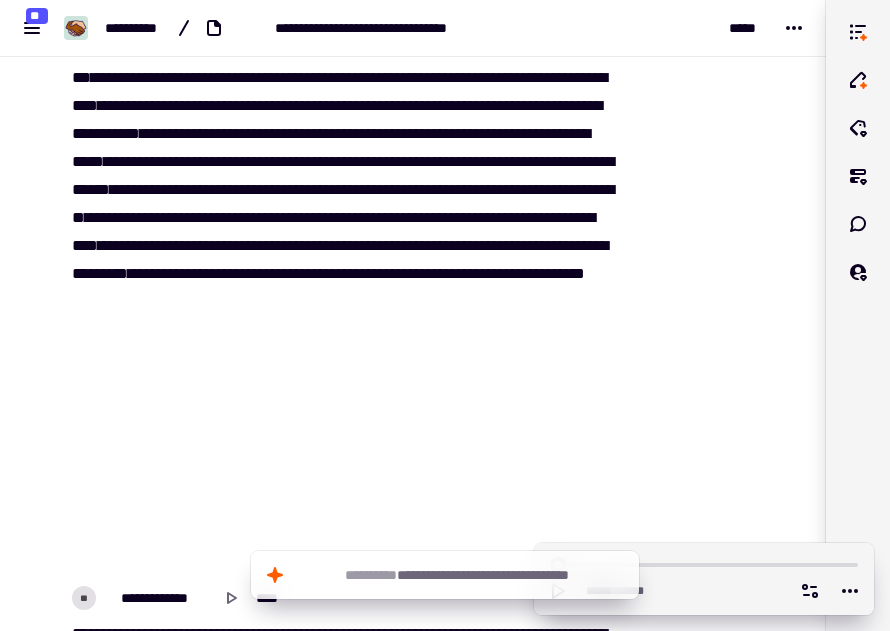 scroll, scrollTop: 2840, scrollLeft: 0, axis: vertical 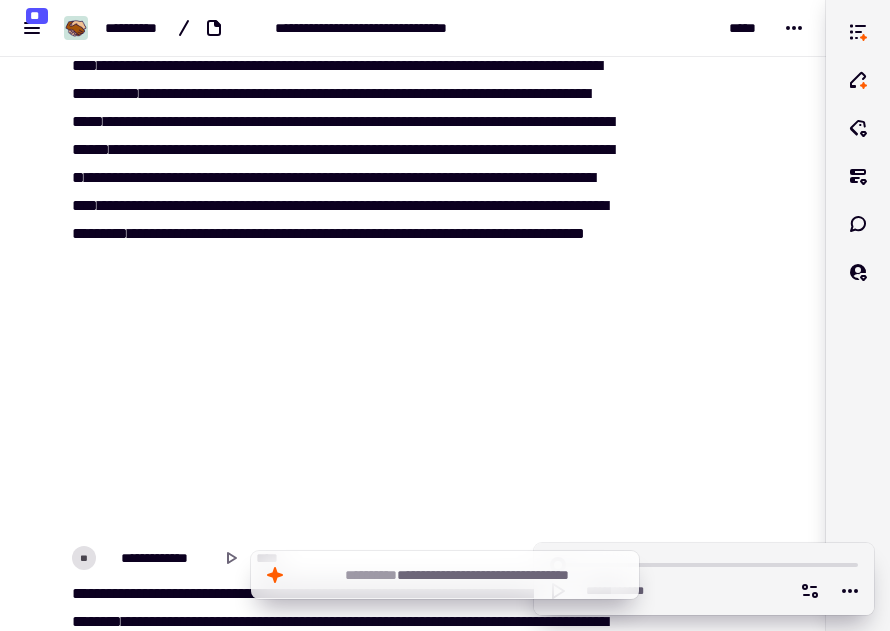 click on "**********" at bounding box center (328, 5436) 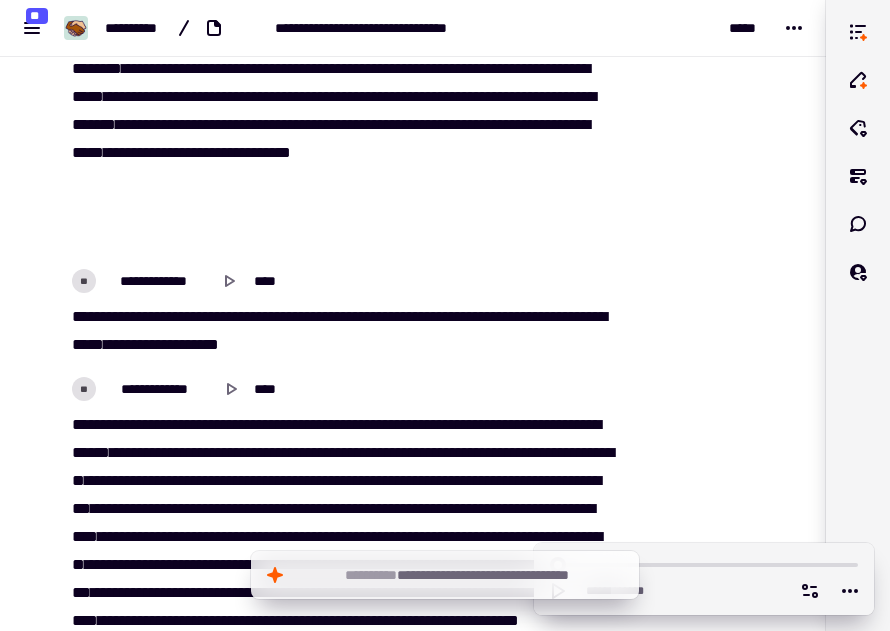 scroll, scrollTop: 3229, scrollLeft: 0, axis: vertical 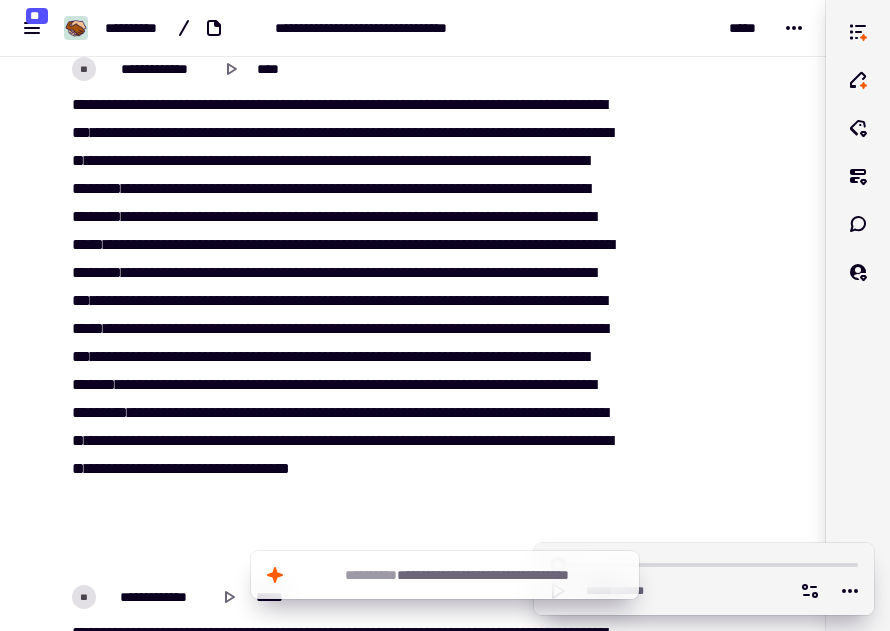 click at bounding box center [711, 3299] 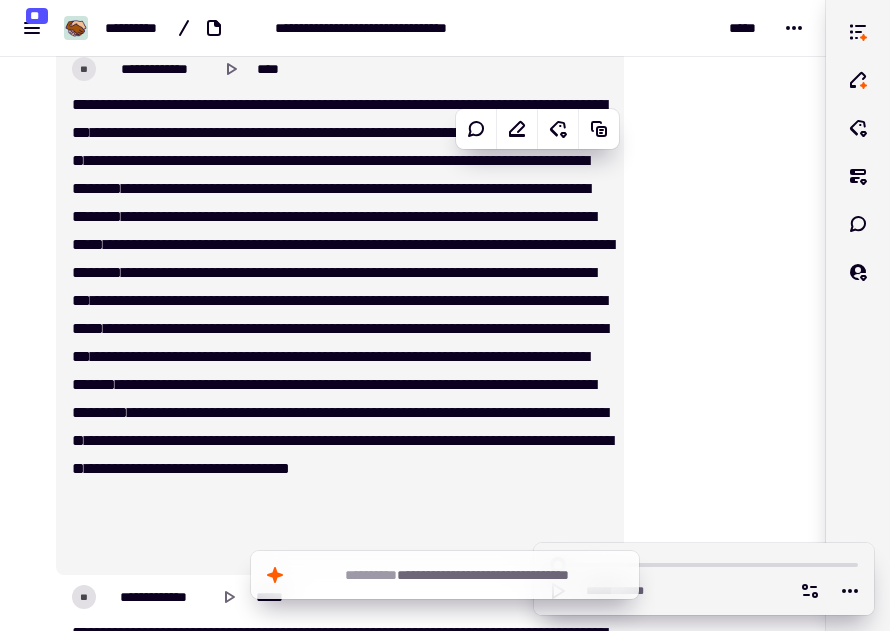 click on "[REDACTED]" at bounding box center [340, 329] 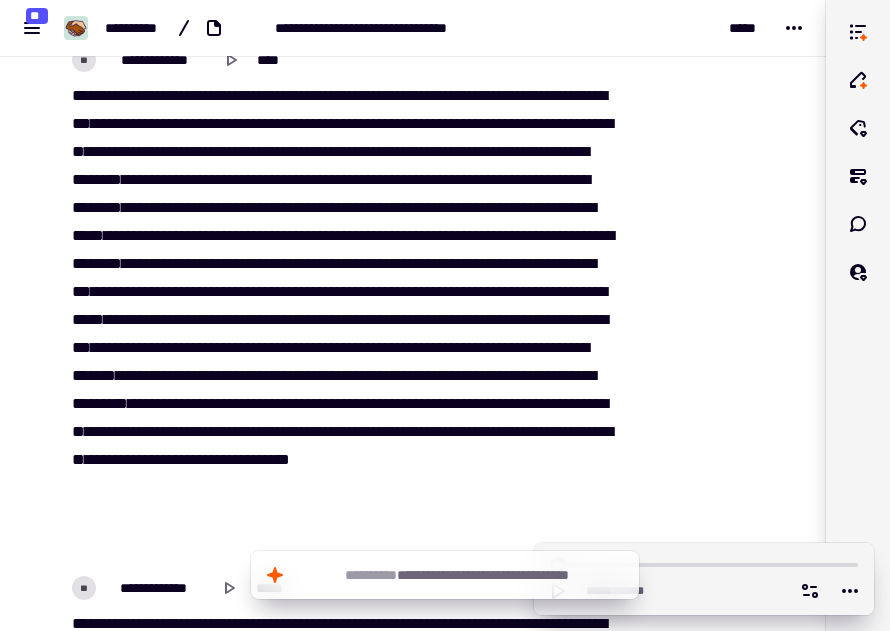 scroll, scrollTop: 5305, scrollLeft: 0, axis: vertical 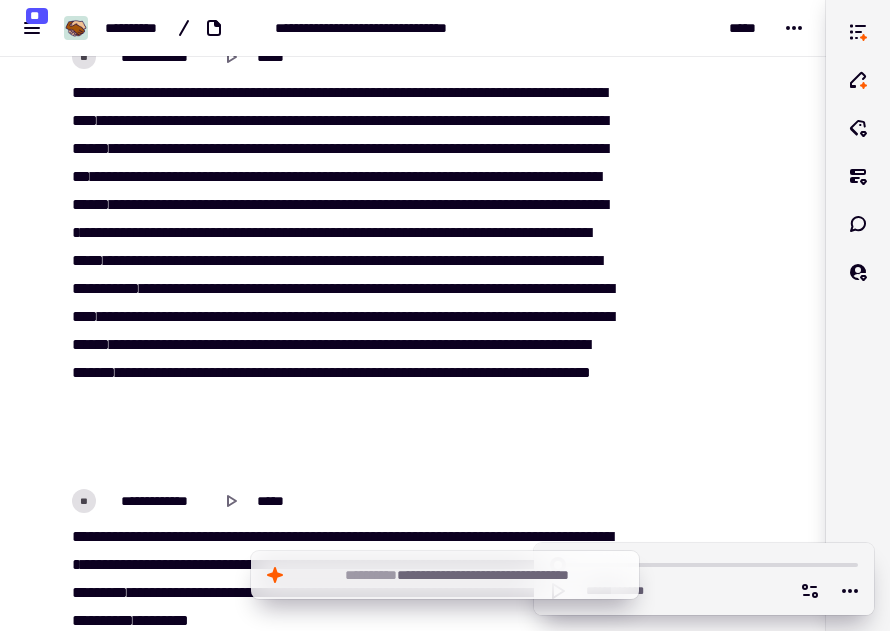 click on "[REDACTED]" at bounding box center [340, 275] 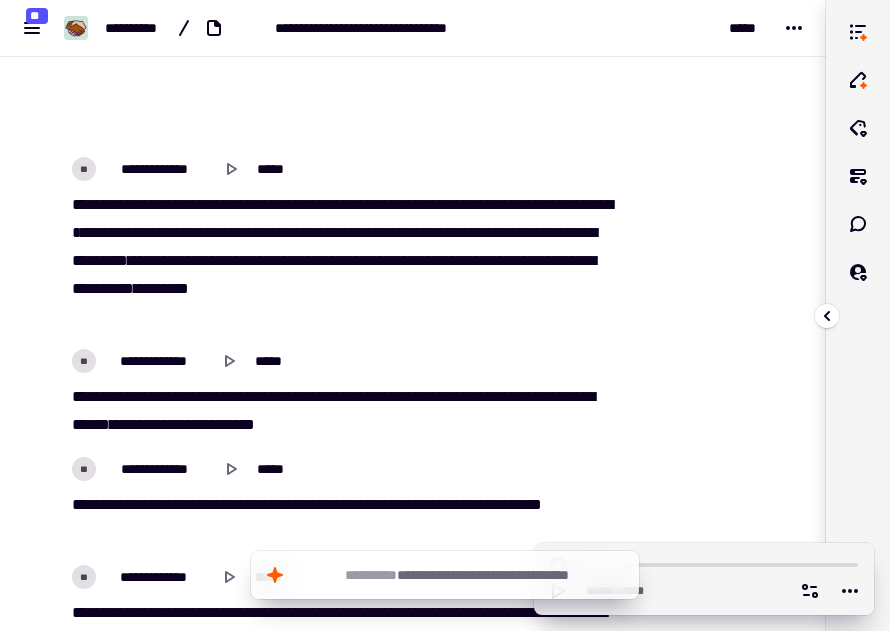 click at bounding box center (858, 315) 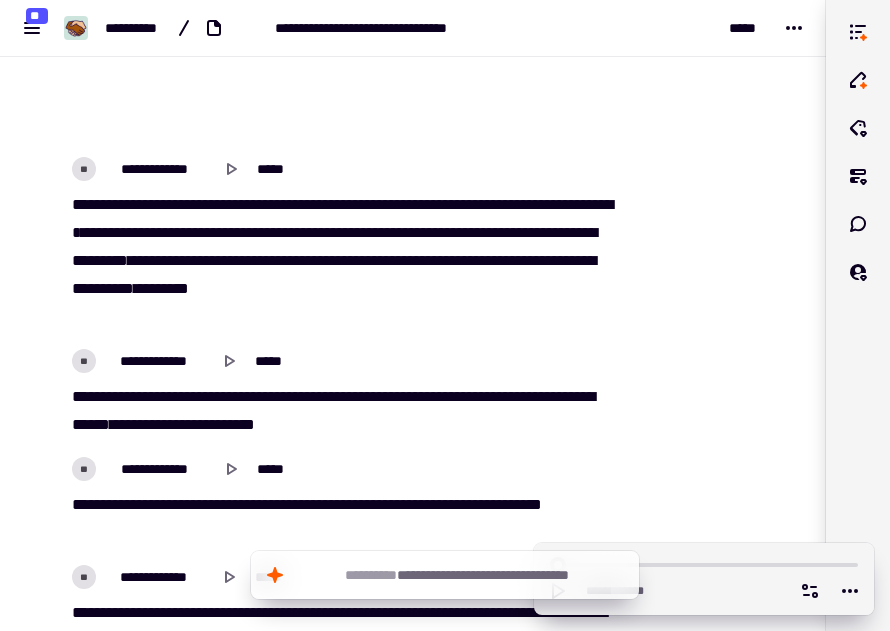click at bounding box center [711, 1631] 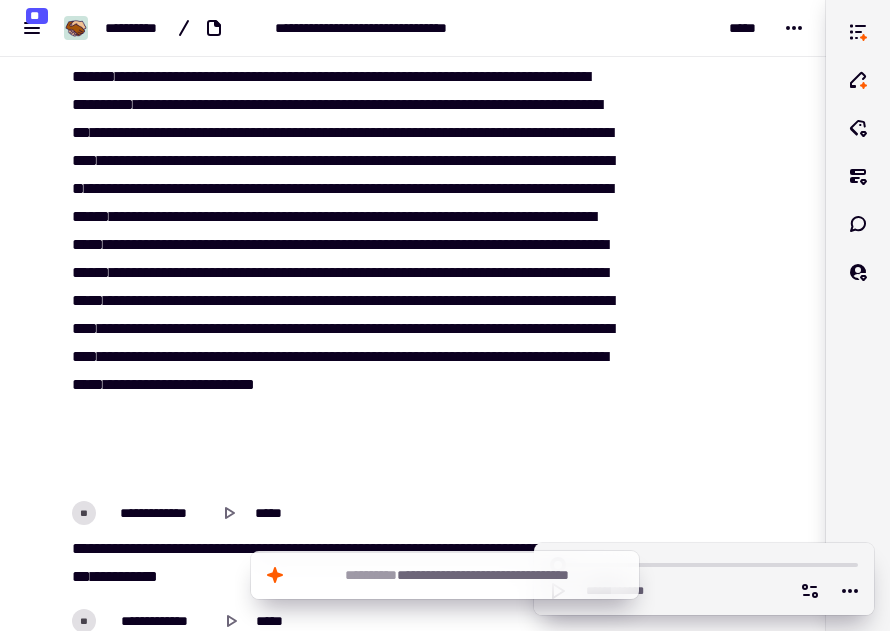 scroll, scrollTop: 8029, scrollLeft: 0, axis: vertical 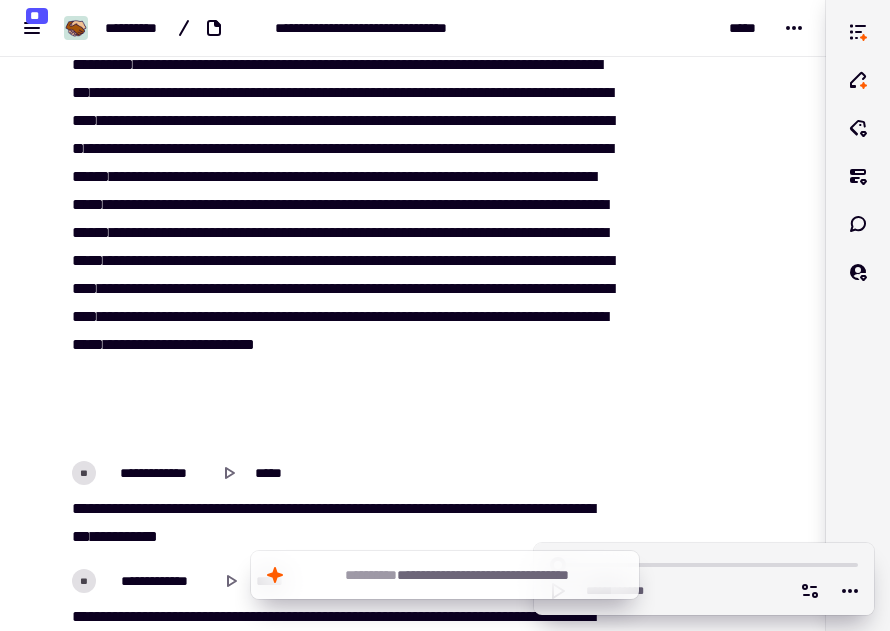 click at bounding box center [711, 231] 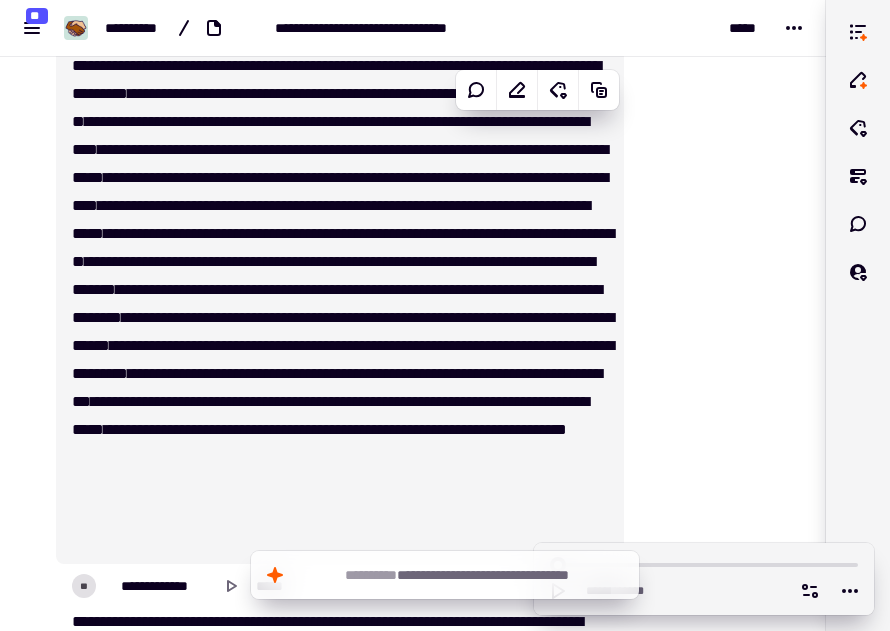 scroll, scrollTop: 8909, scrollLeft: 0, axis: vertical 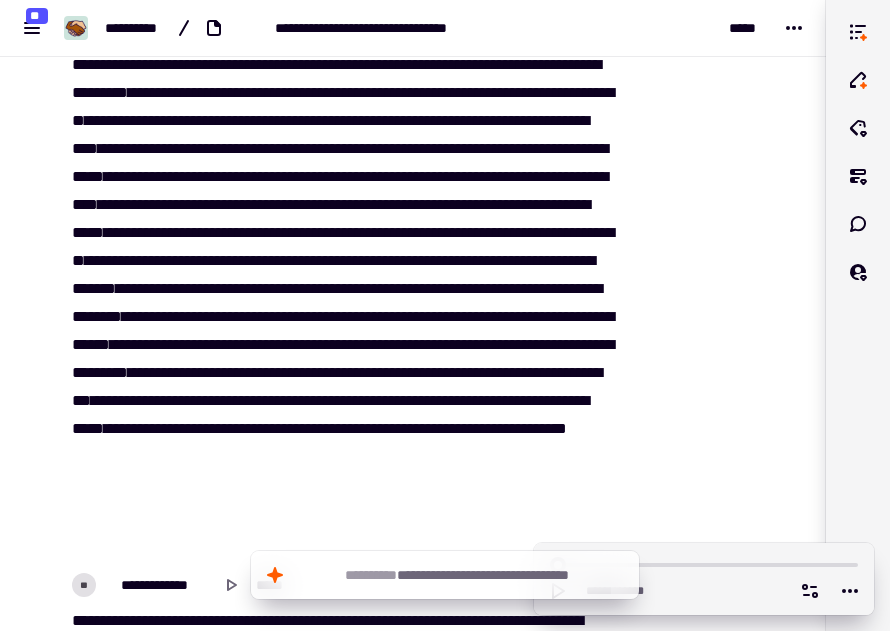 click at bounding box center [711, -649] 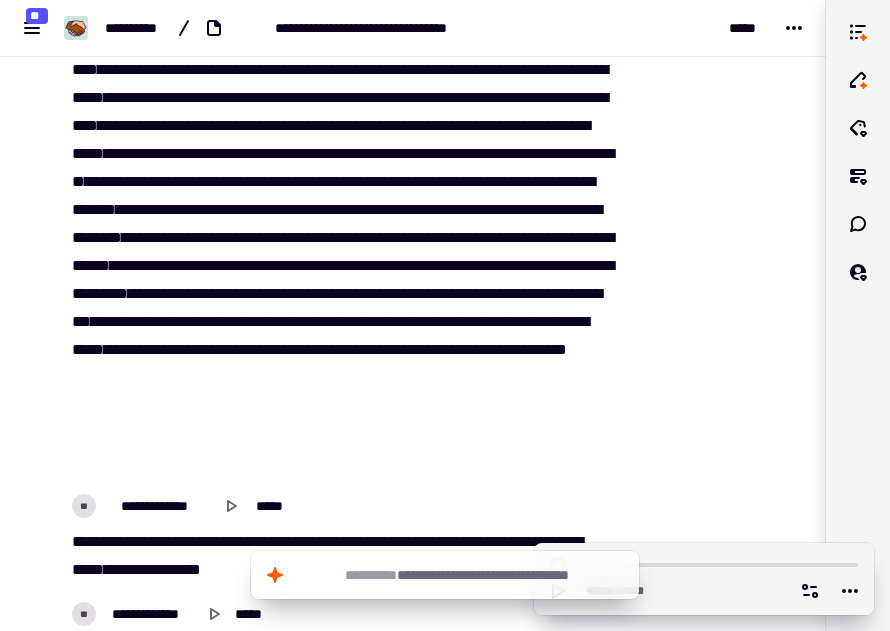 scroll, scrollTop: 8989, scrollLeft: 0, axis: vertical 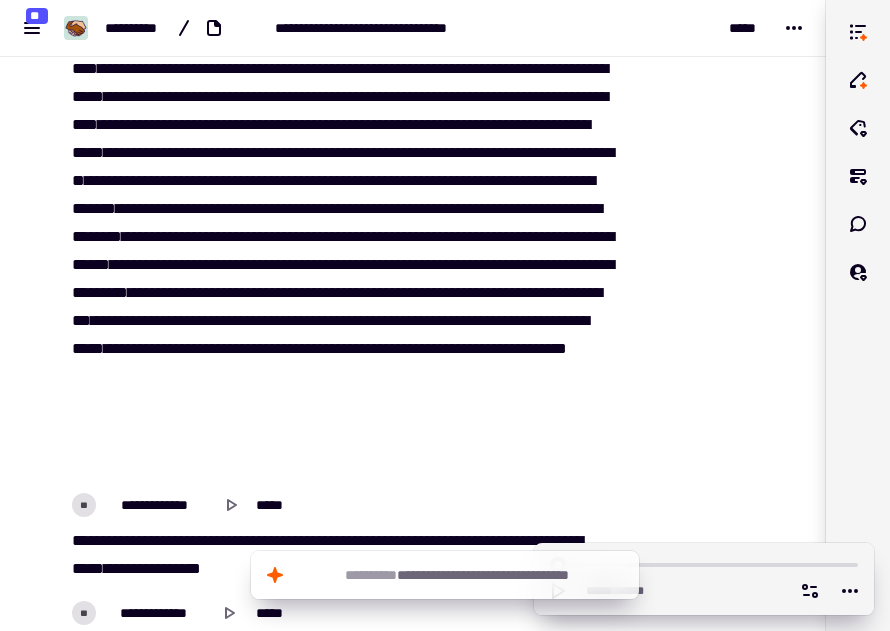 click at bounding box center (711, -729) 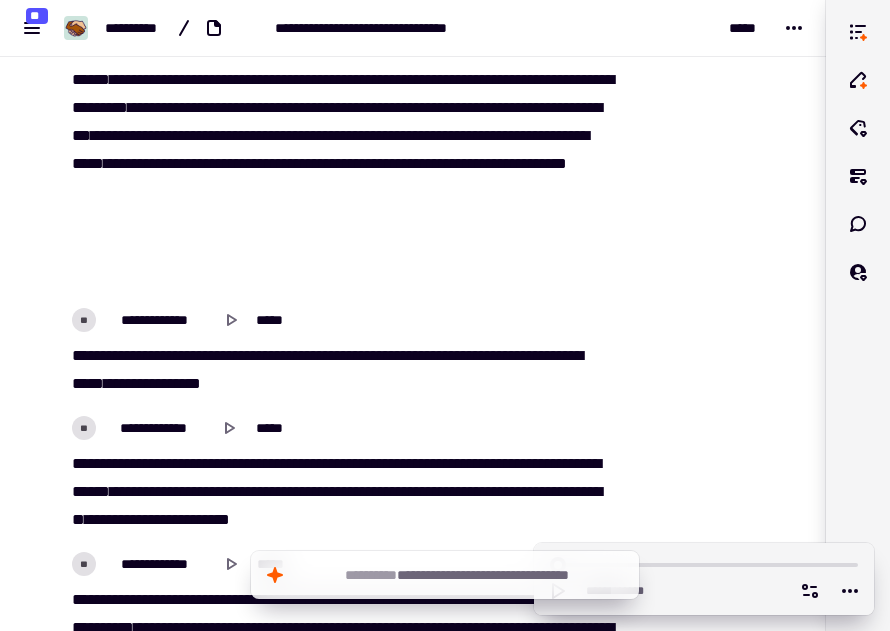 scroll, scrollTop: 9189, scrollLeft: 0, axis: vertical 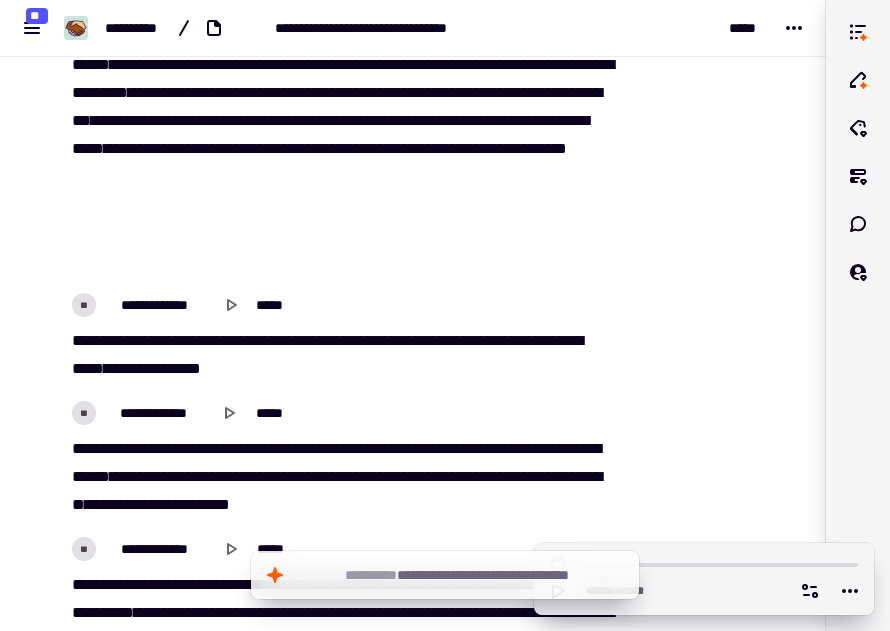 click on "**********" at bounding box center (328, -913) 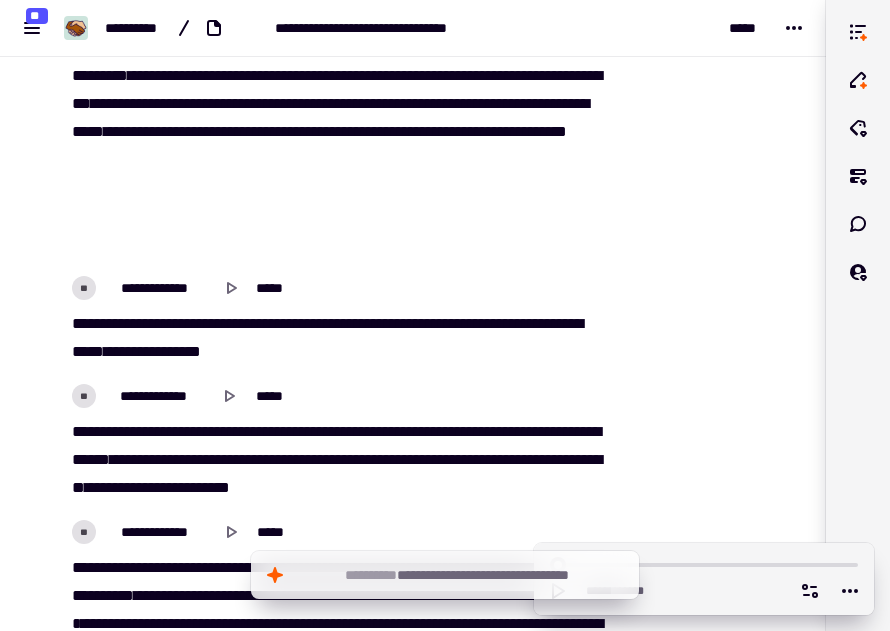 scroll, scrollTop: 9541, scrollLeft: 0, axis: vertical 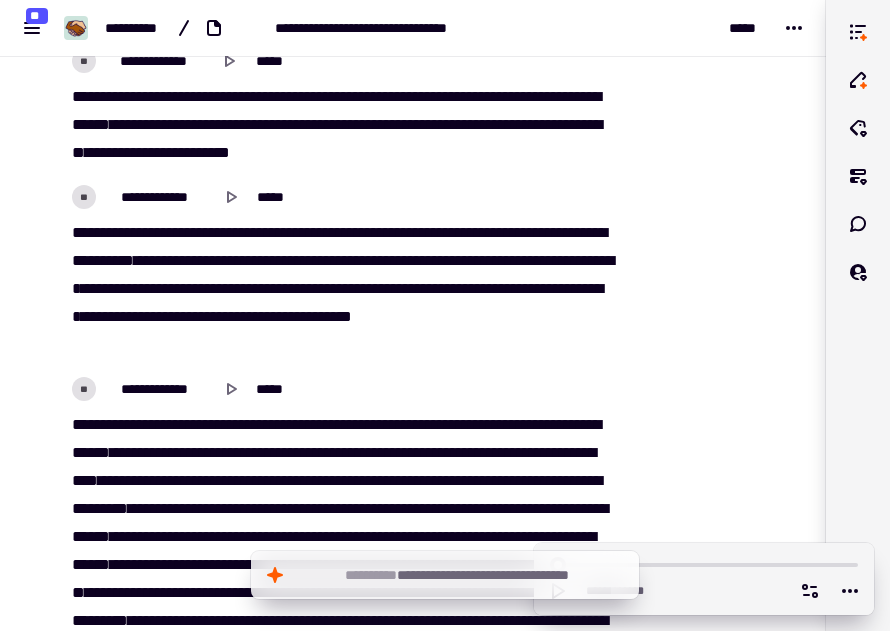 click at bounding box center [711, -1281] 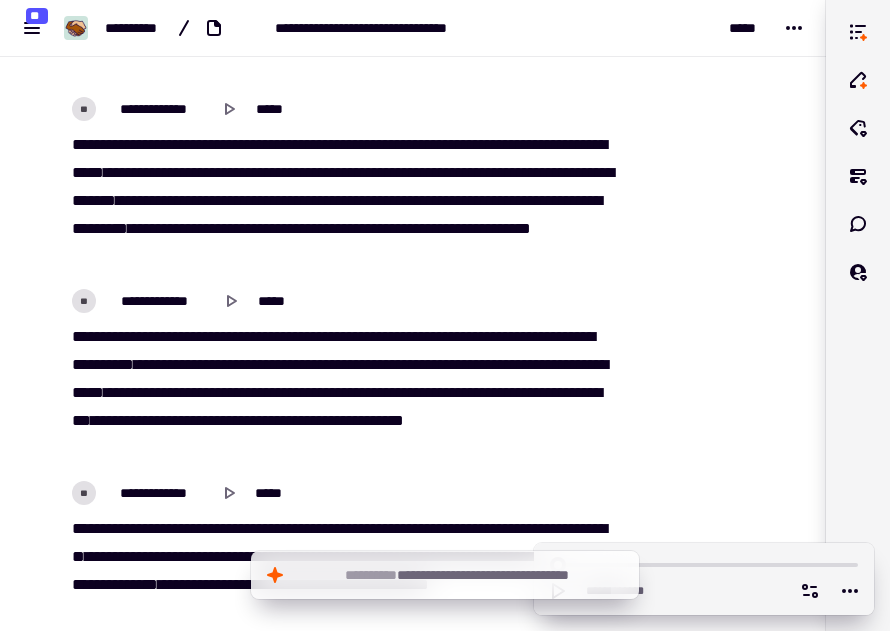scroll, scrollTop: 10221, scrollLeft: 0, axis: vertical 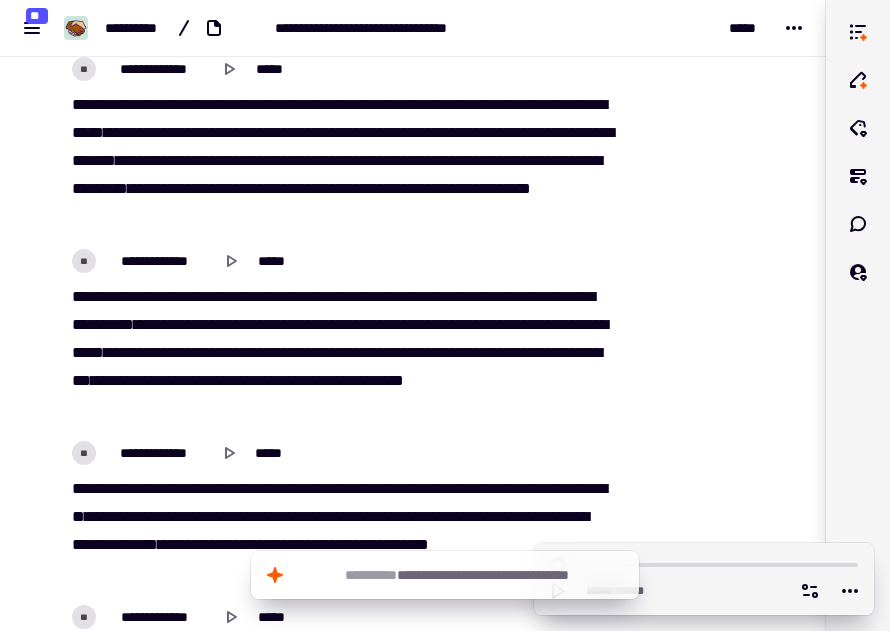 click at bounding box center (711, -1961) 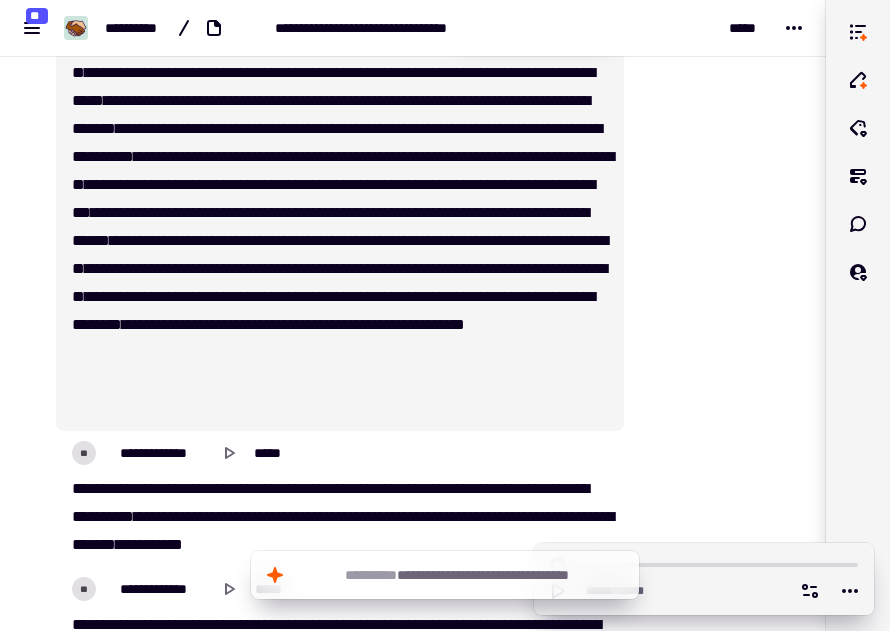 scroll, scrollTop: 10901, scrollLeft: 0, axis: vertical 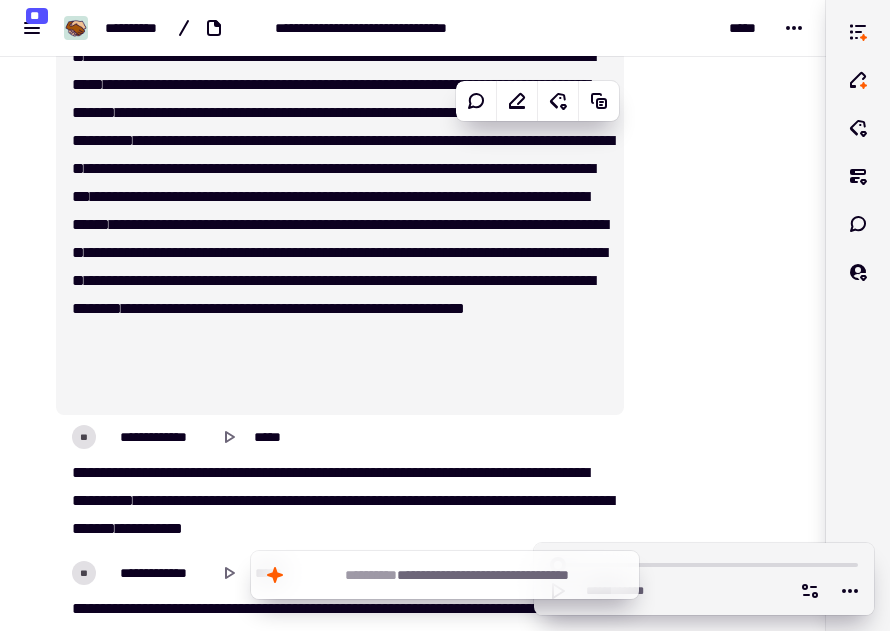 click at bounding box center (711, -2641) 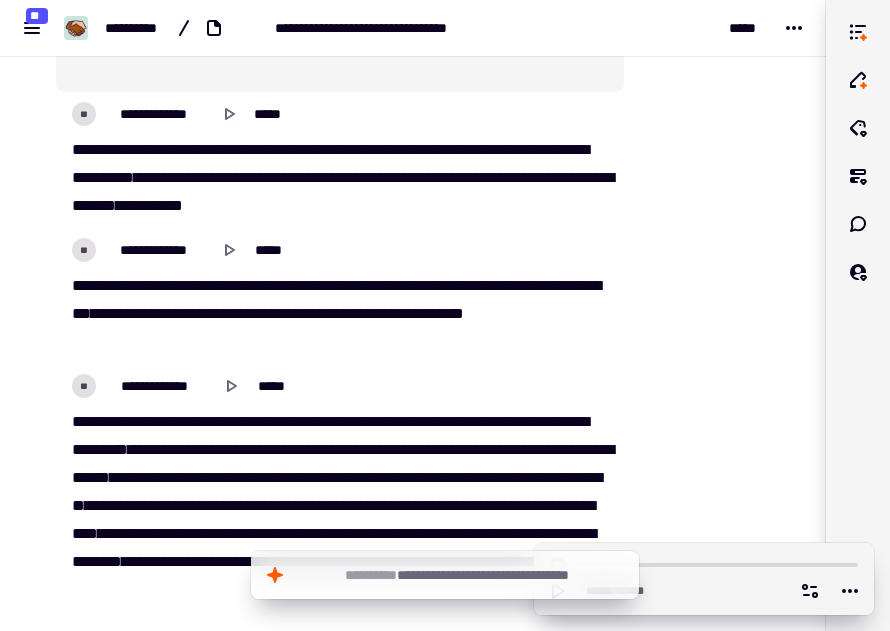 scroll, scrollTop: 11261, scrollLeft: 0, axis: vertical 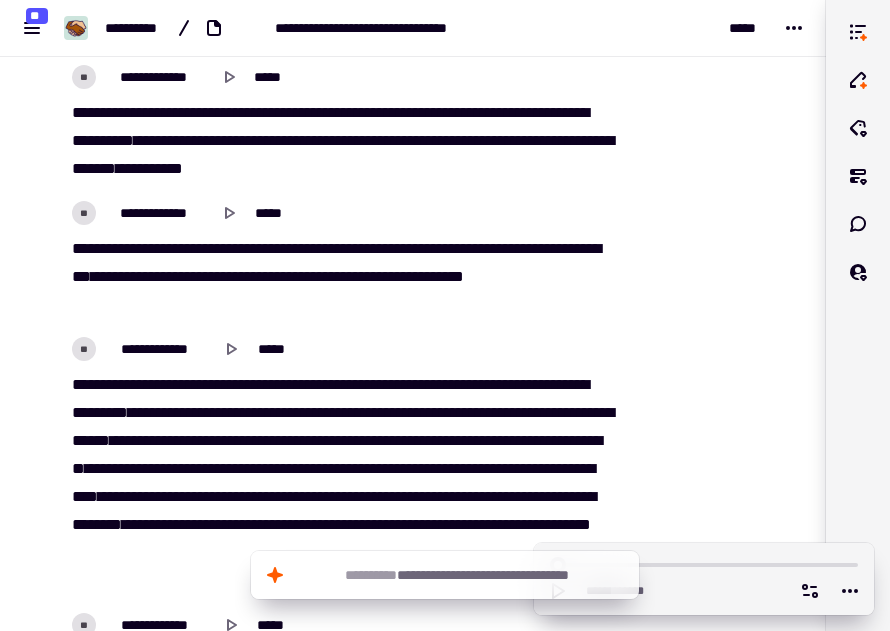 click on "**********" at bounding box center (328, -2985) 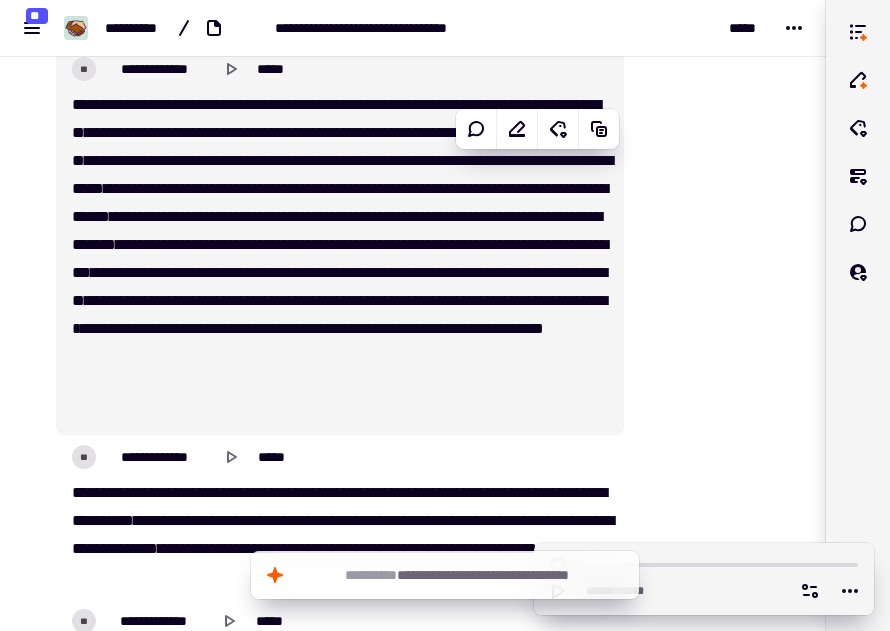 scroll, scrollTop: 11821, scrollLeft: 0, axis: vertical 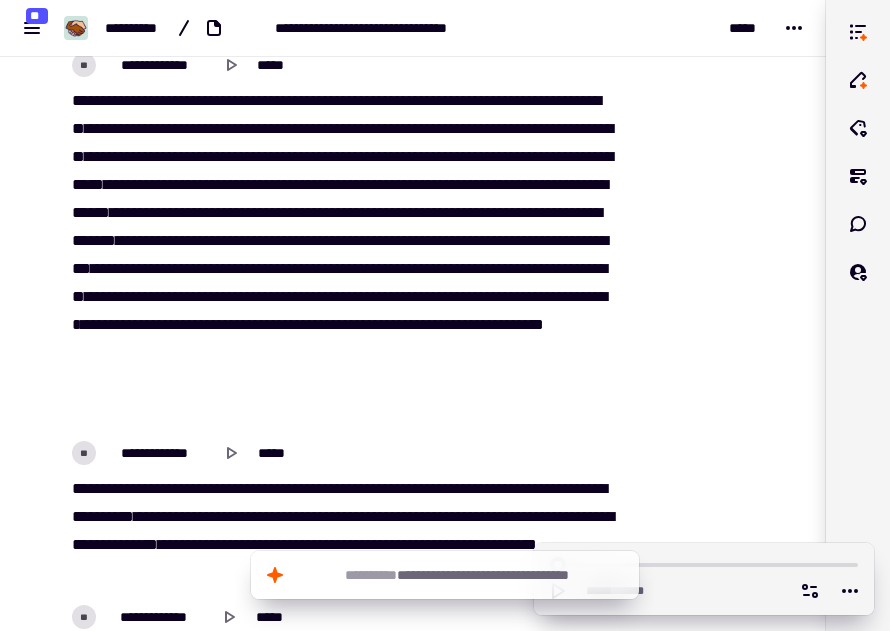 click at bounding box center [711, -3561] 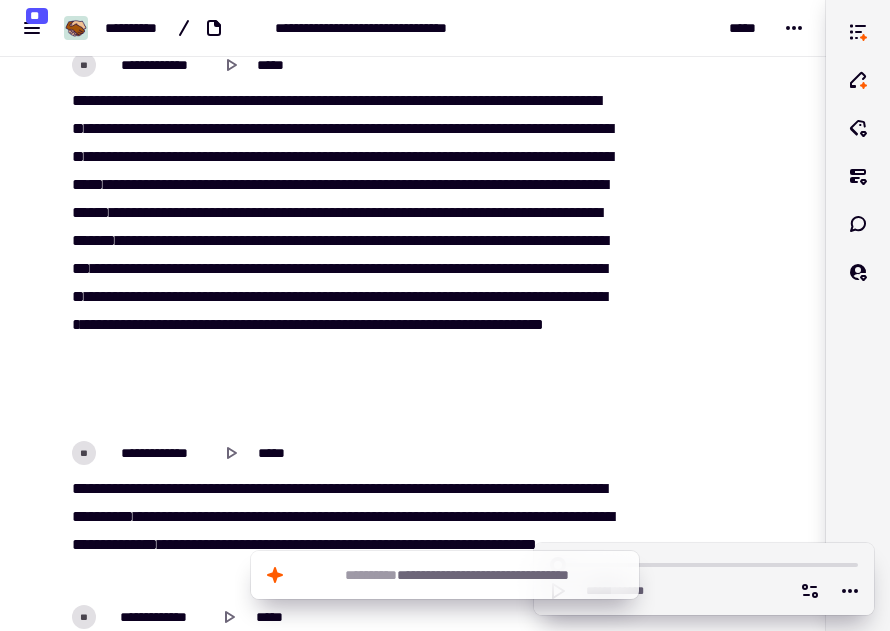 scroll, scrollTop: 12157, scrollLeft: 0, axis: vertical 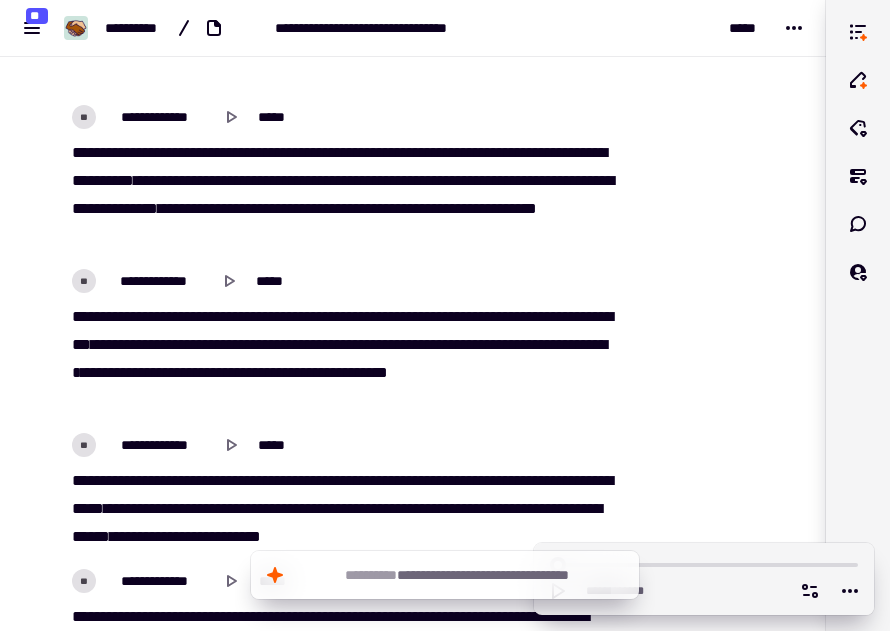 click at bounding box center [711, -3897] 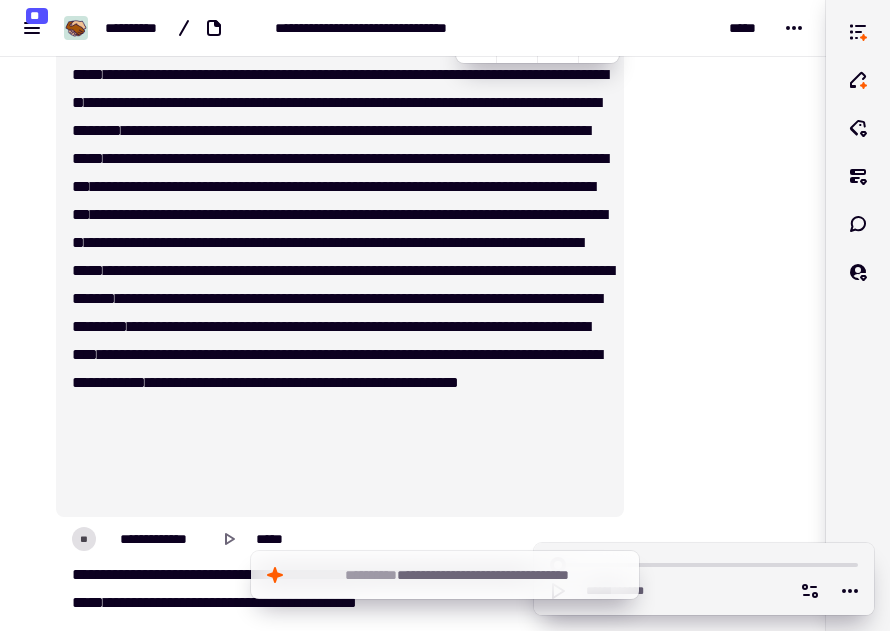 scroll, scrollTop: 12757, scrollLeft: 0, axis: vertical 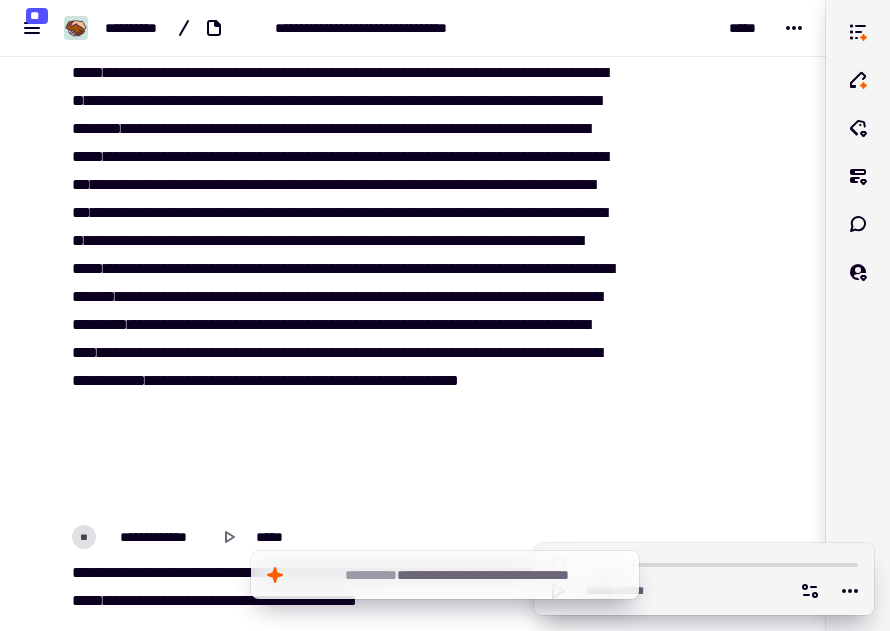 click at bounding box center (711, -4497) 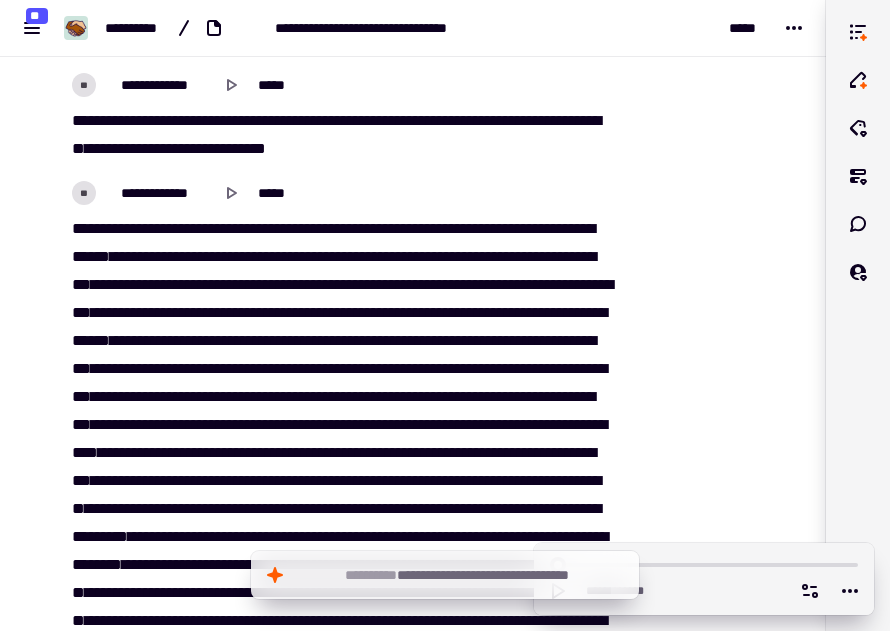 scroll, scrollTop: 13357, scrollLeft: 0, axis: vertical 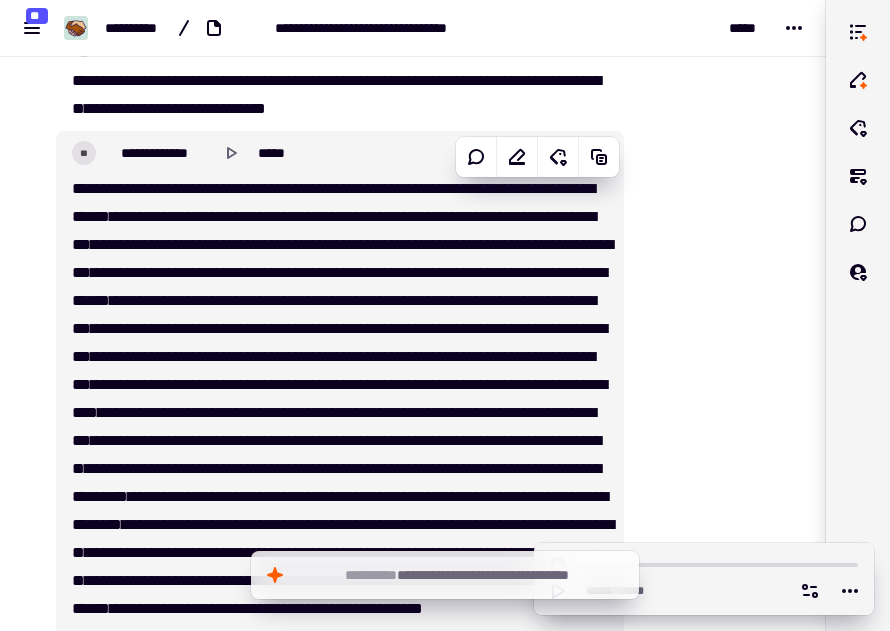 click on "**********" at bounding box center (328, -5081) 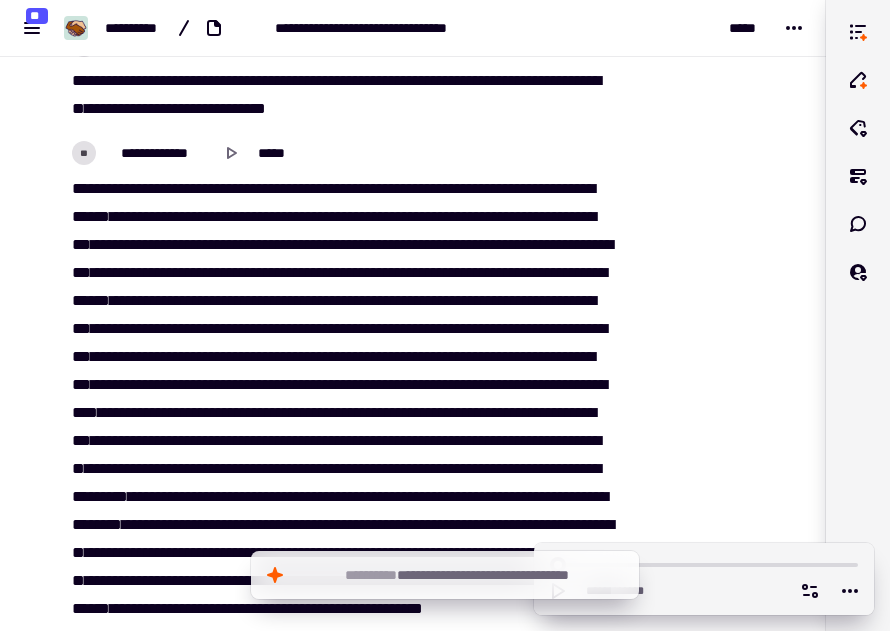click at bounding box center (711, -5097) 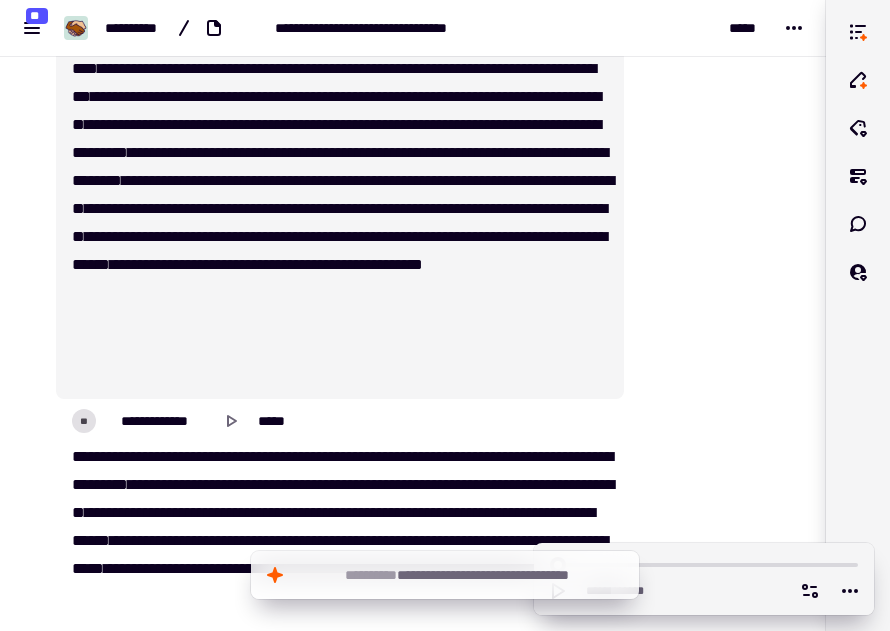scroll, scrollTop: 13717, scrollLeft: 0, axis: vertical 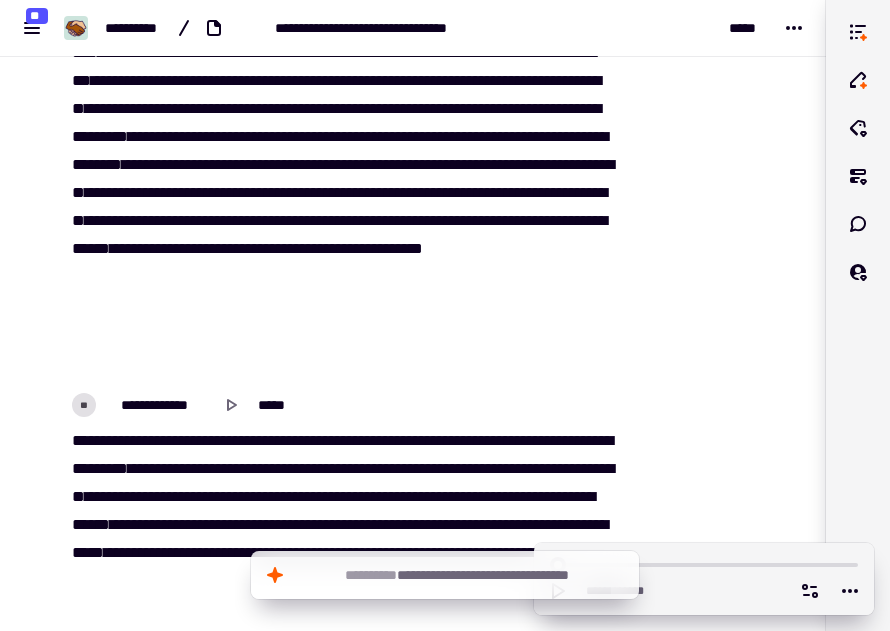 click at bounding box center [711, -5457] 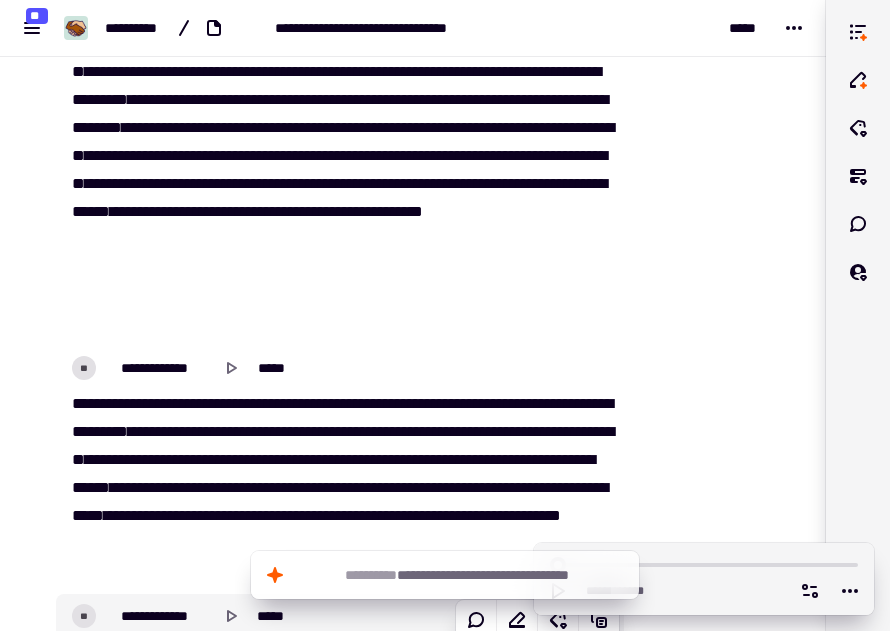 scroll, scrollTop: 13757, scrollLeft: 0, axis: vertical 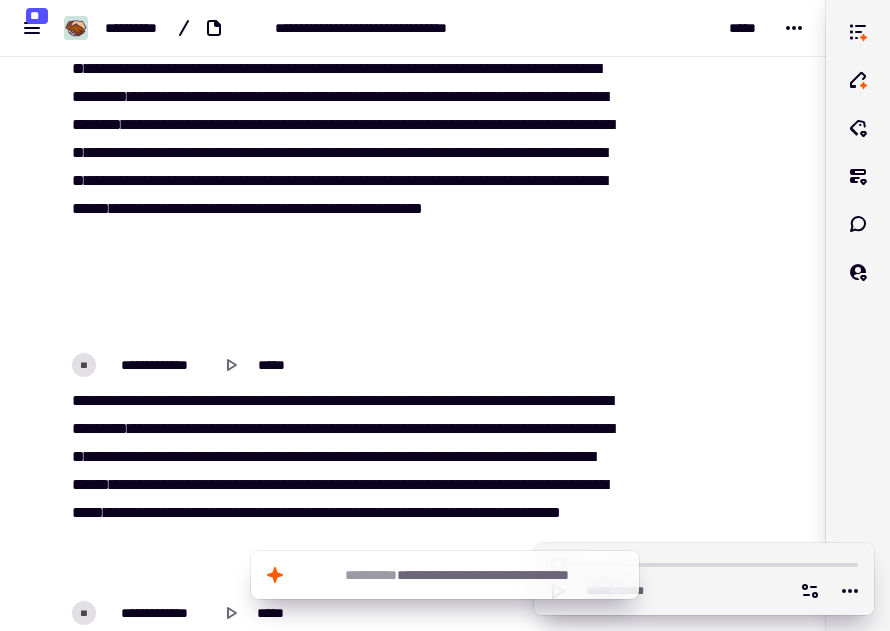 click at bounding box center [711, -5497] 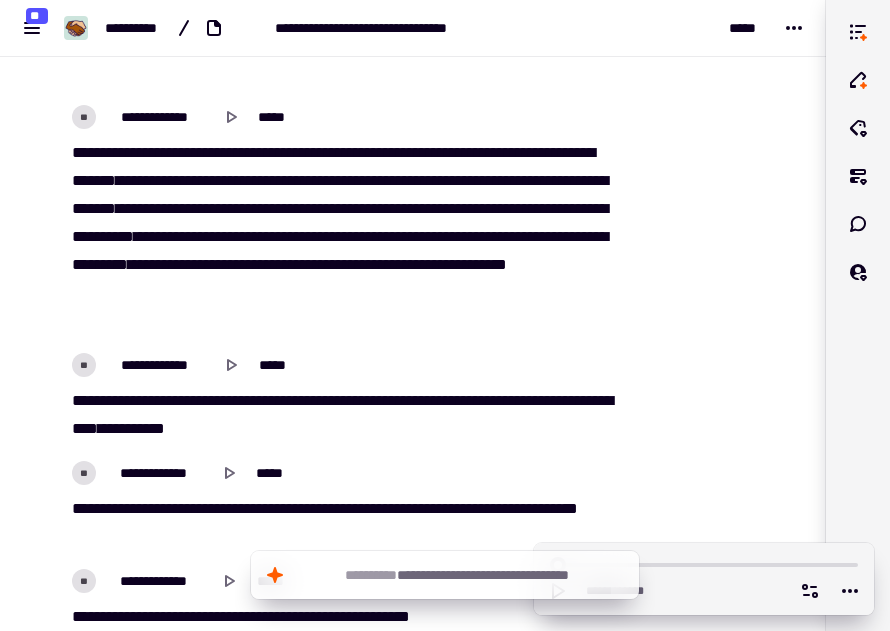scroll, scrollTop: 15557, scrollLeft: 0, axis: vertical 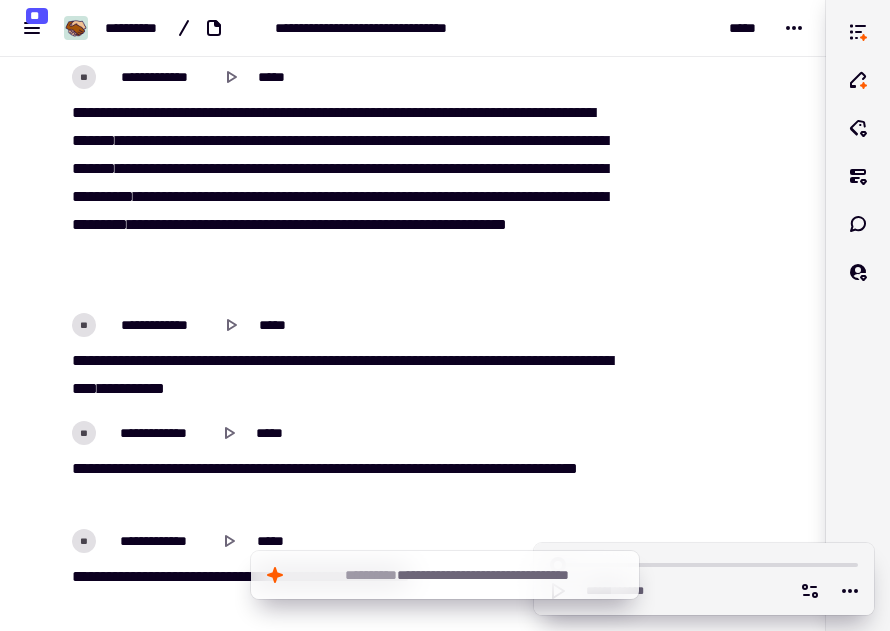 click on "**********" at bounding box center (328, -7281) 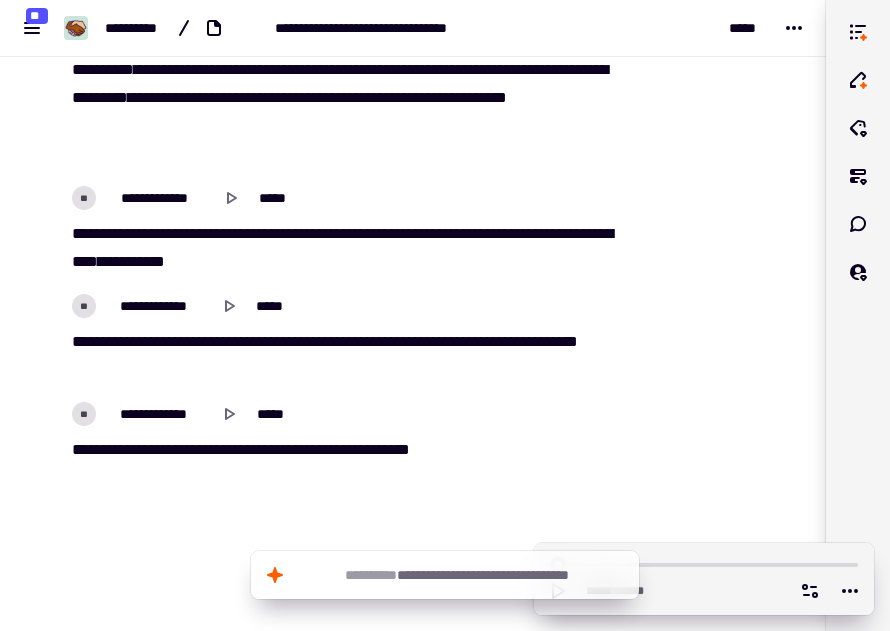 scroll, scrollTop: 15717, scrollLeft: 0, axis: vertical 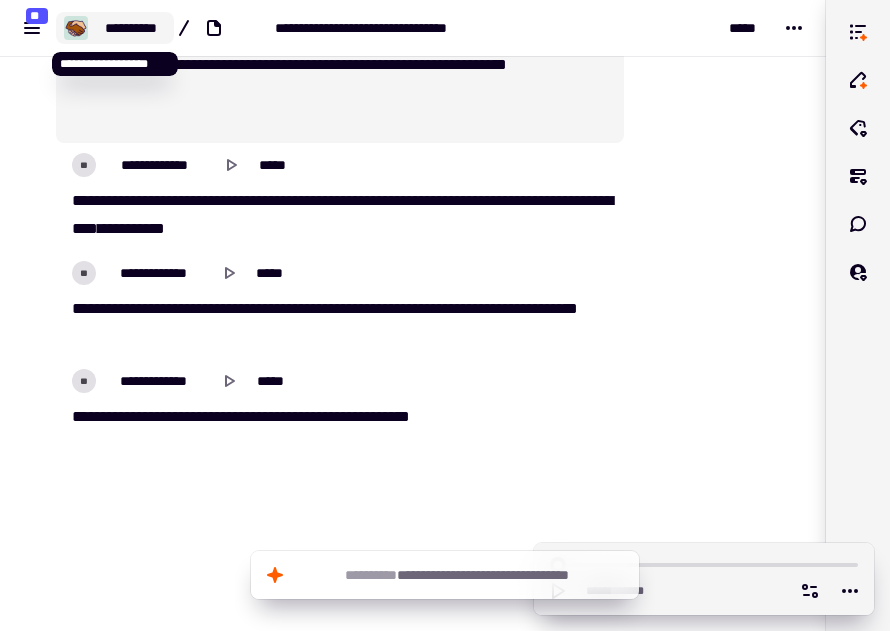 click on "**********" 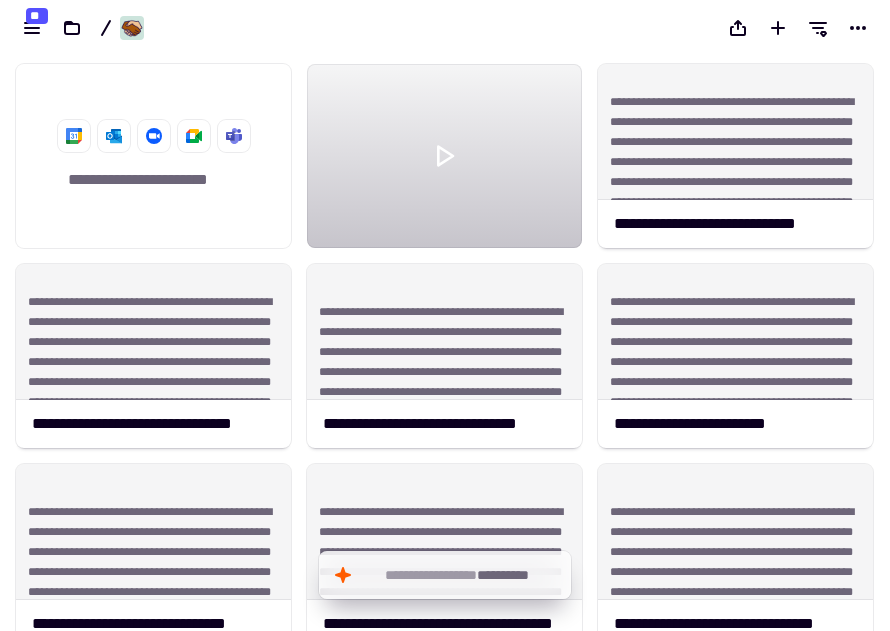 scroll, scrollTop: 575, scrollLeft: 890, axis: both 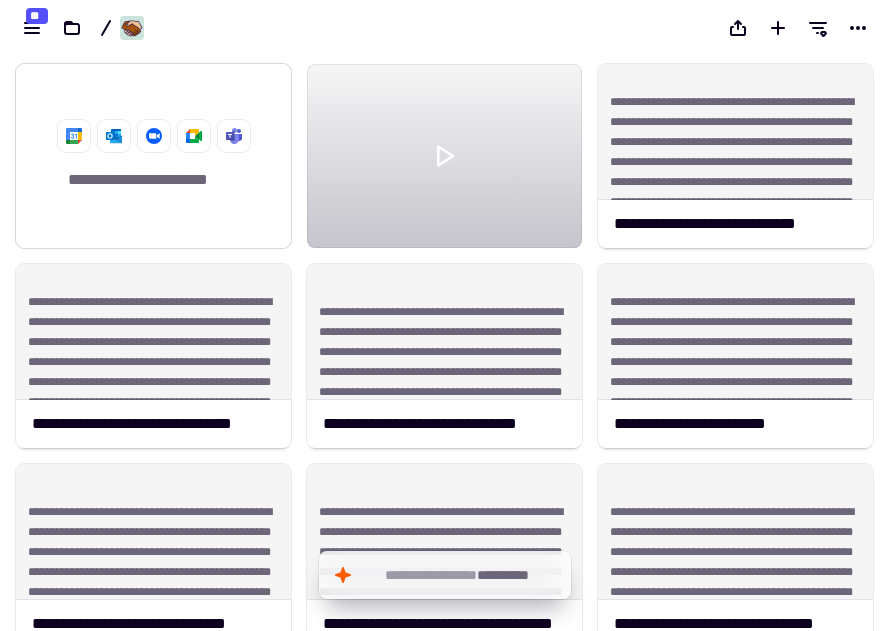 click on "**********" 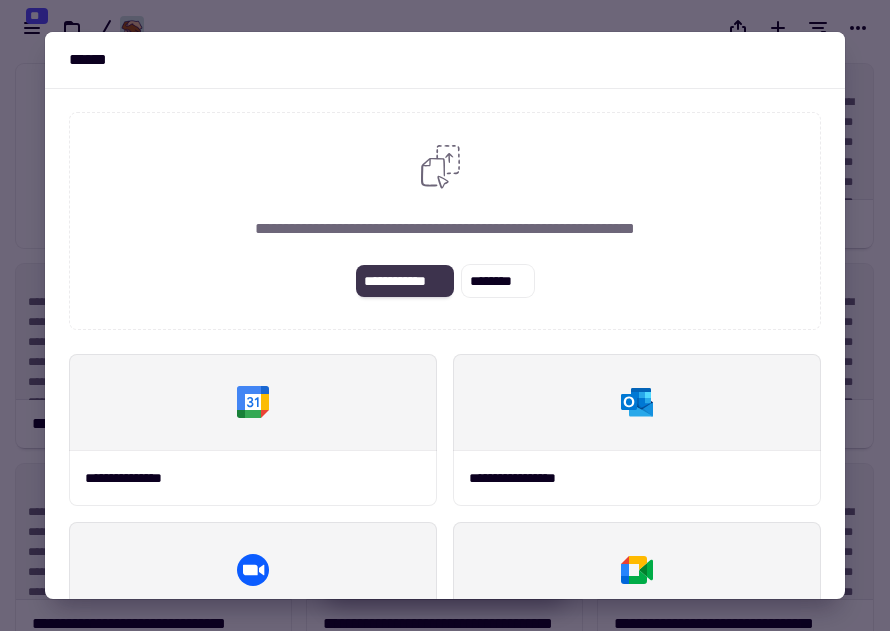 click on "**********" 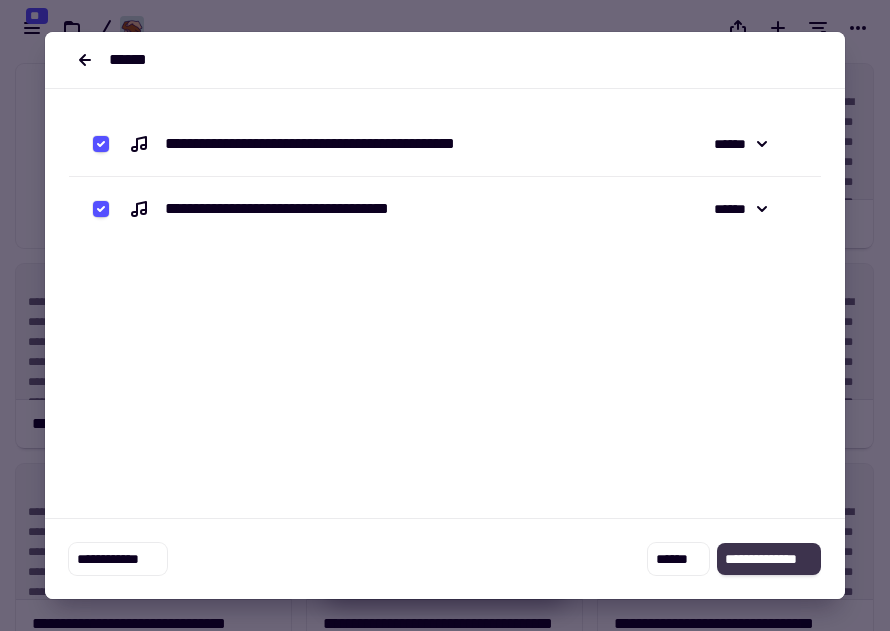 click on "**********" 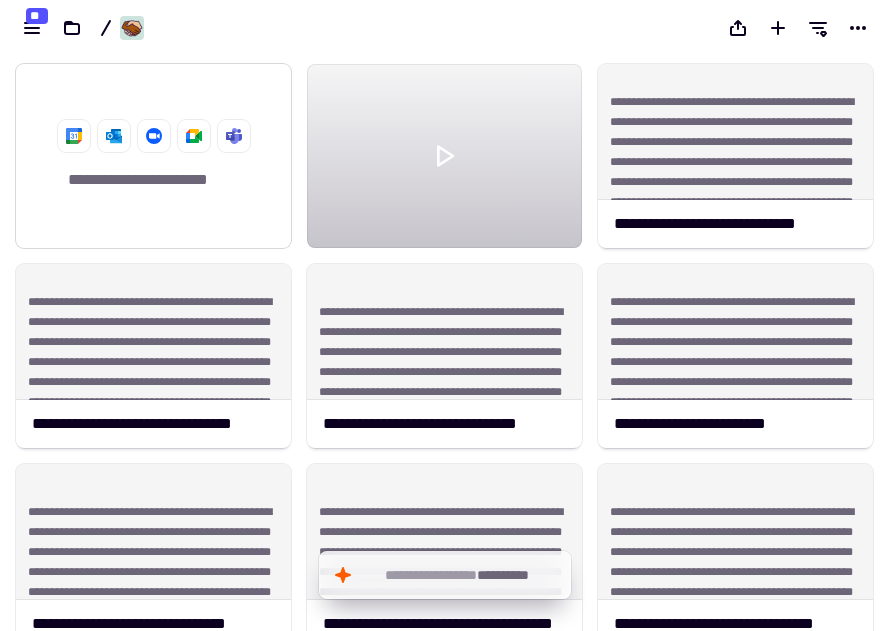 click on "**********" 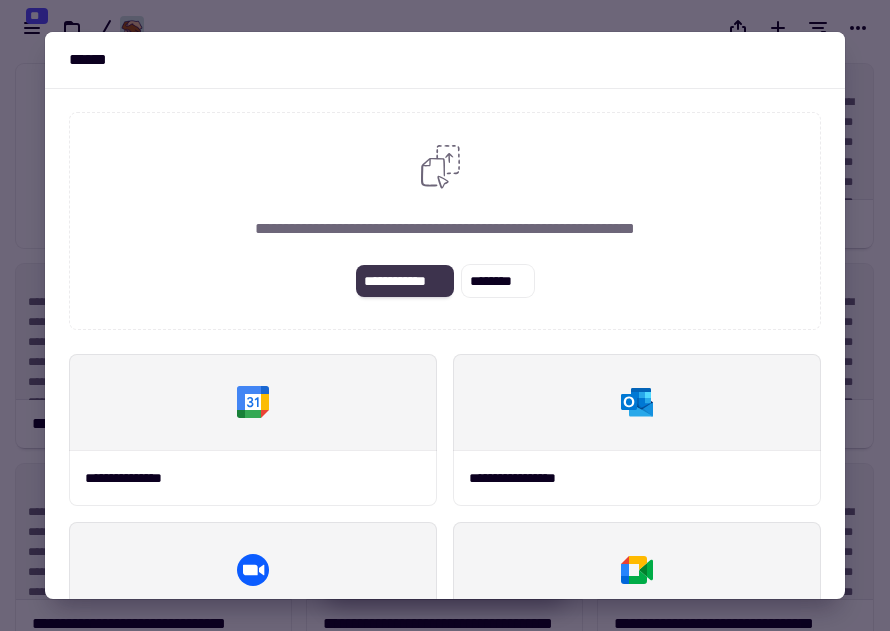 click on "**********" 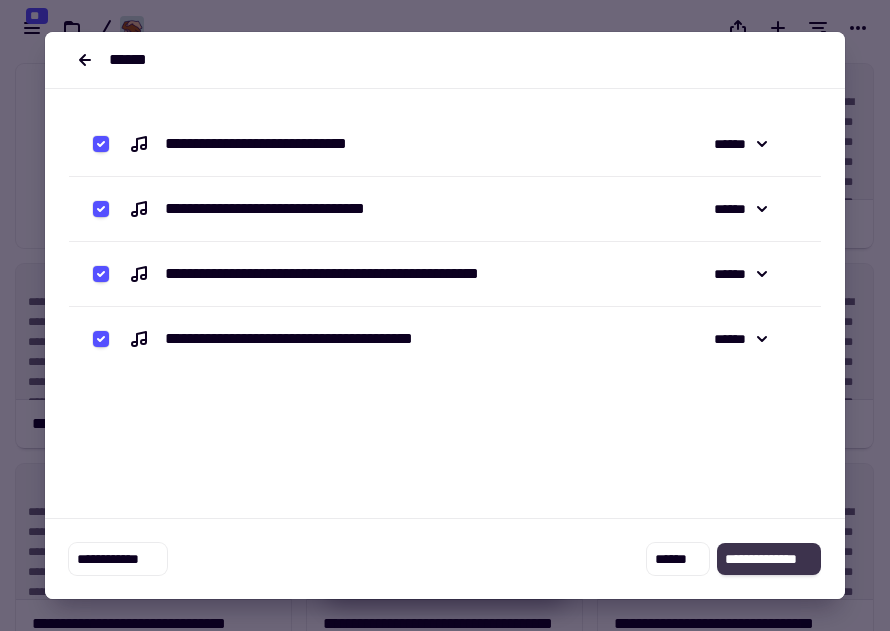 click on "**********" 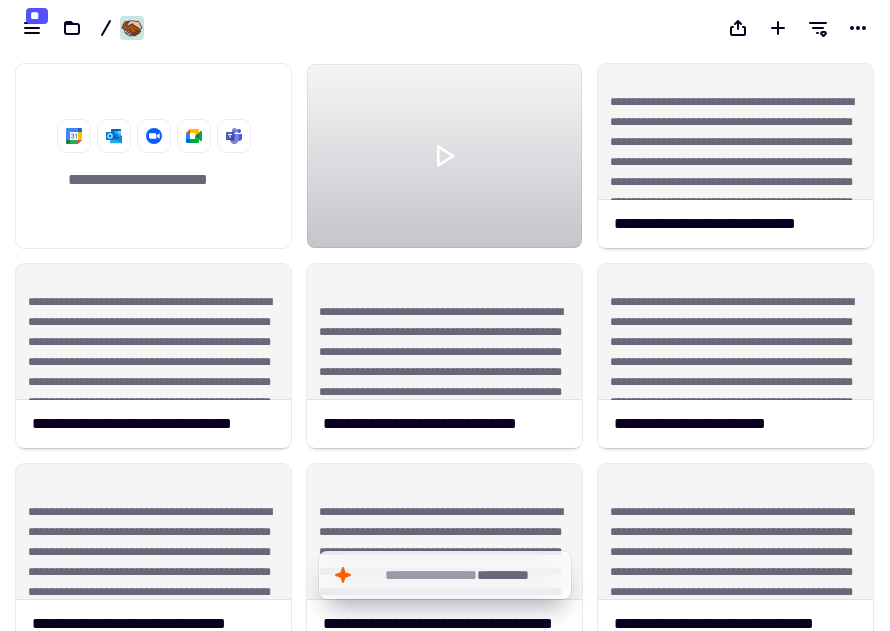 click on "**********" at bounding box center (222, 28) 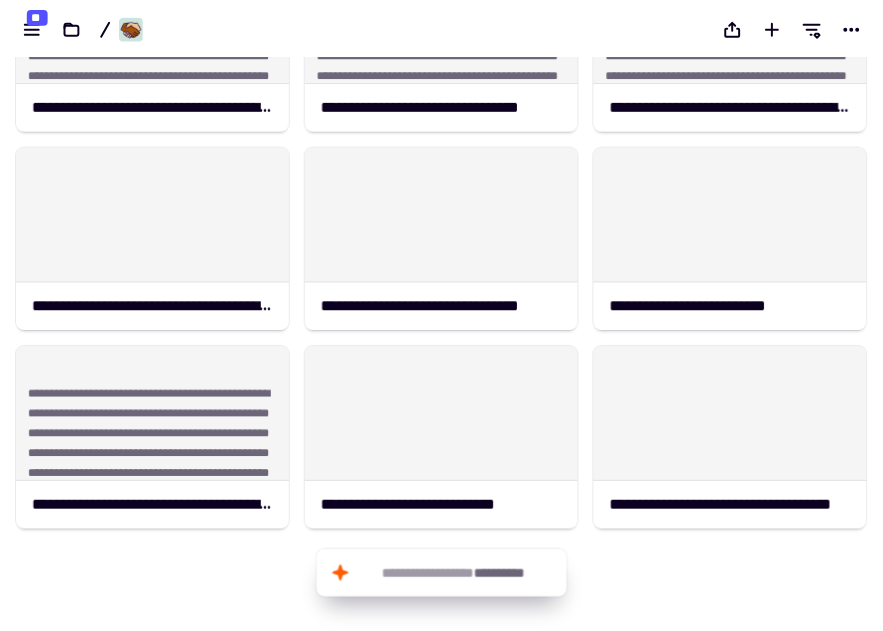 scroll, scrollTop: 1119, scrollLeft: 0, axis: vertical 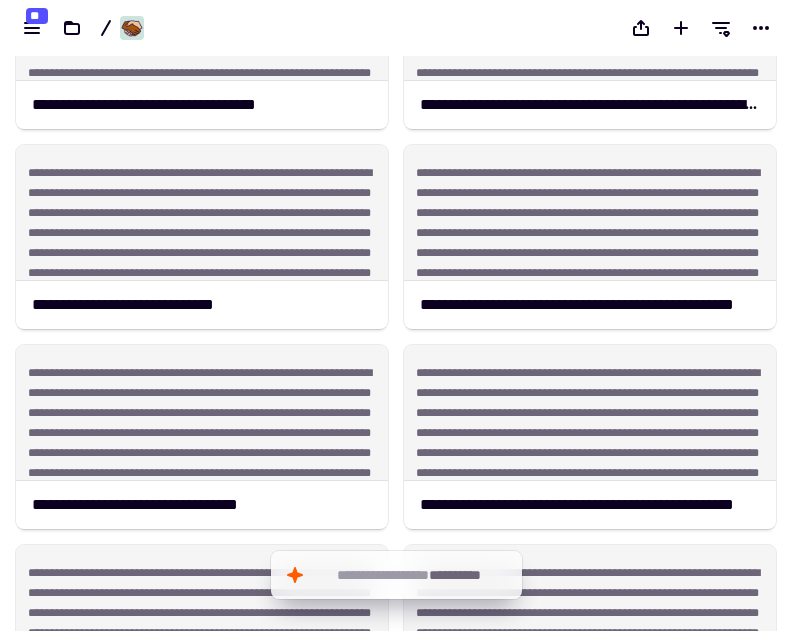 click on "[REDACTED]" at bounding box center [396, 343] 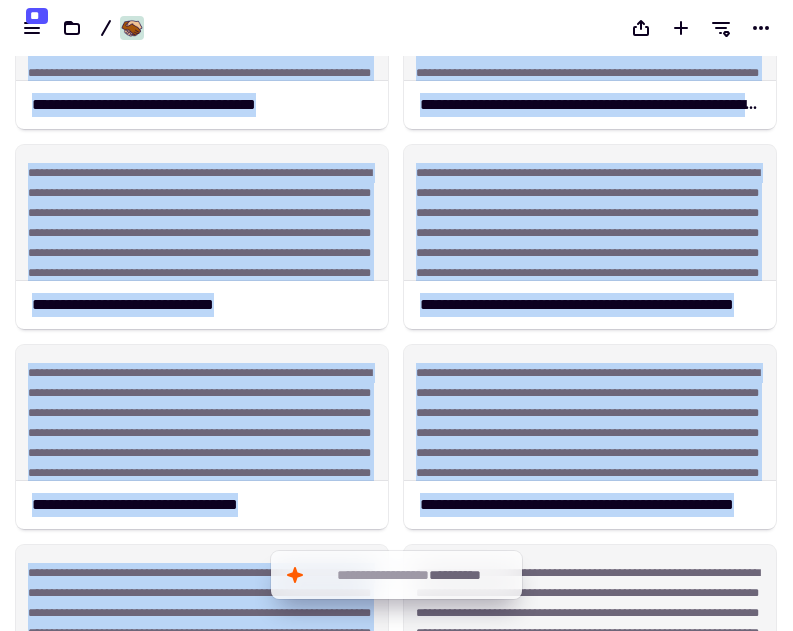 drag, startPoint x: 784, startPoint y: 202, endPoint x: 780, endPoint y: 547, distance: 345.0232 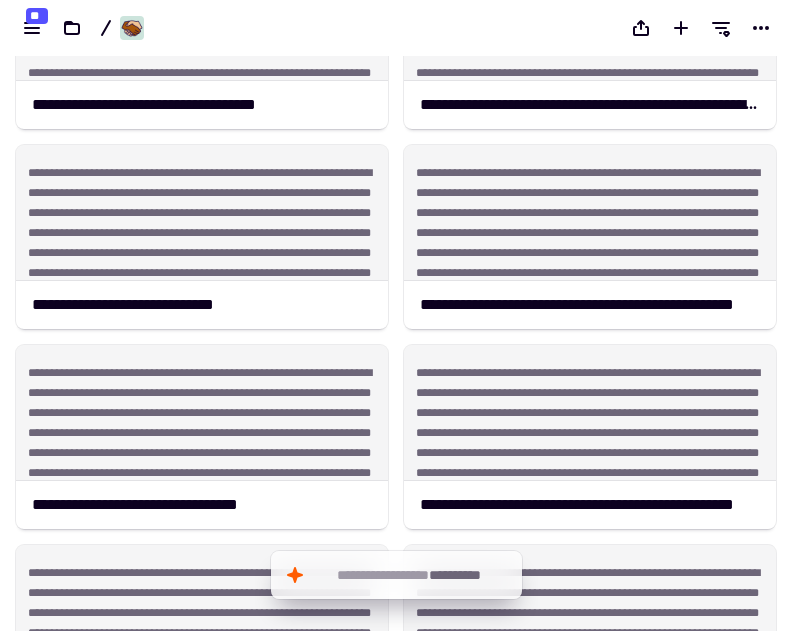 click on "**********" 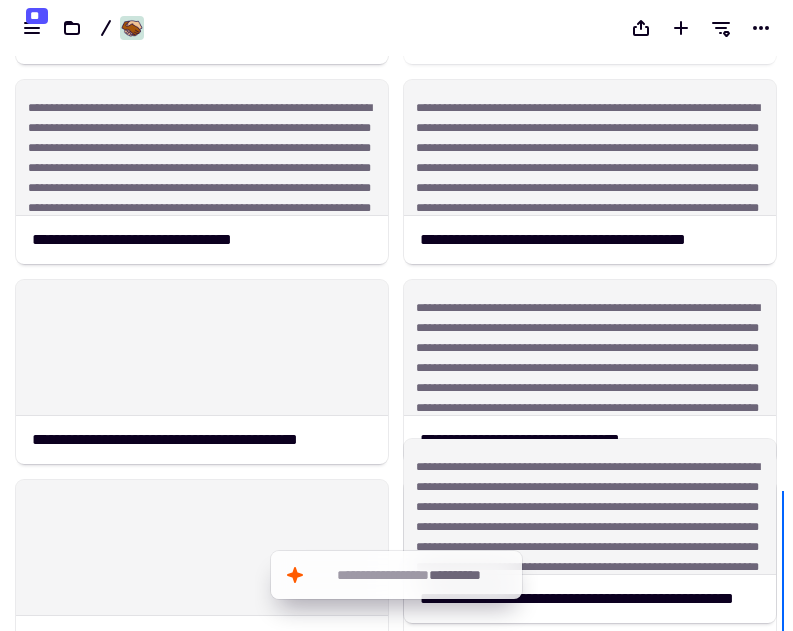 drag, startPoint x: 780, startPoint y: 513, endPoint x: 781, endPoint y: 614, distance: 101.00495 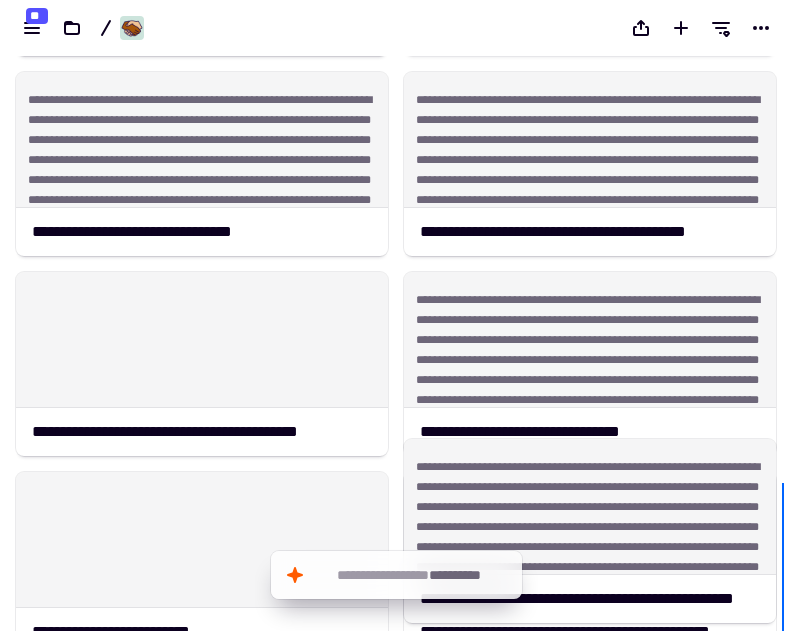 click on "**********" at bounding box center [396, 343] 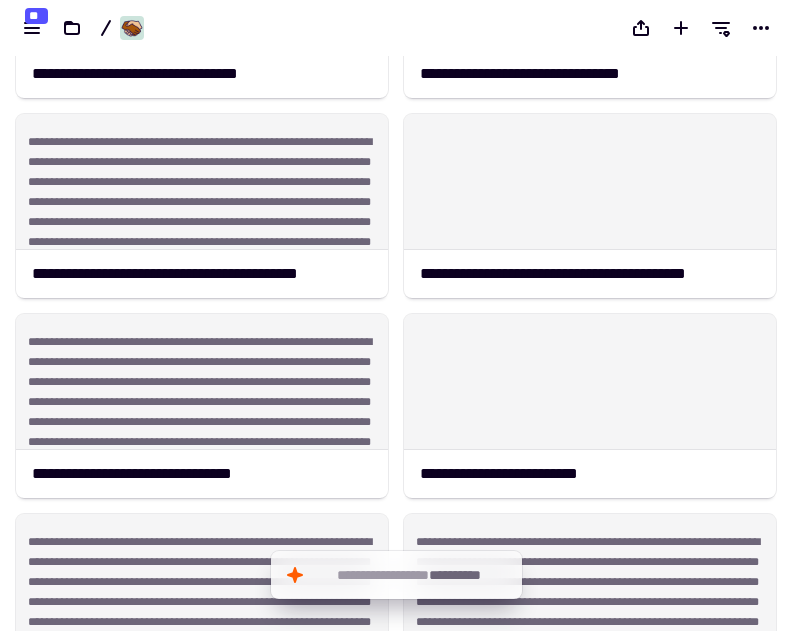 scroll, scrollTop: 1516, scrollLeft: 0, axis: vertical 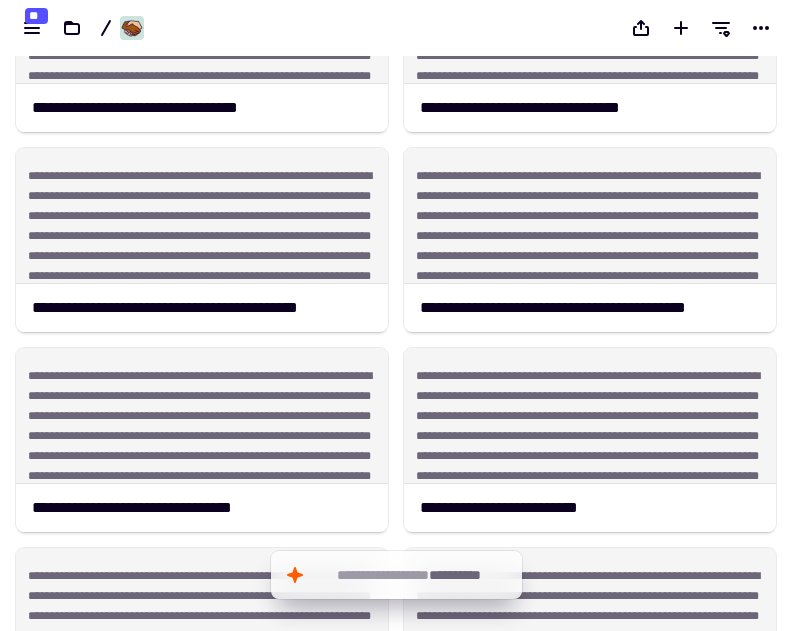 click on "**********" 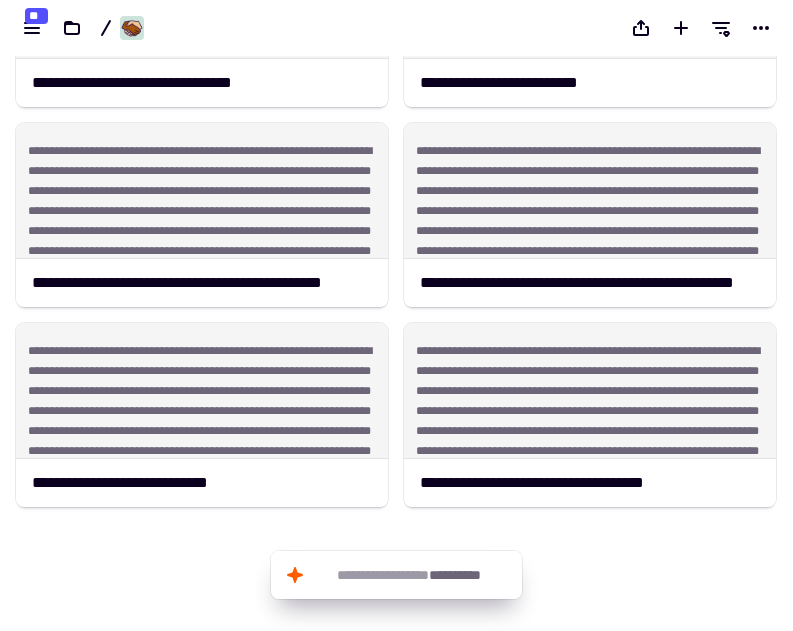 scroll, scrollTop: 1959, scrollLeft: 0, axis: vertical 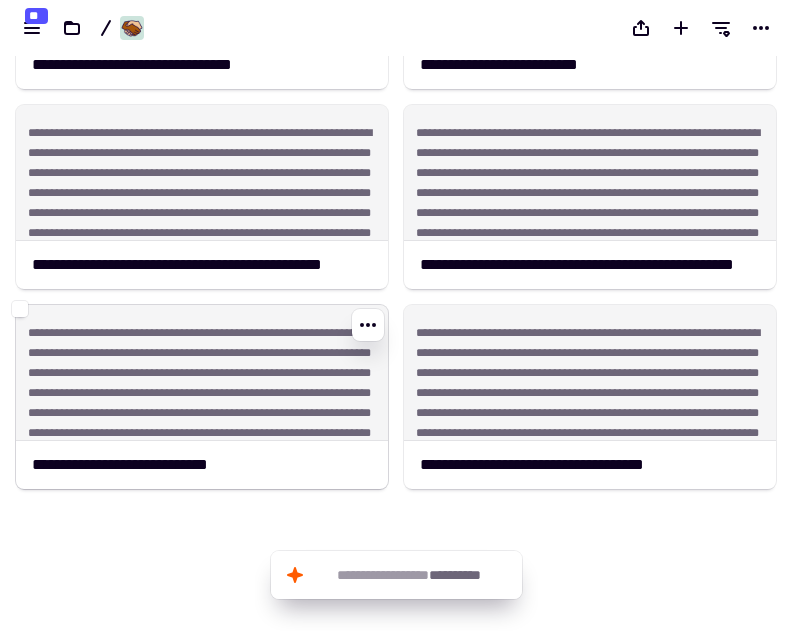 click on "**********" 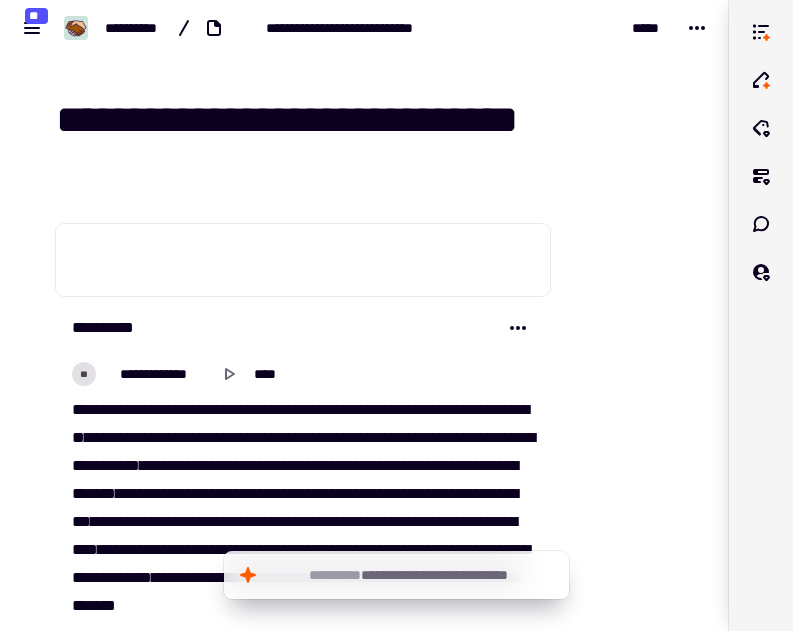click on "[REDACTED]" at bounding box center (291, 8662) 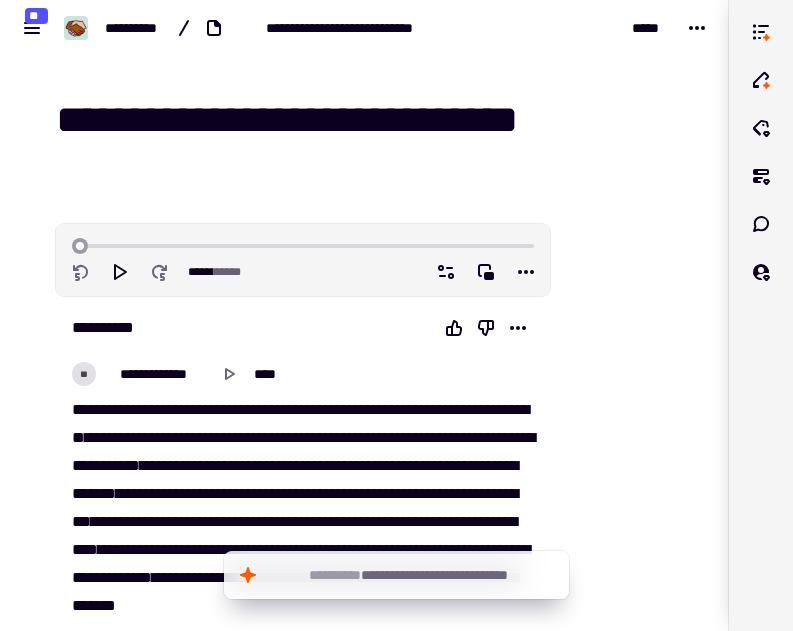 click on "**********" at bounding box center (376, 120) 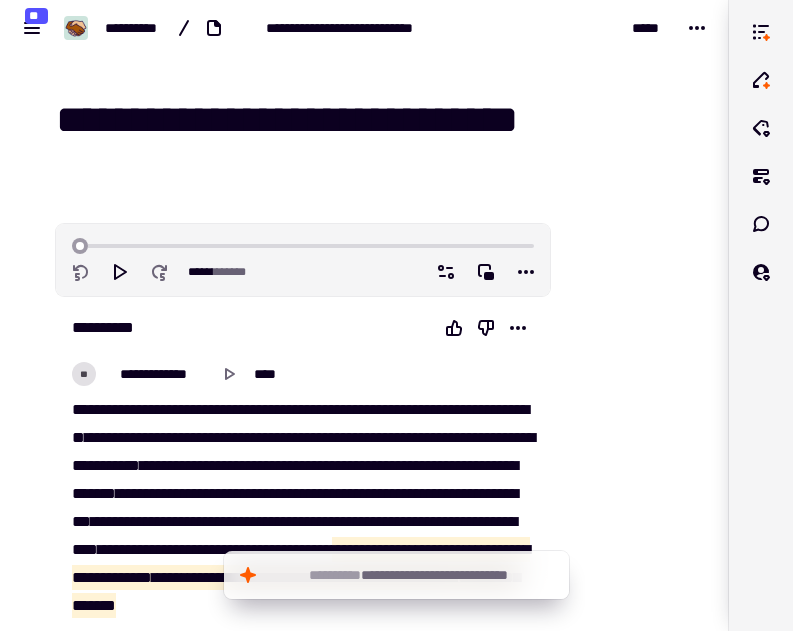 drag, startPoint x: 638, startPoint y: 210, endPoint x: 541, endPoint y: 492, distance: 298.21637 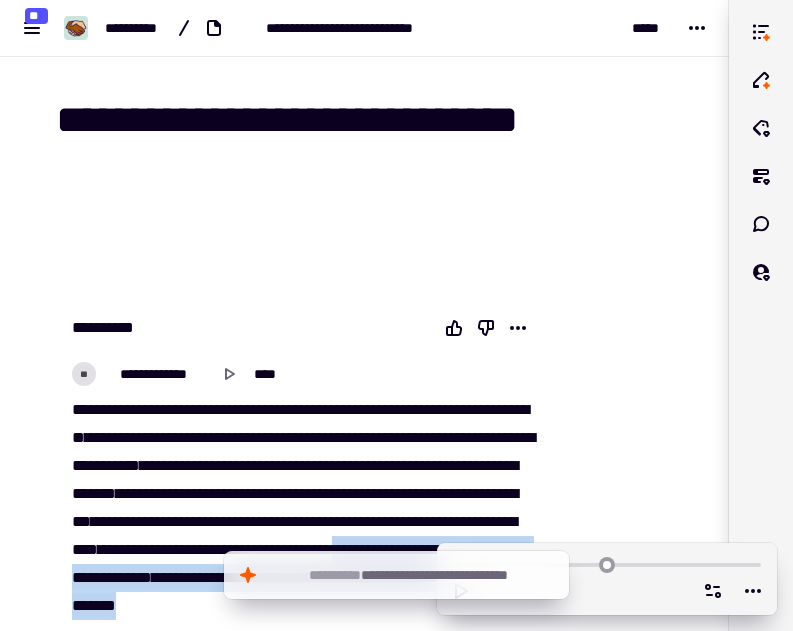 scroll, scrollTop: 203, scrollLeft: 0, axis: vertical 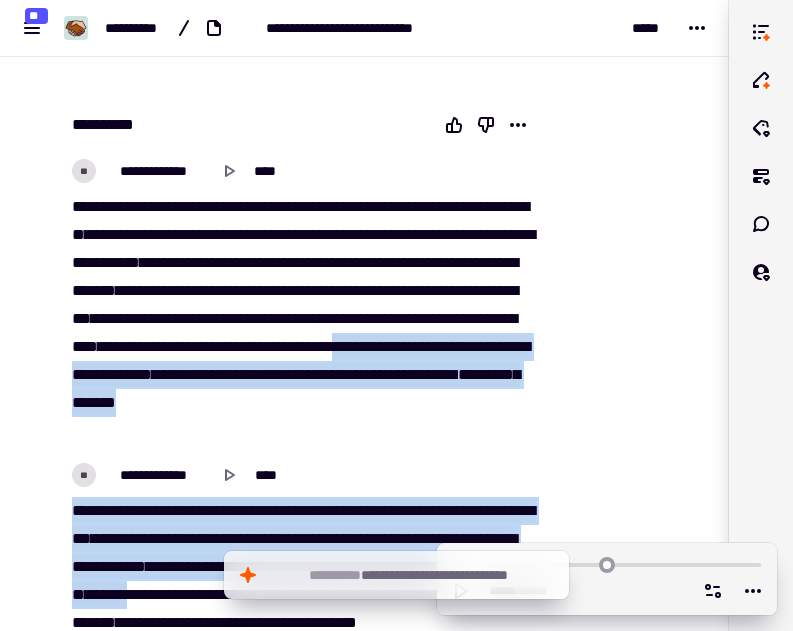 click on "**********" at bounding box center [303, 319] 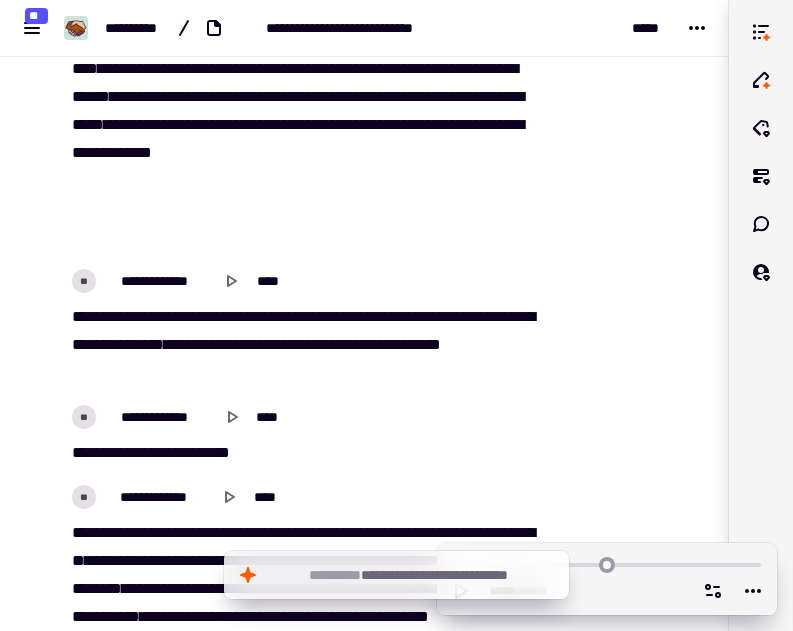 scroll, scrollTop: 1645, scrollLeft: 0, axis: vertical 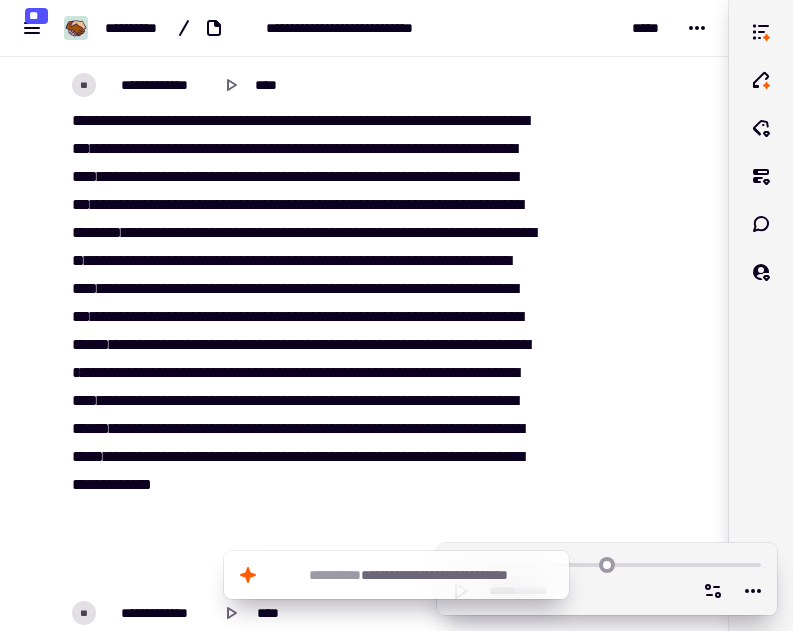 click on "***" at bounding box center (503, 288) 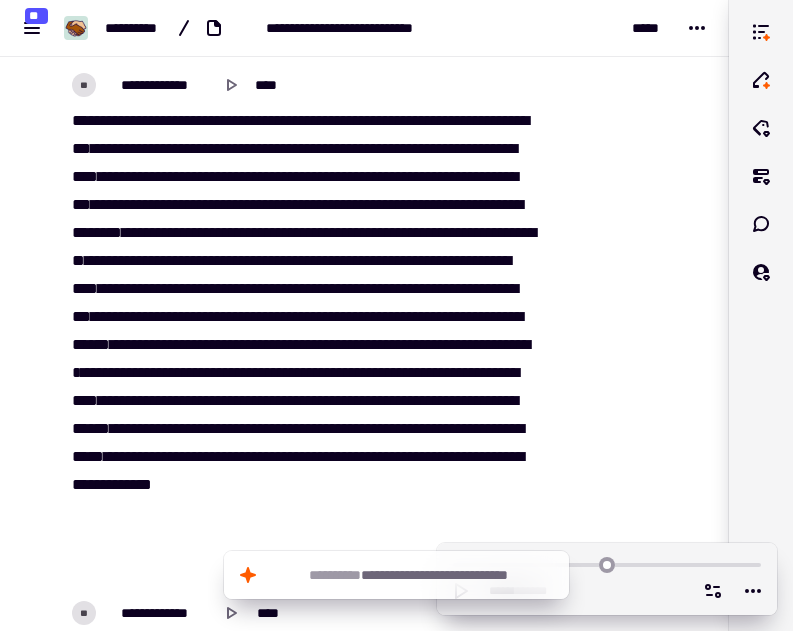 scroll, scrollTop: 1977, scrollLeft: 0, axis: vertical 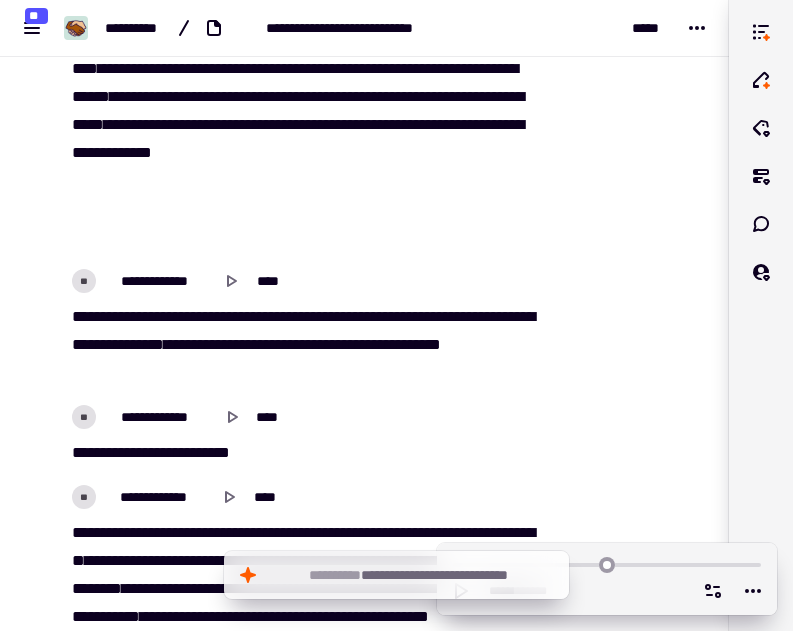 click at bounding box center [625, 6669] 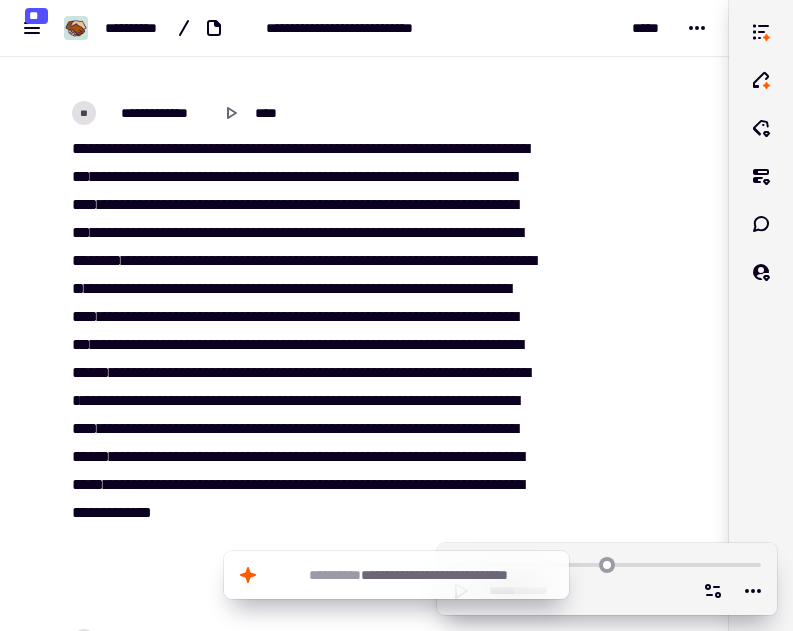 scroll, scrollTop: 1657, scrollLeft: 0, axis: vertical 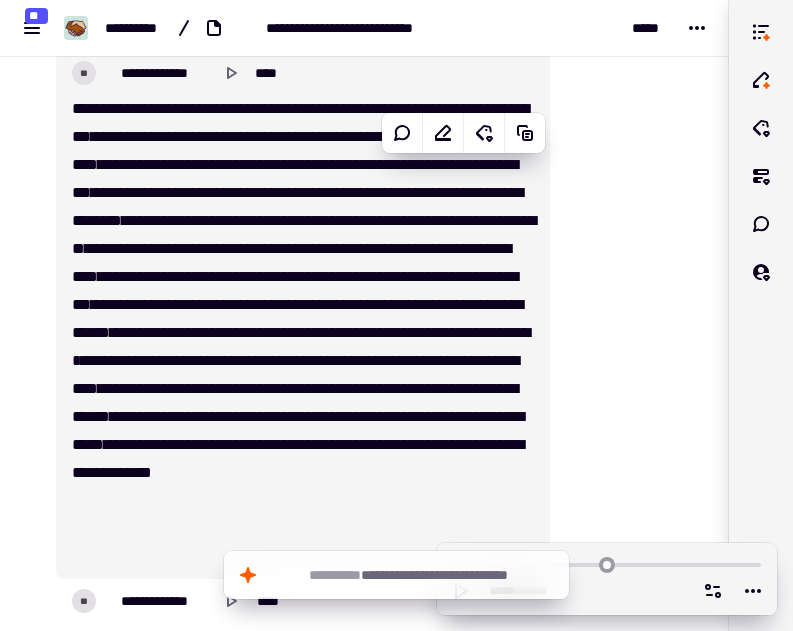 click at bounding box center (625, 6989) 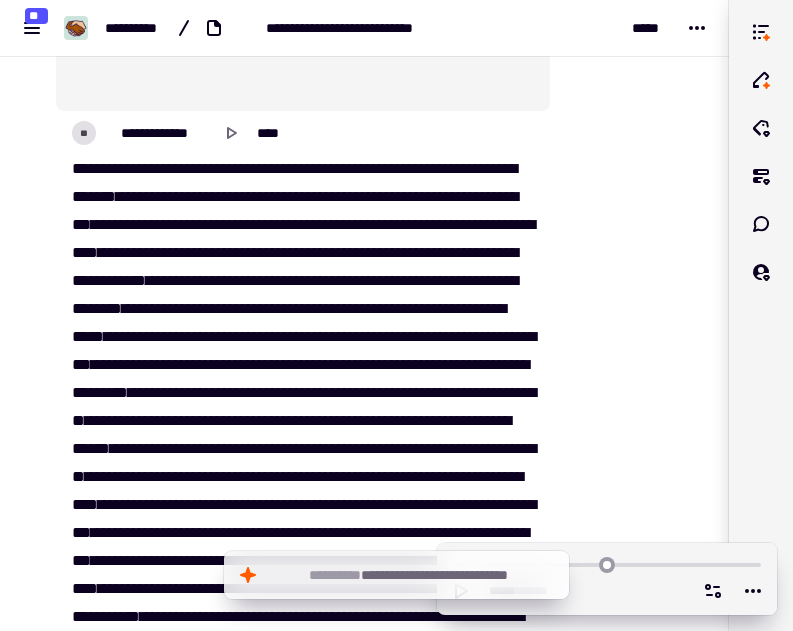 scroll, scrollTop: 3177, scrollLeft: 0, axis: vertical 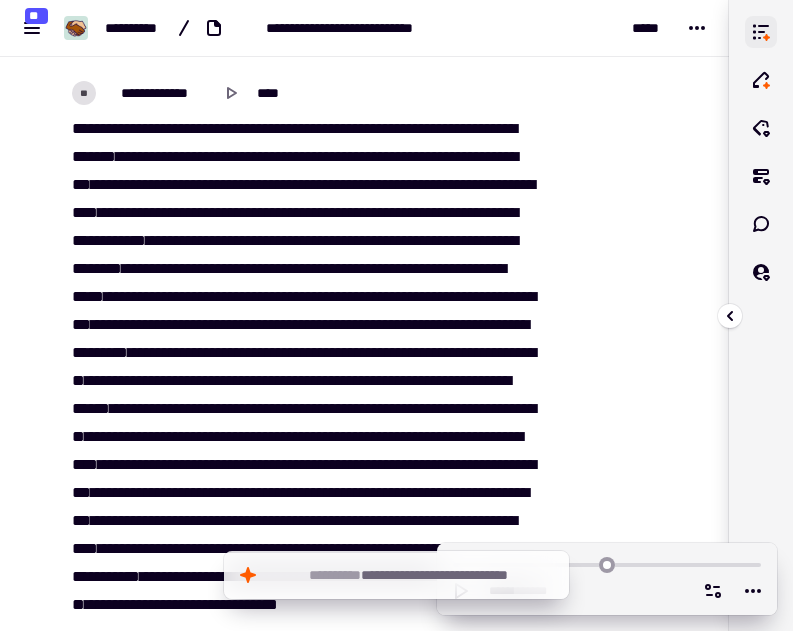 click 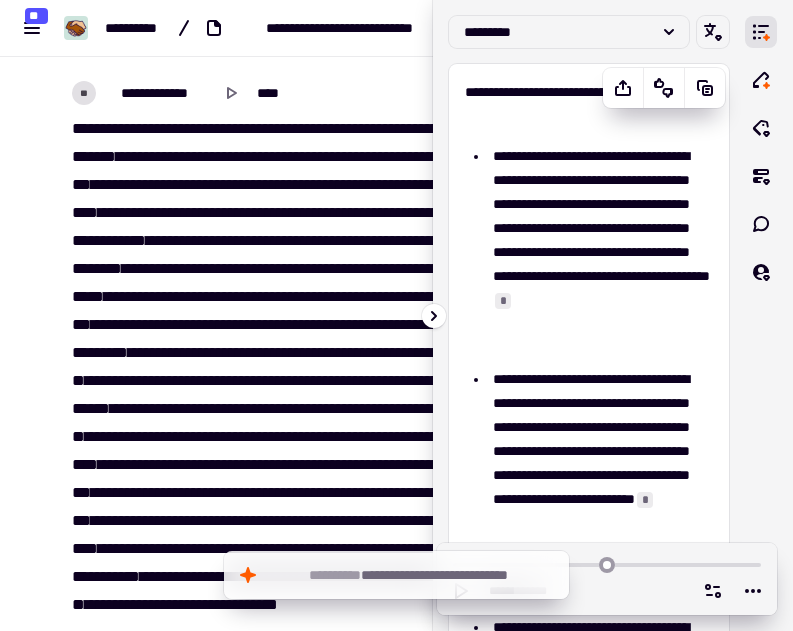 click on "**********" at bounding box center [603, 252] 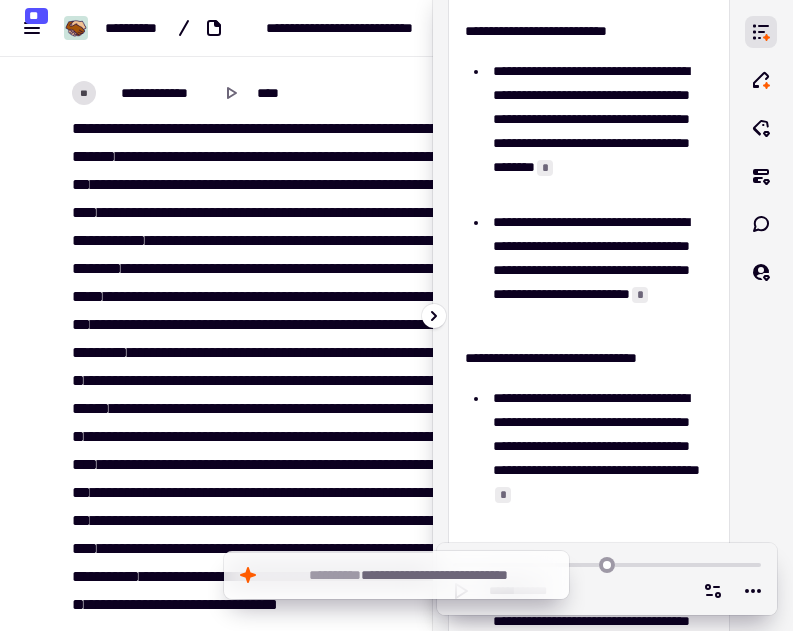 scroll, scrollTop: 560, scrollLeft: 0, axis: vertical 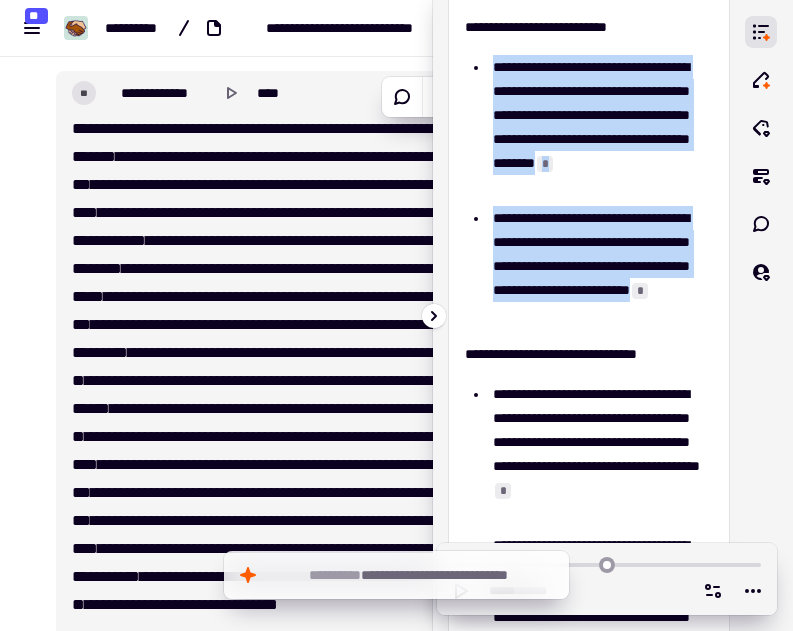 drag, startPoint x: 495, startPoint y: 64, endPoint x: 632, endPoint y: 310, distance: 281.57593 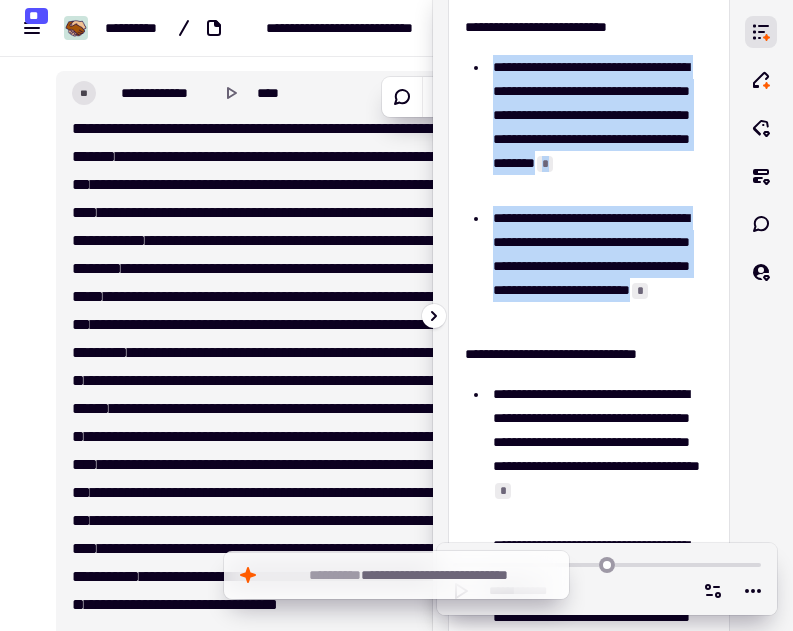 click on "**********" at bounding box center (589, 190) 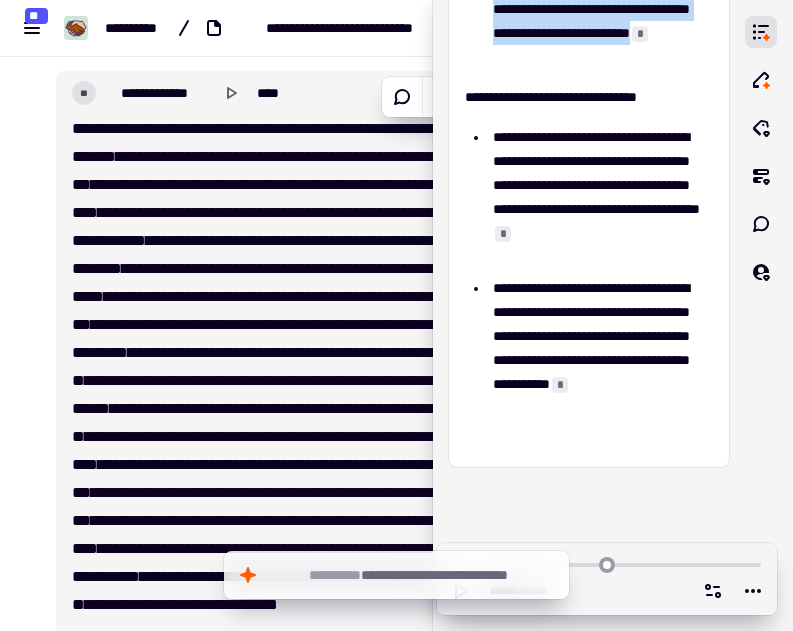 scroll, scrollTop: 840, scrollLeft: 0, axis: vertical 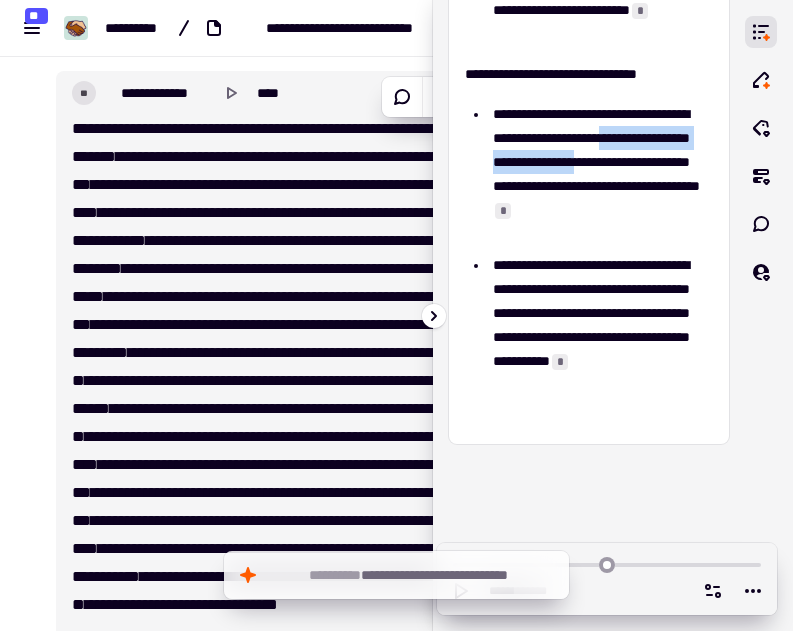 drag, startPoint x: 557, startPoint y: 162, endPoint x: 571, endPoint y: 191, distance: 32.202484 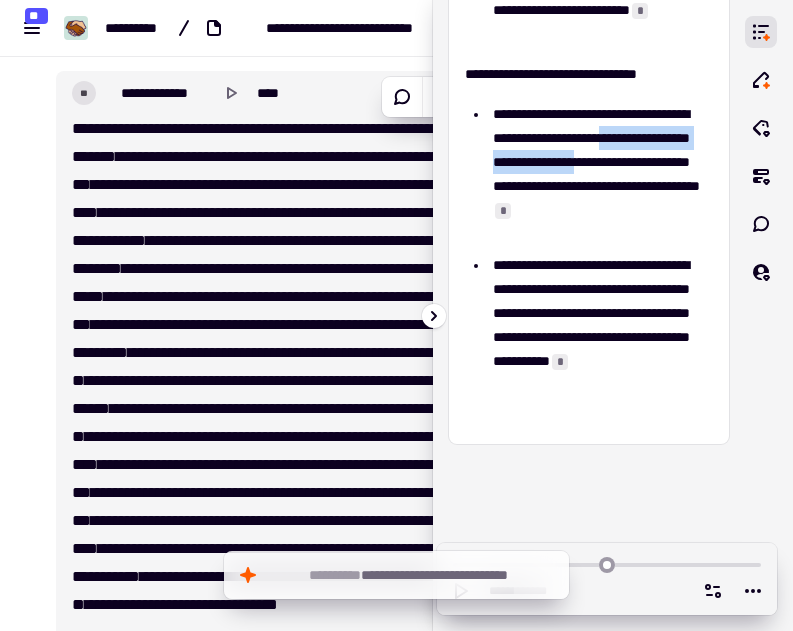 click on "[REDACTED]" at bounding box center (603, 174) 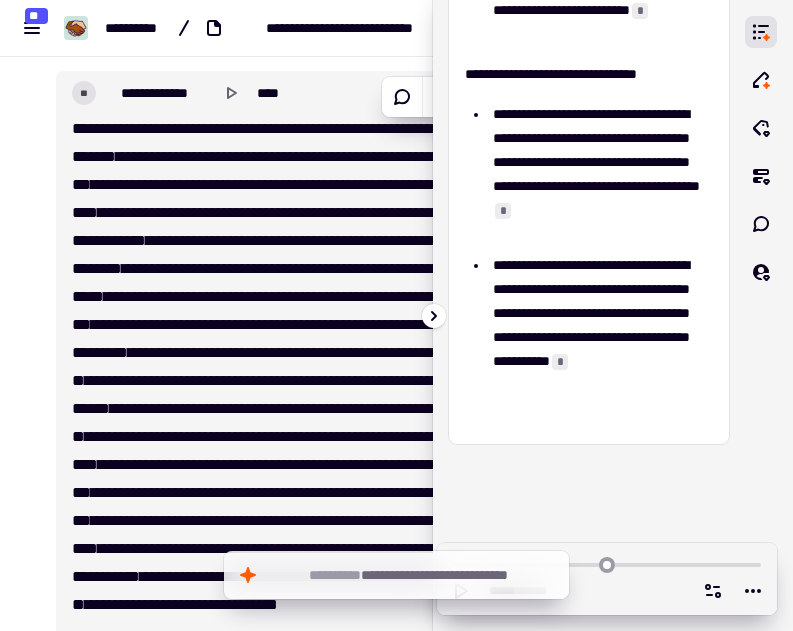 click on "[REDACTED]" at bounding box center (603, 174) 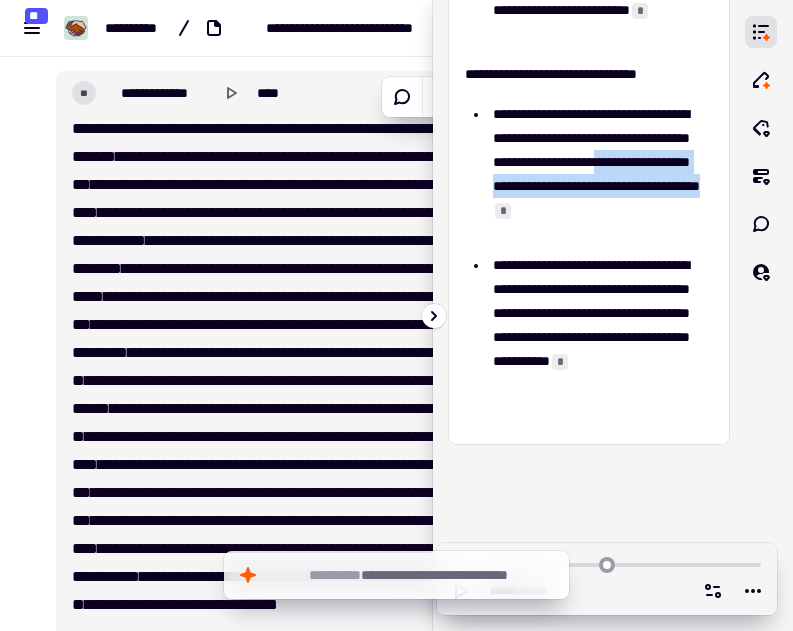 drag, startPoint x: 590, startPoint y: 185, endPoint x: 583, endPoint y: 230, distance: 45.54119 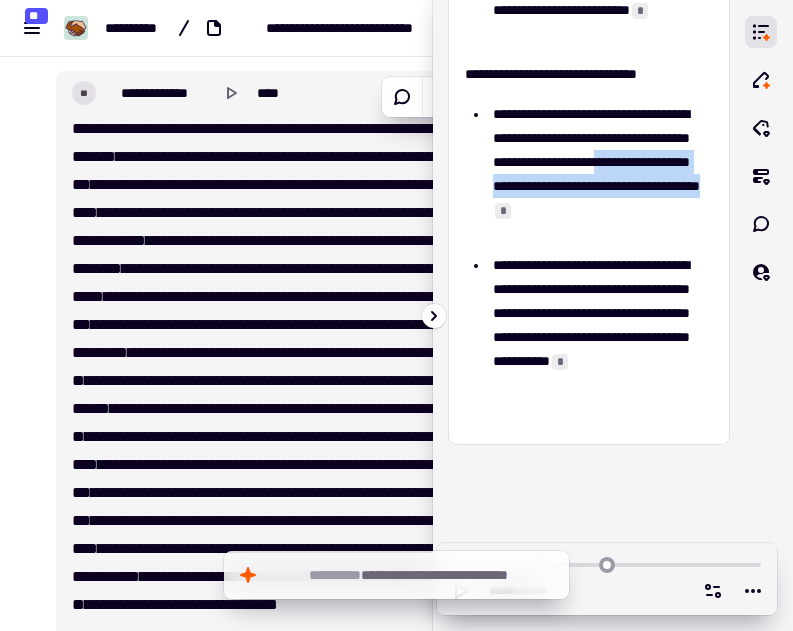 click on "[REDACTED]" at bounding box center [603, 174] 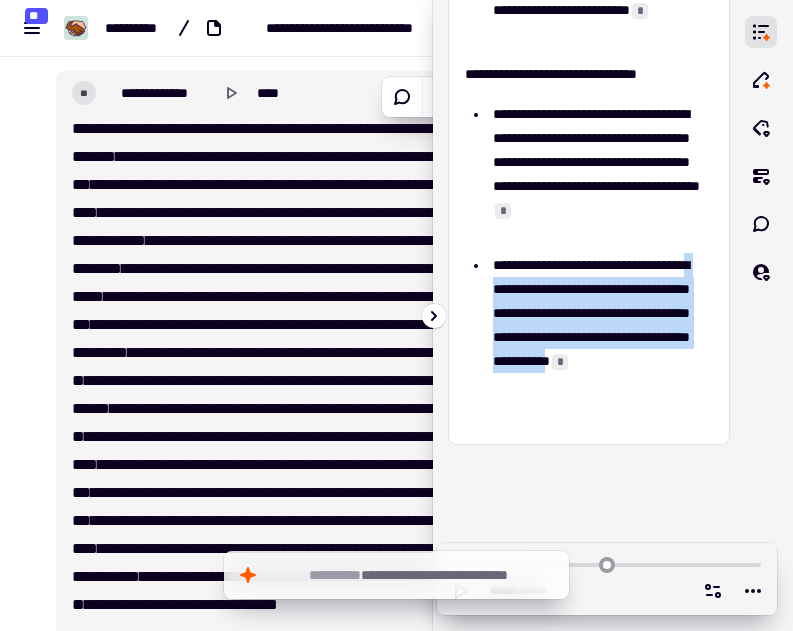 drag, startPoint x: 577, startPoint y: 288, endPoint x: 596, endPoint y: 414, distance: 127.424484 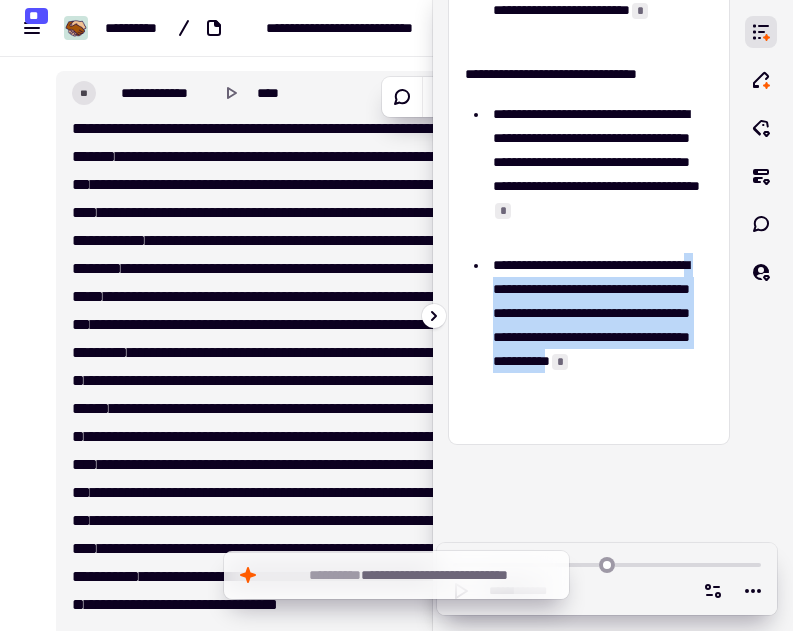 click on "**********" at bounding box center [603, 337] 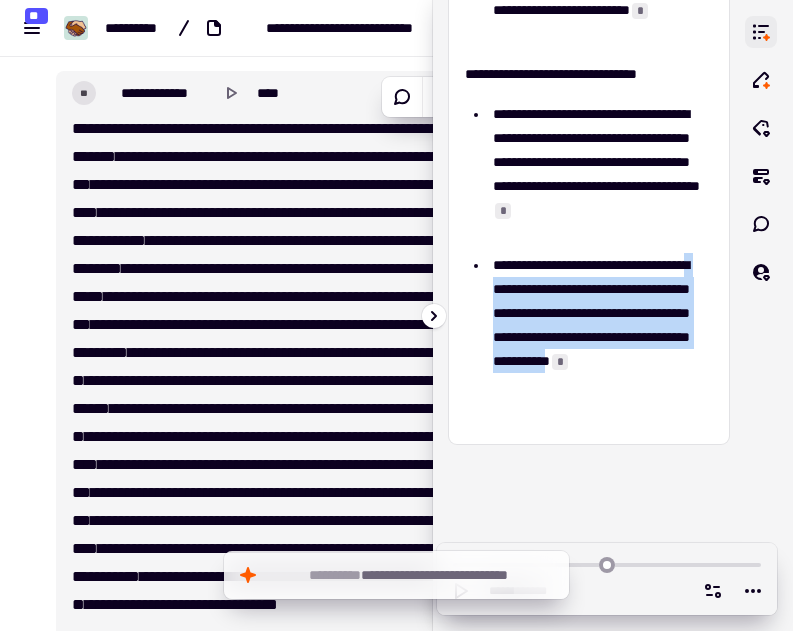 click 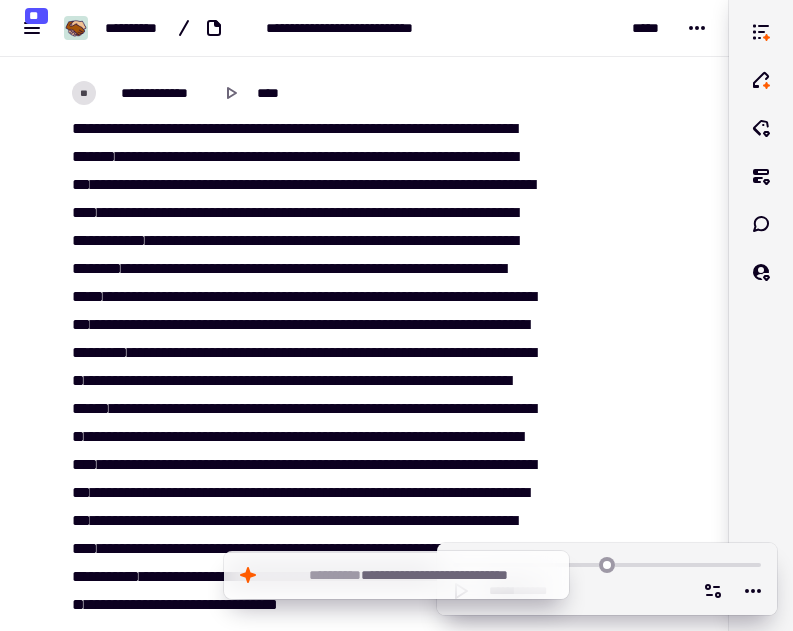 type 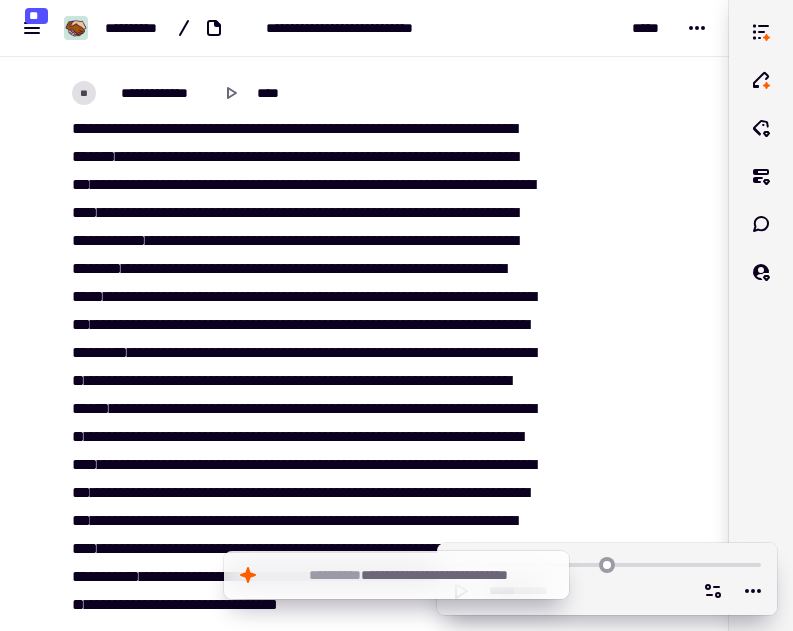 drag, startPoint x: 589, startPoint y: 340, endPoint x: 589, endPoint y: 328, distance: 12 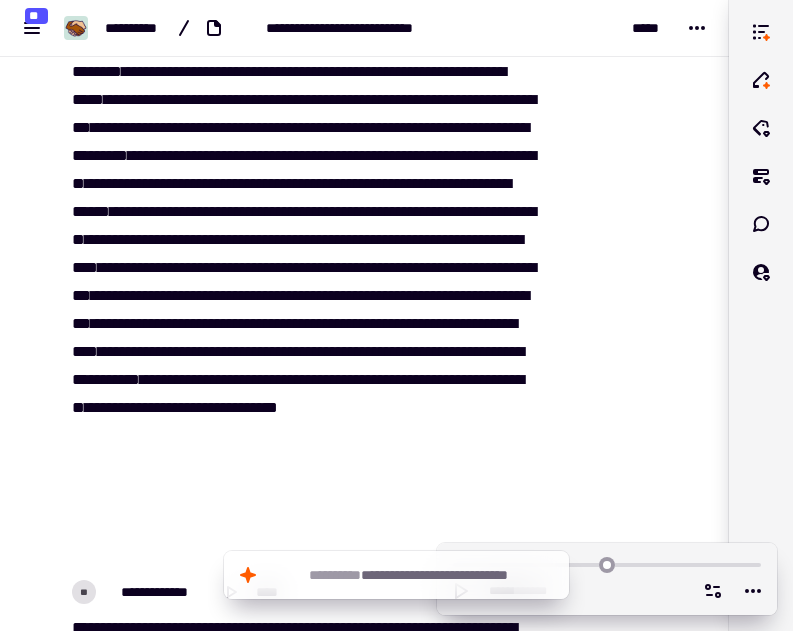 scroll, scrollTop: 3377, scrollLeft: 0, axis: vertical 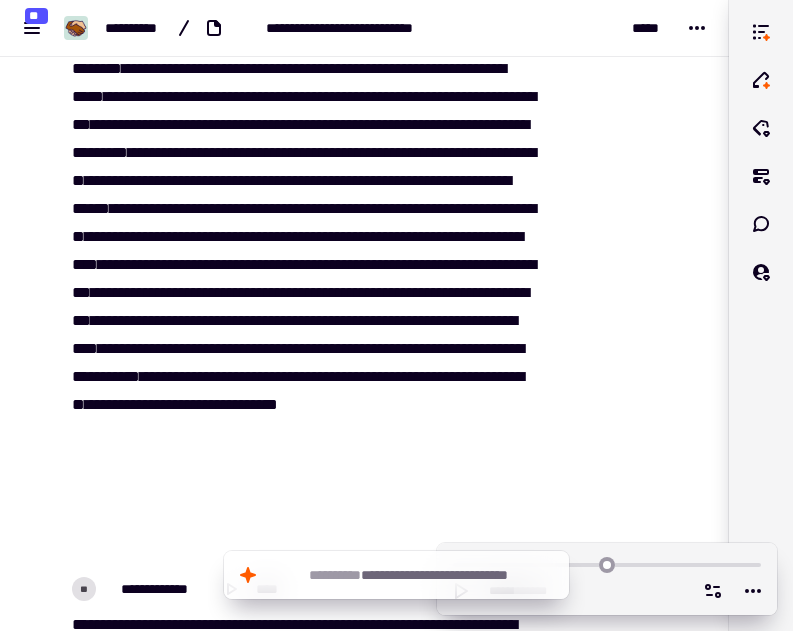 click at bounding box center [625, 5269] 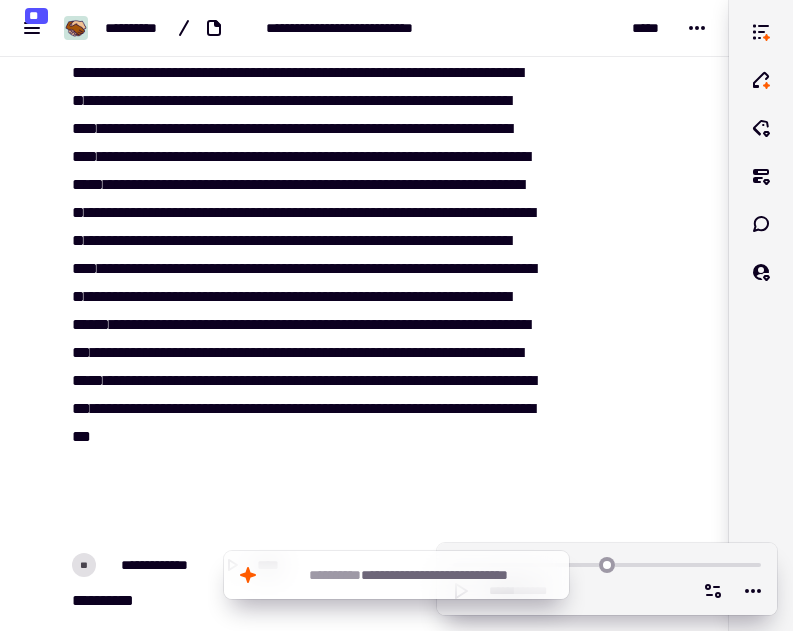 scroll, scrollTop: 4257, scrollLeft: 0, axis: vertical 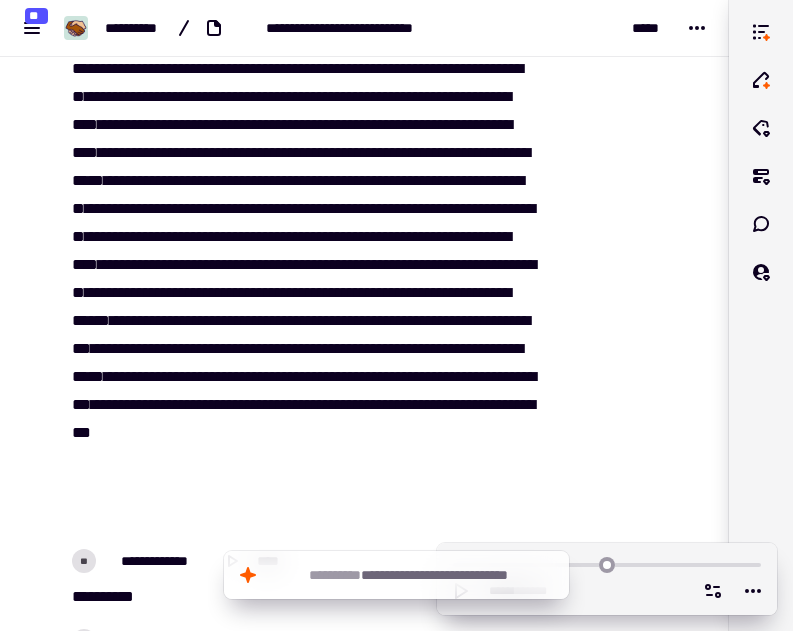 click on "**********" at bounding box center [364, 4381] 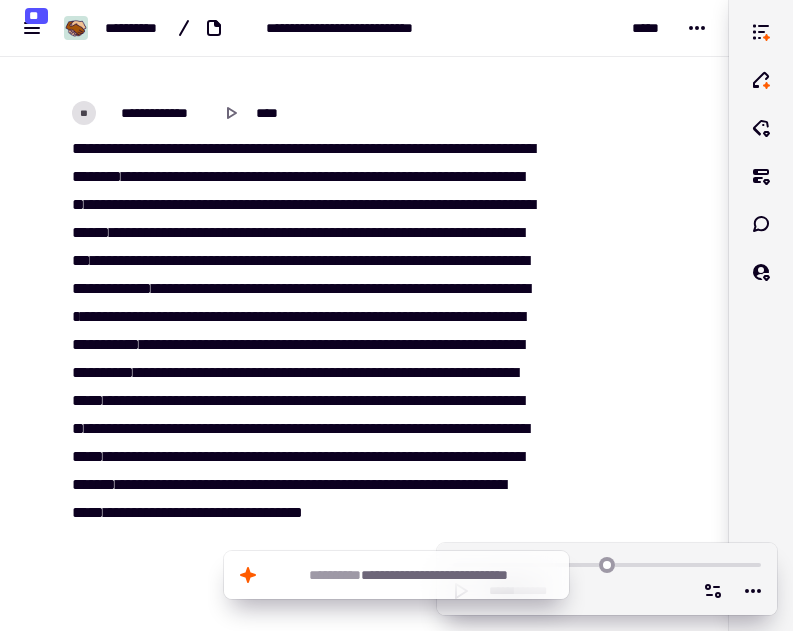 scroll, scrollTop: 5017, scrollLeft: 0, axis: vertical 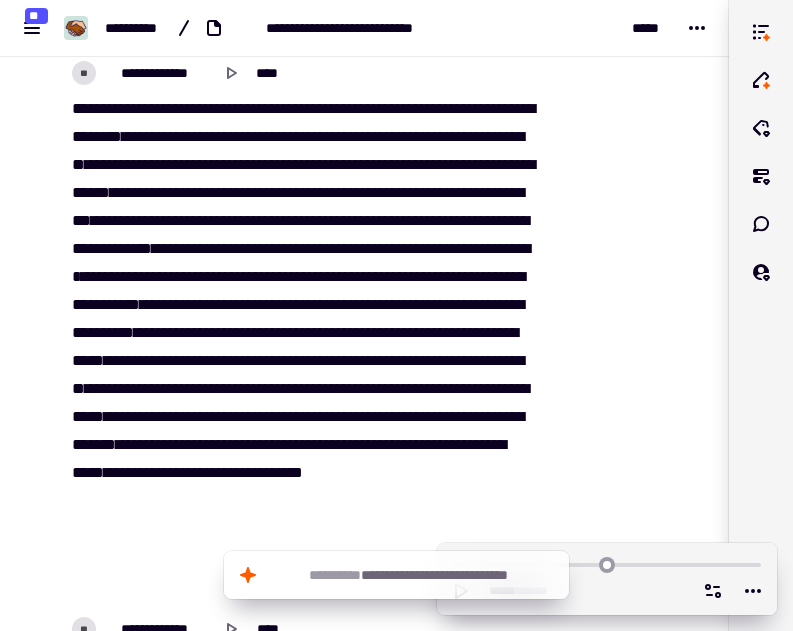 click at bounding box center [625, 3629] 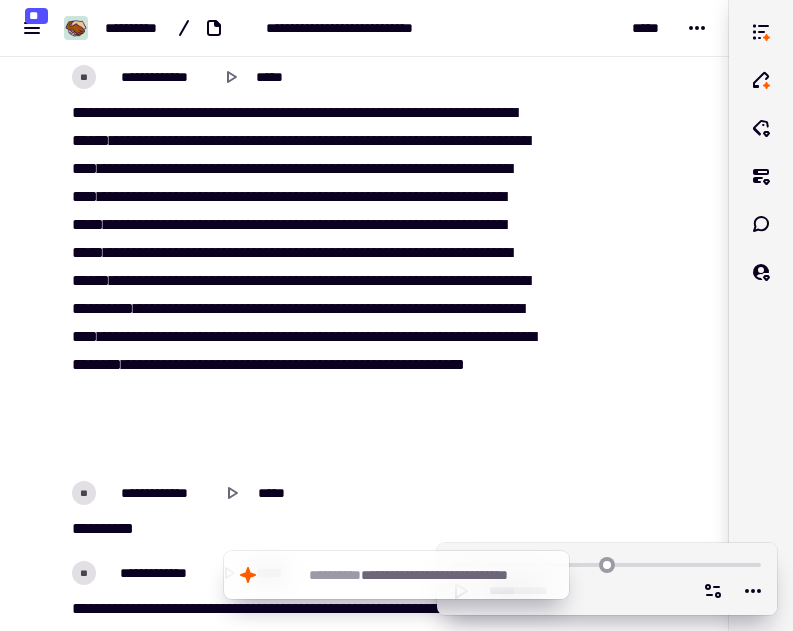 scroll, scrollTop: 6697, scrollLeft: 0, axis: vertical 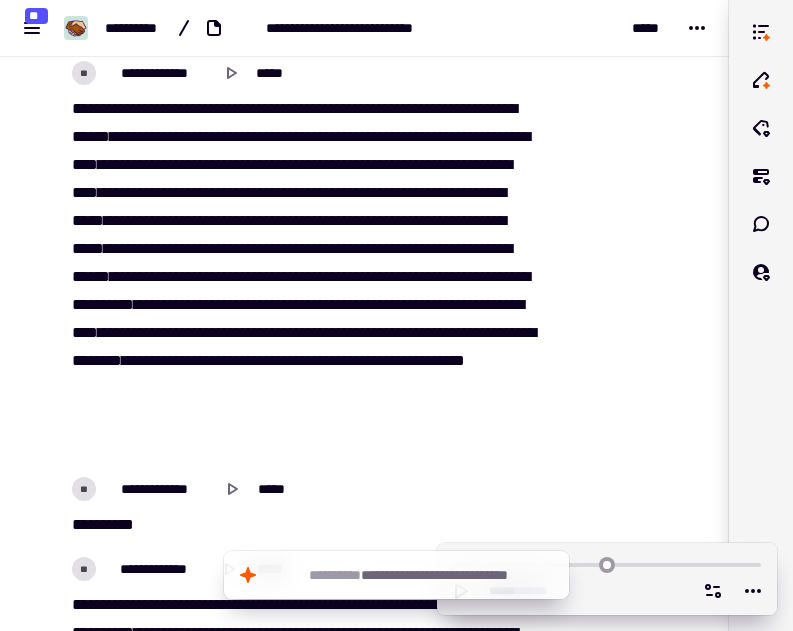 click on "[REDACTED]" at bounding box center (291, 1965) 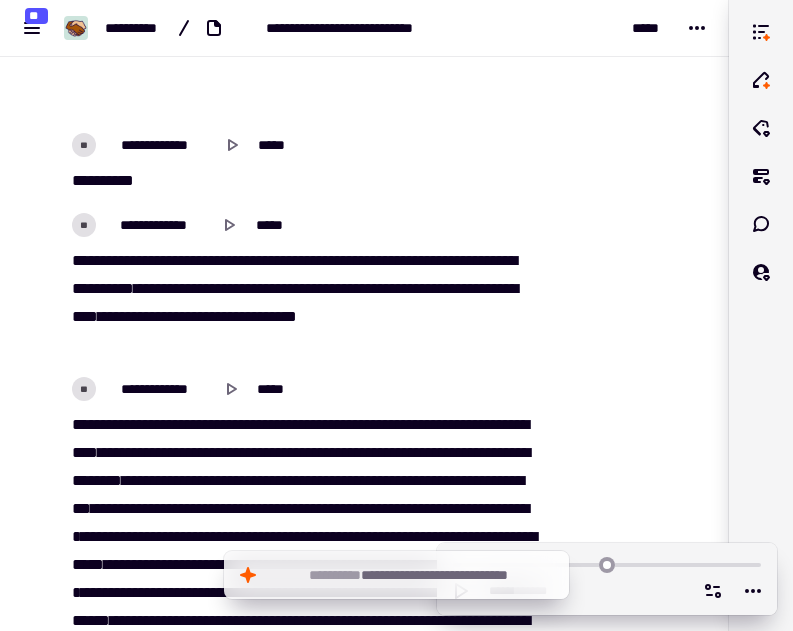 scroll, scrollTop: 7373, scrollLeft: 0, axis: vertical 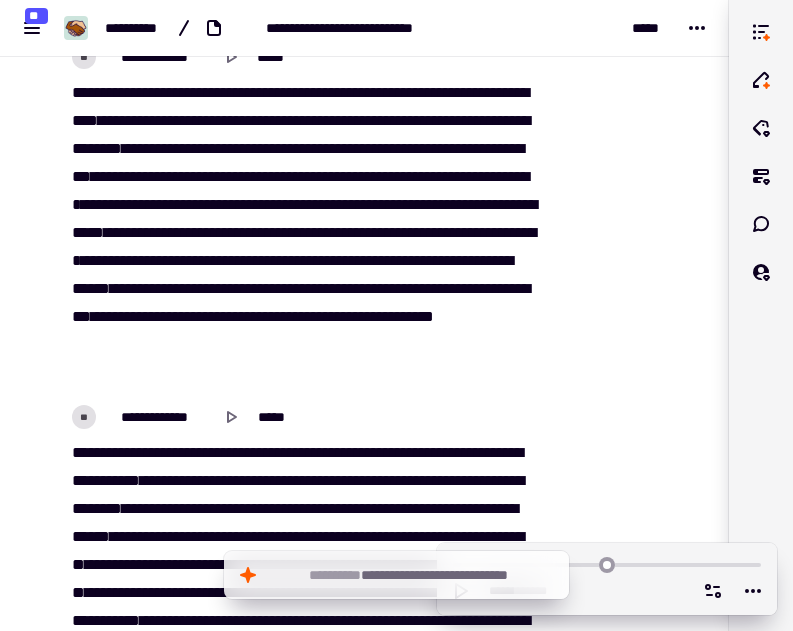 click on "[REDACTED]" at bounding box center (291, 1289) 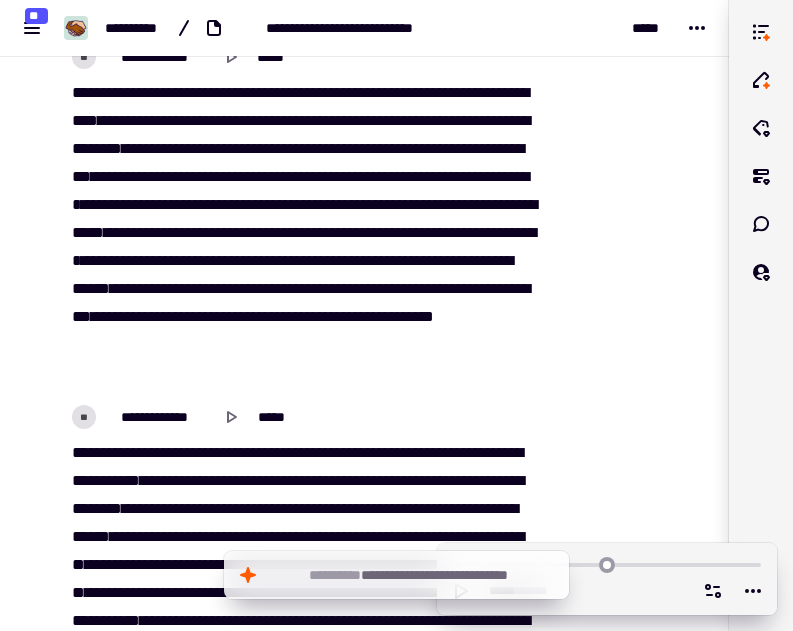 scroll, scrollTop: 7705, scrollLeft: 0, axis: vertical 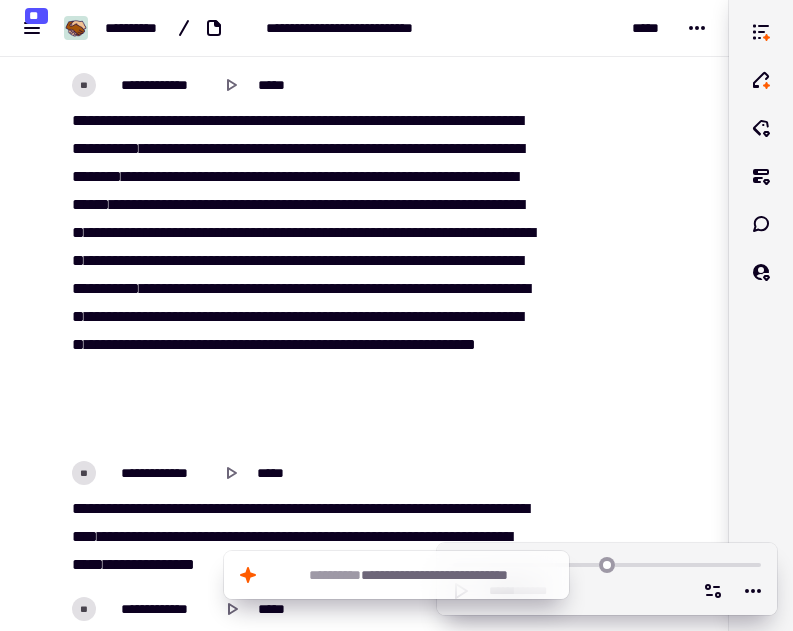 click at bounding box center [625, 941] 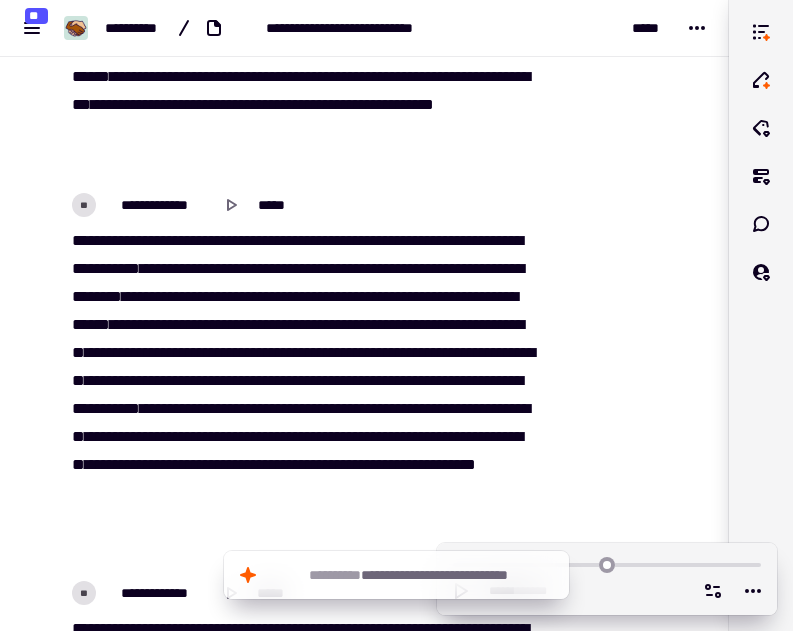 scroll, scrollTop: 7545, scrollLeft: 0, axis: vertical 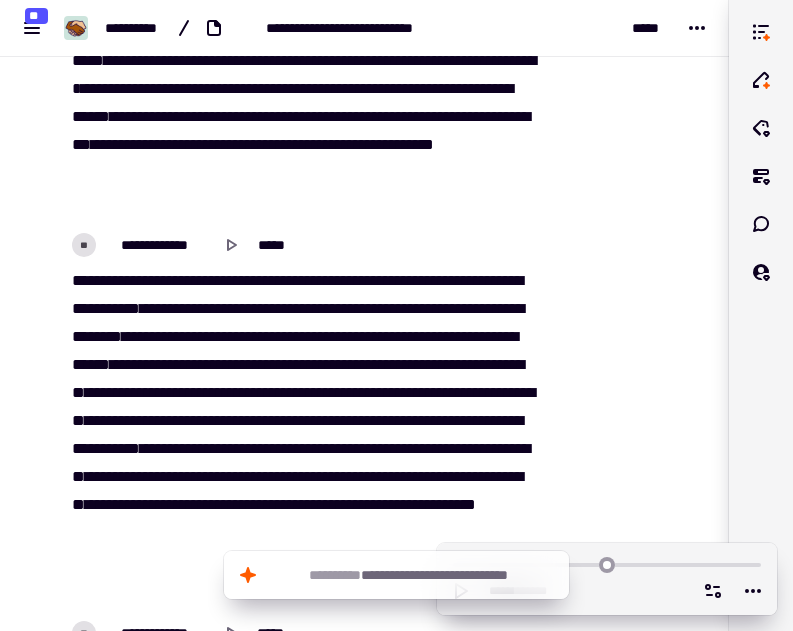 click on "[REDACTED]" at bounding box center (291, 1117) 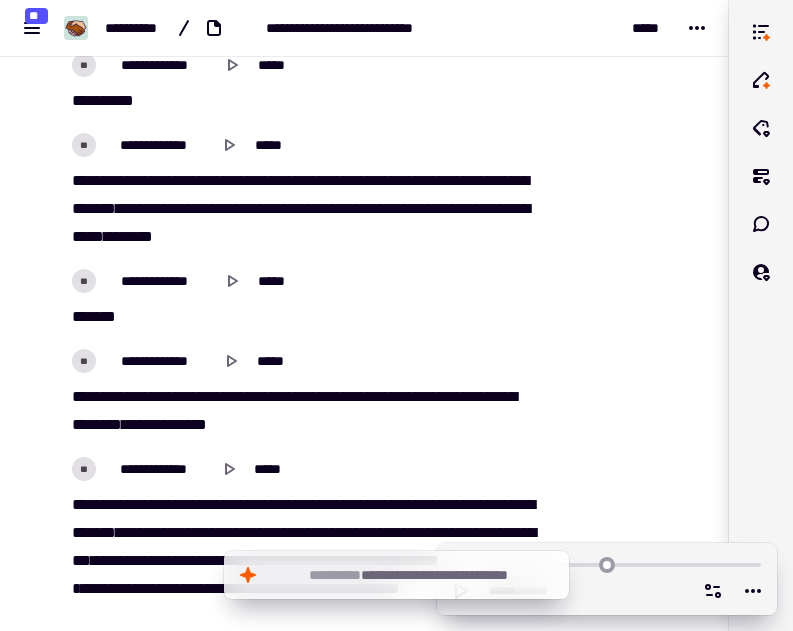 scroll, scrollTop: 7925, scrollLeft: 0, axis: vertical 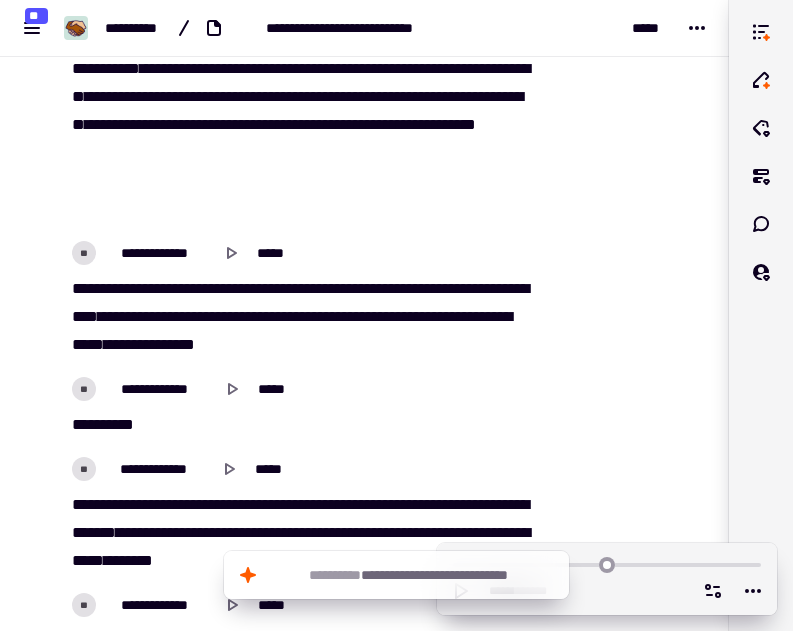 click on "**********" at bounding box center [303, 469] 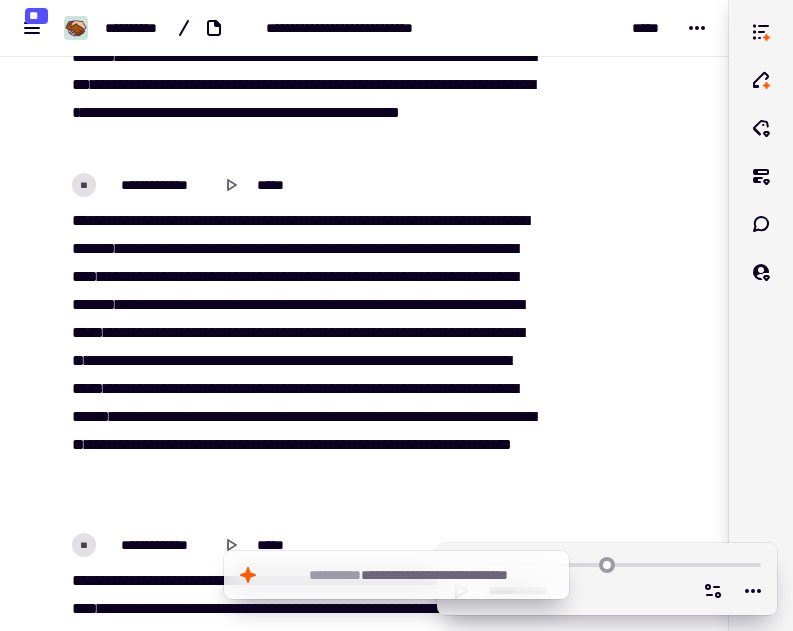 scroll, scrollTop: 8765, scrollLeft: 0, axis: vertical 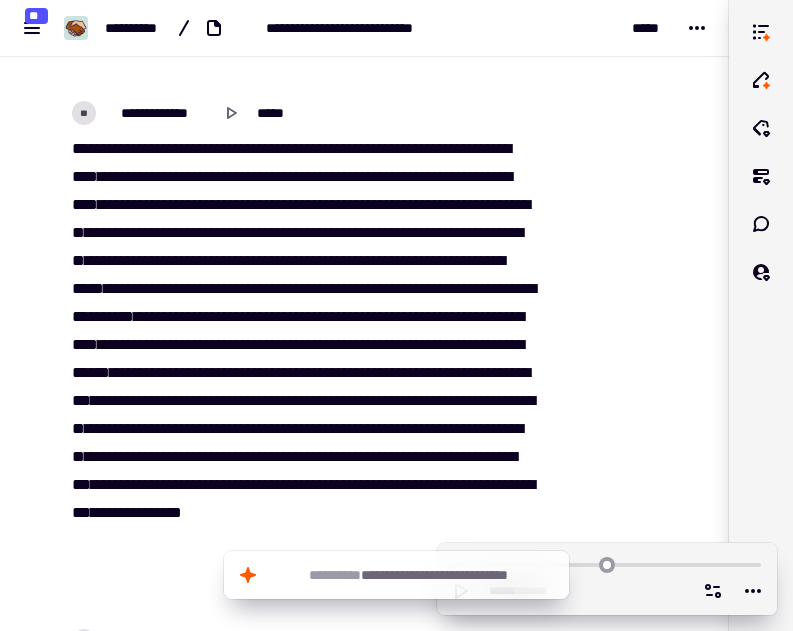 click on "**********" at bounding box center (364, -2471) 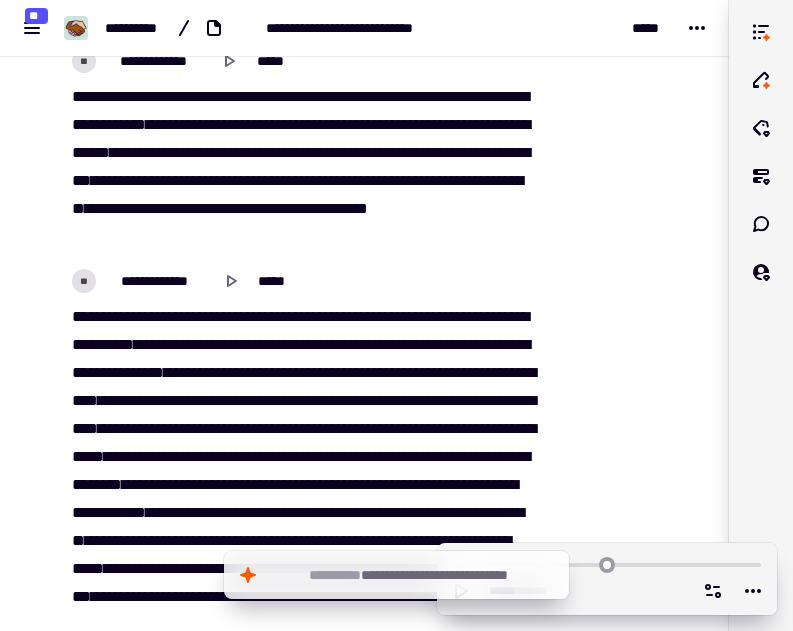 scroll, scrollTop: 13189, scrollLeft: 0, axis: vertical 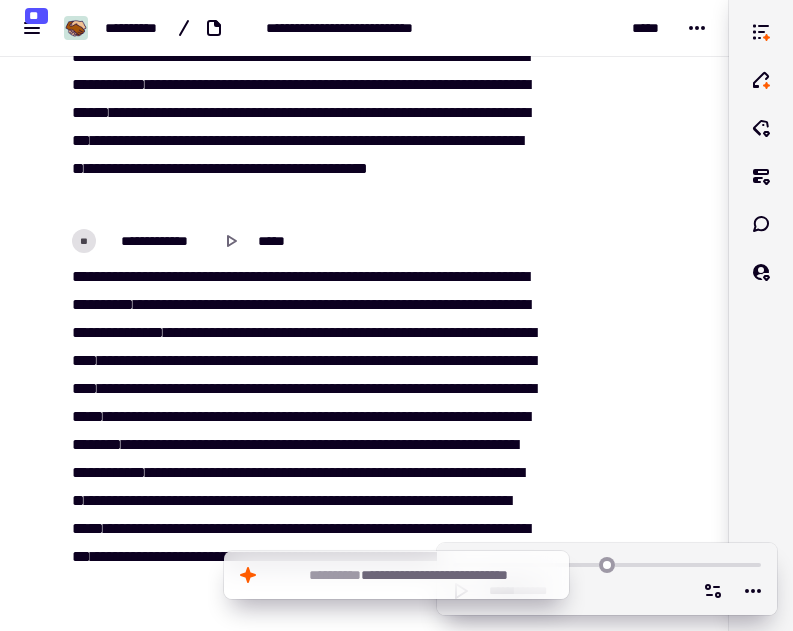 click on "[REDACTED]" at bounding box center [291, -4527] 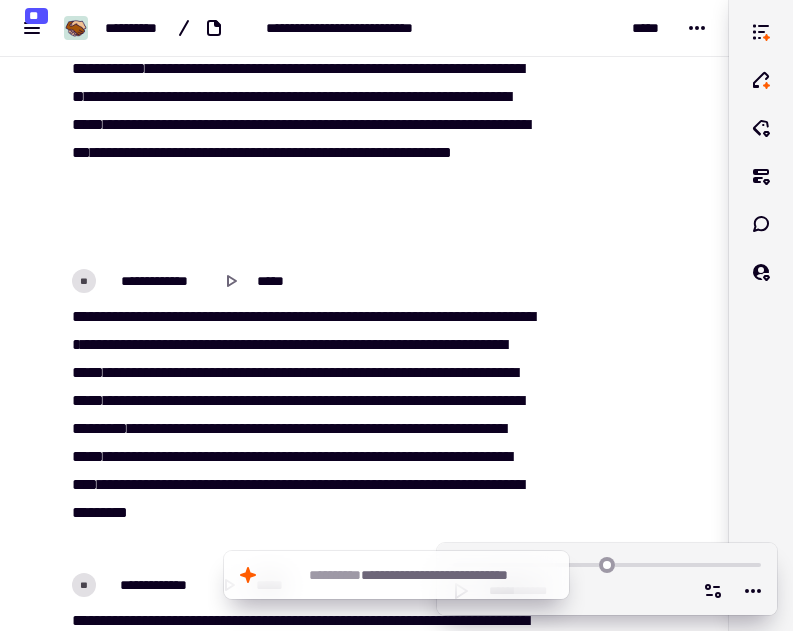 scroll, scrollTop: 13925, scrollLeft: 0, axis: vertical 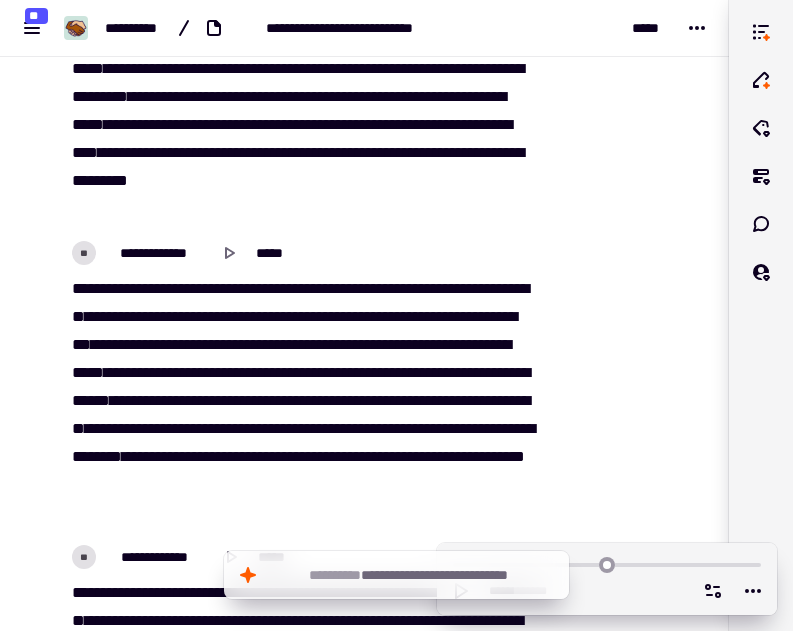 click on "**********" at bounding box center (303, 79) 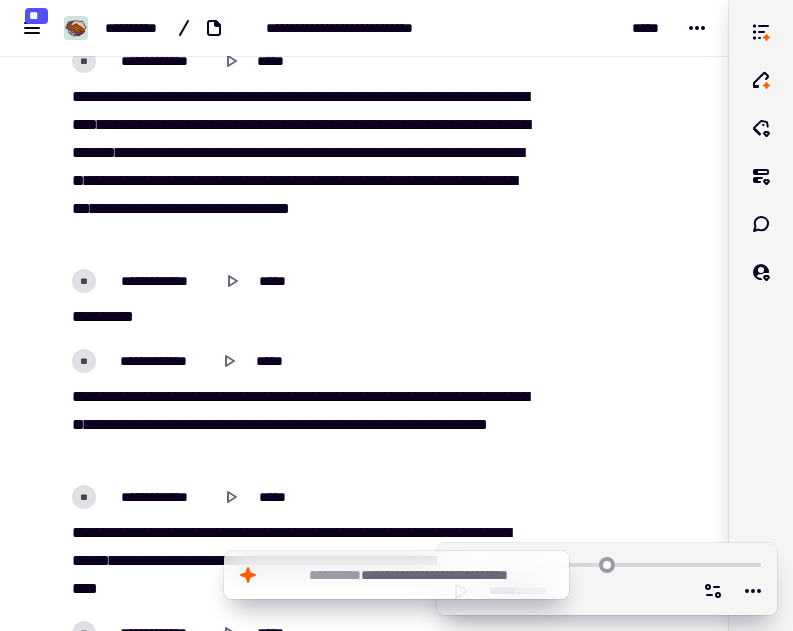 scroll, scrollTop: 14621, scrollLeft: 0, axis: vertical 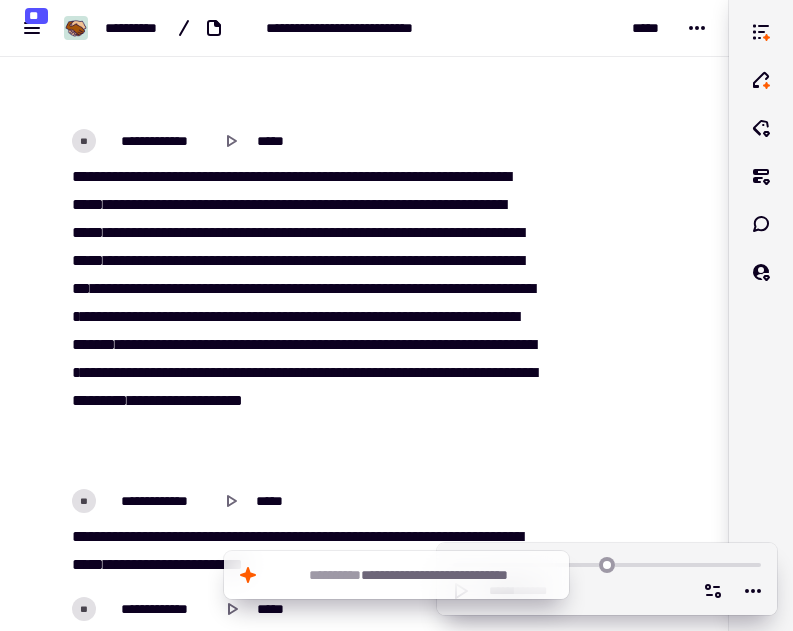click at bounding box center [625, -1363] 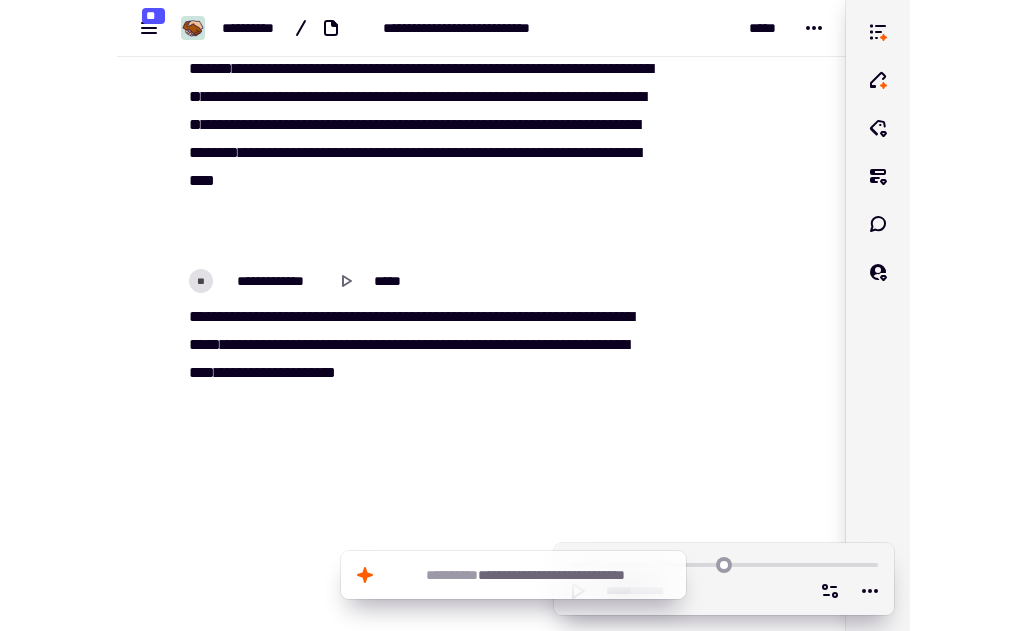 scroll, scrollTop: 16569, scrollLeft: 0, axis: vertical 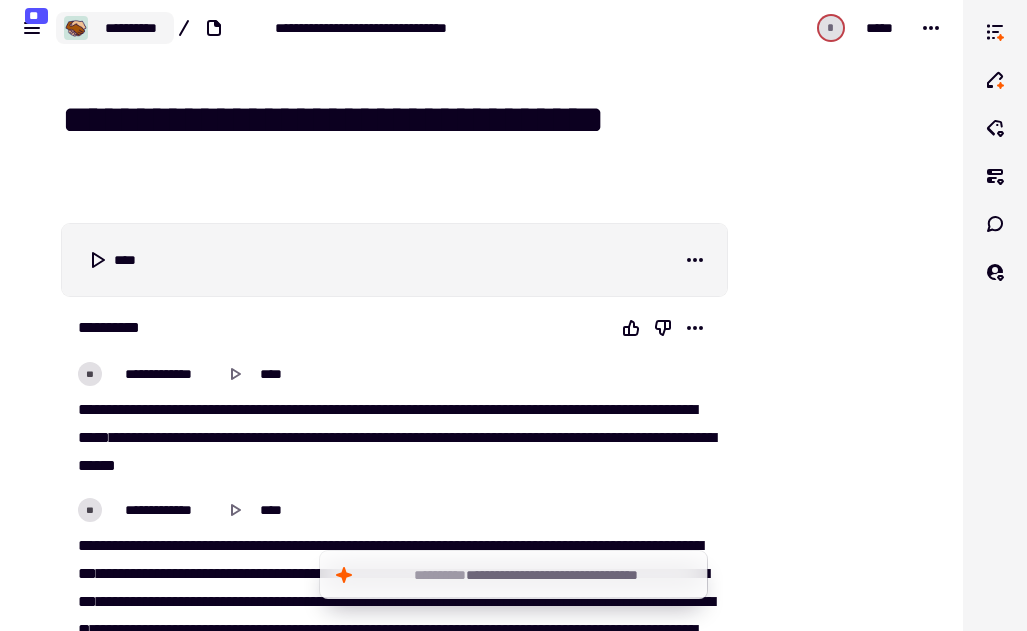 click on "**********" 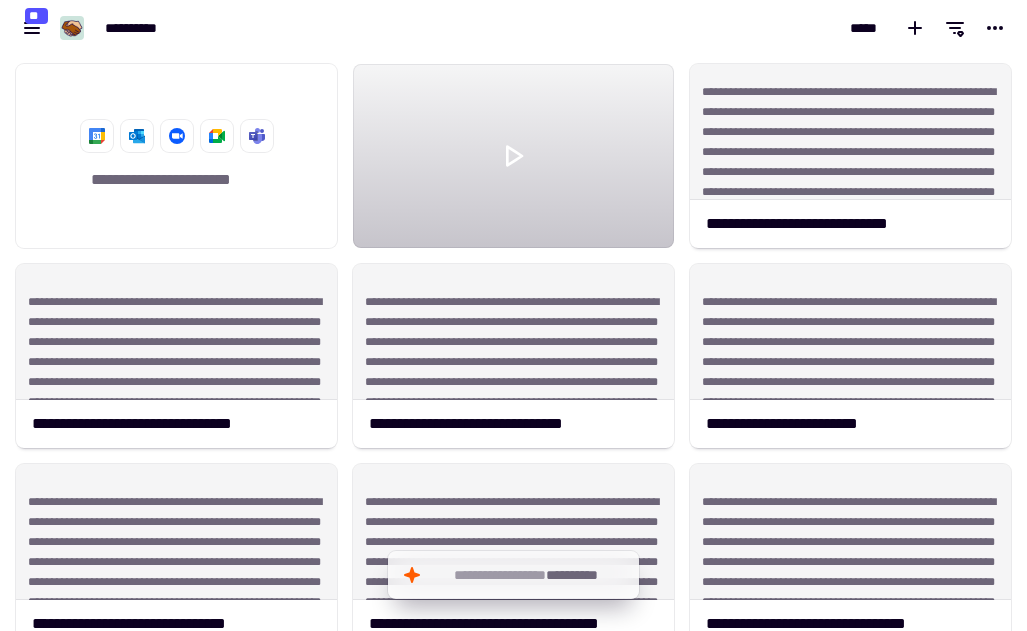 scroll, scrollTop: 1, scrollLeft: 1, axis: both 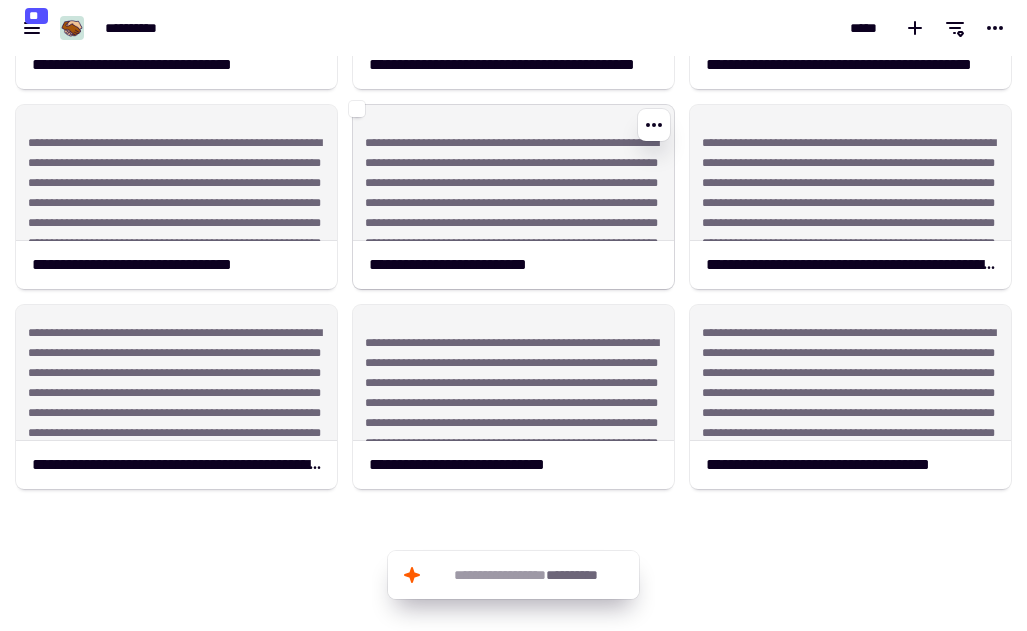 click on "**********" 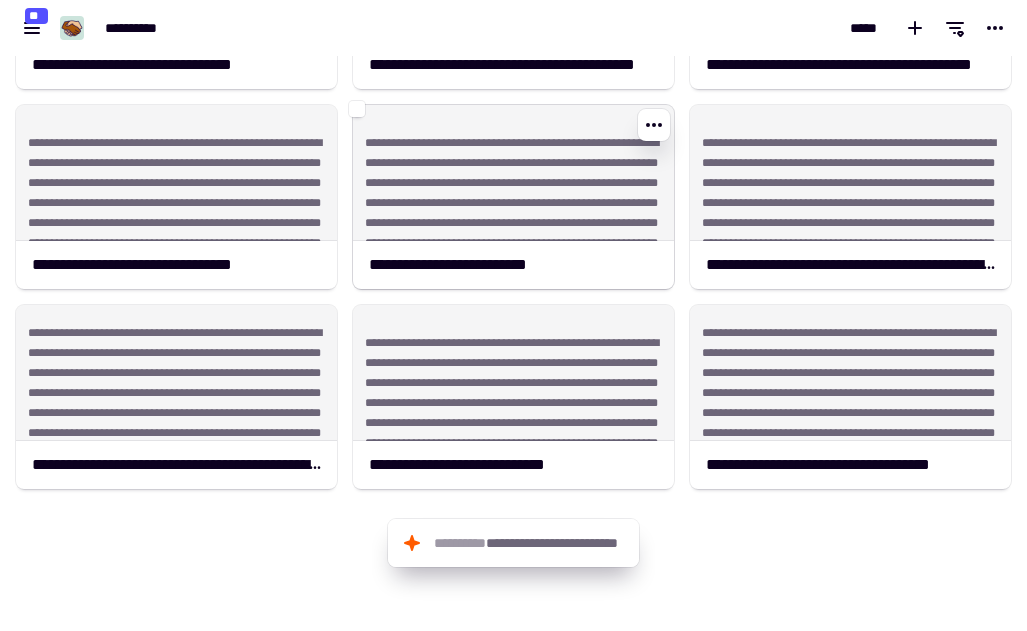 click on "**********" 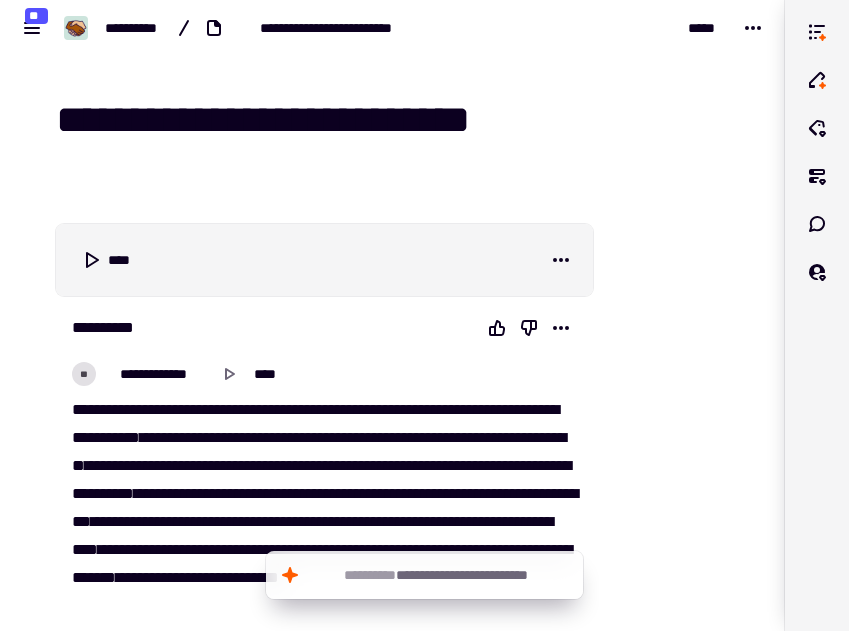 click at bounding box center [675, 5838] 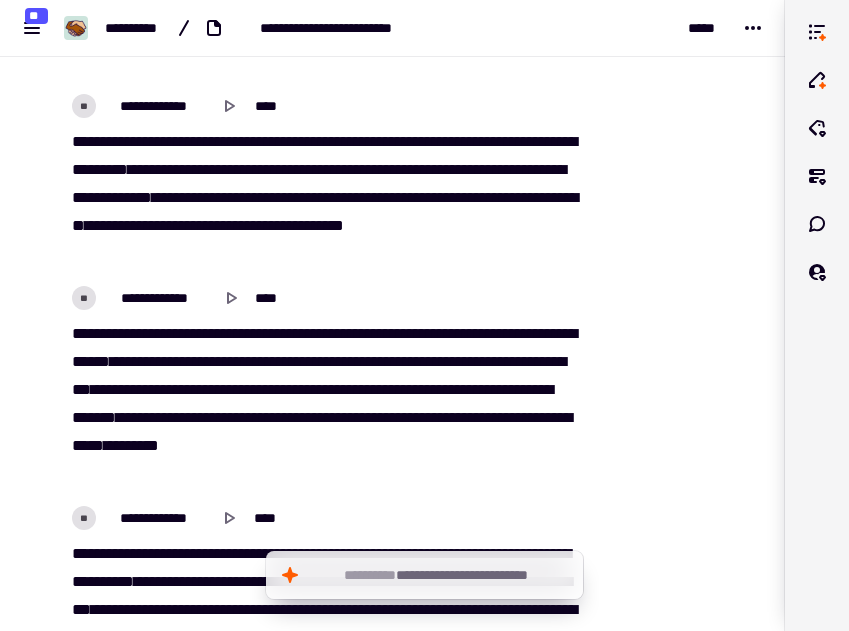 scroll, scrollTop: 720, scrollLeft: 0, axis: vertical 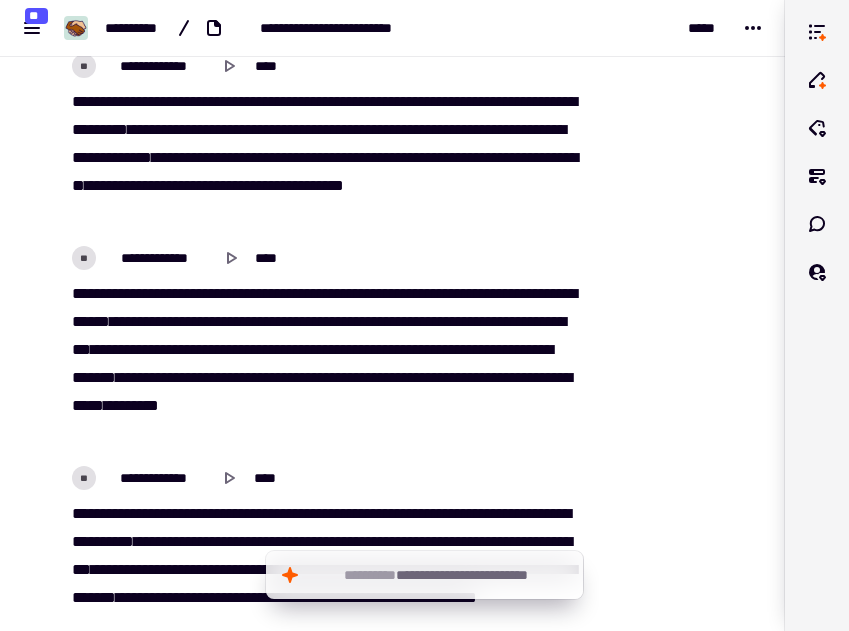 click at bounding box center [675, 5118] 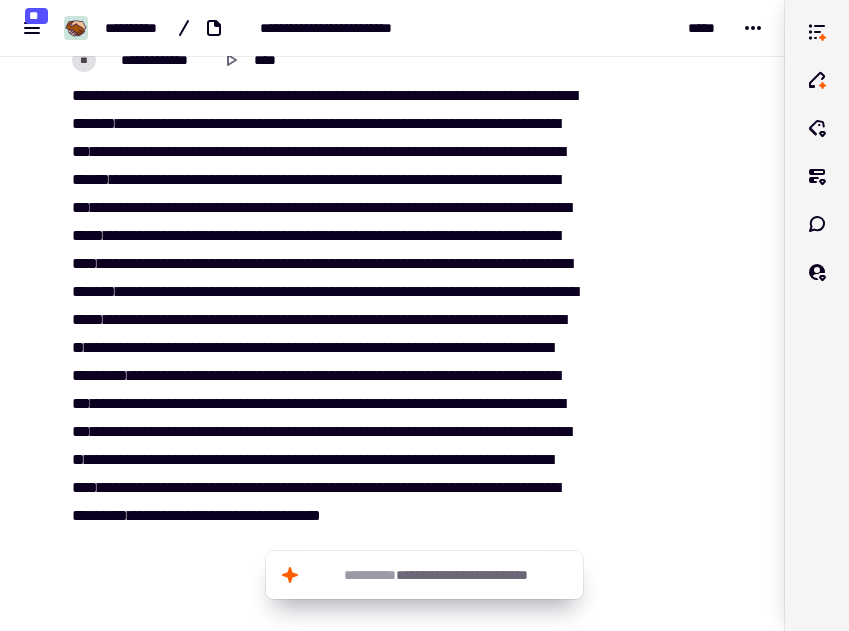 scroll, scrollTop: 1360, scrollLeft: 0, axis: vertical 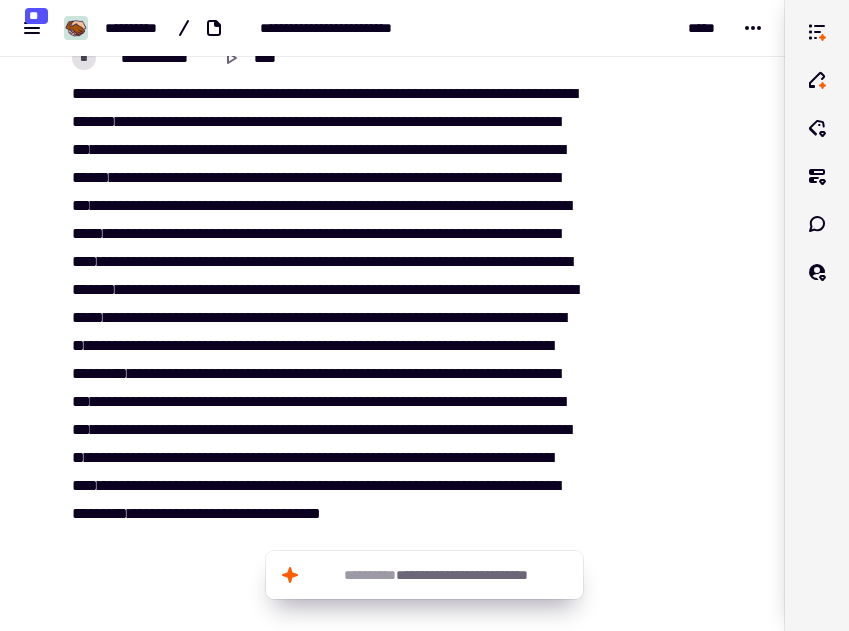 click at bounding box center (675, 4478) 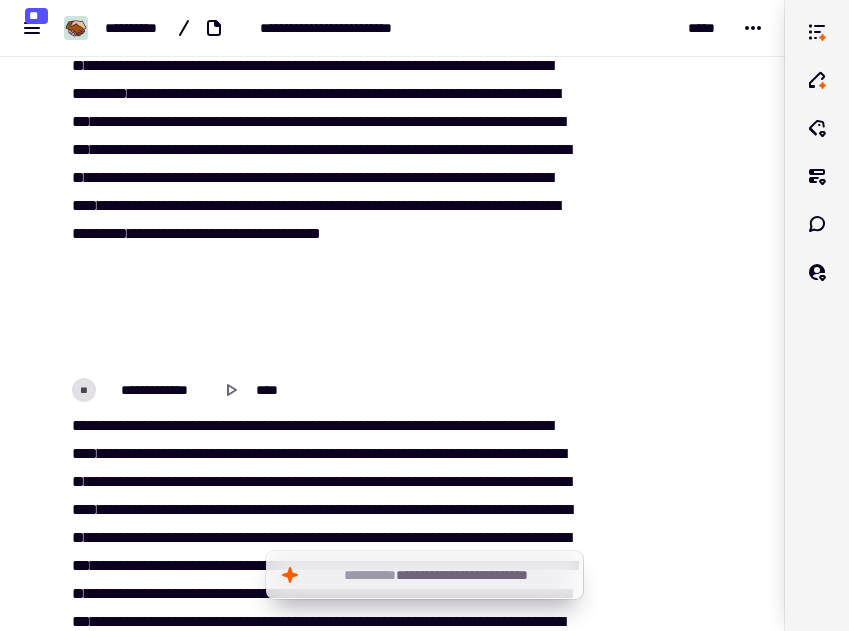 scroll, scrollTop: 1680, scrollLeft: 0, axis: vertical 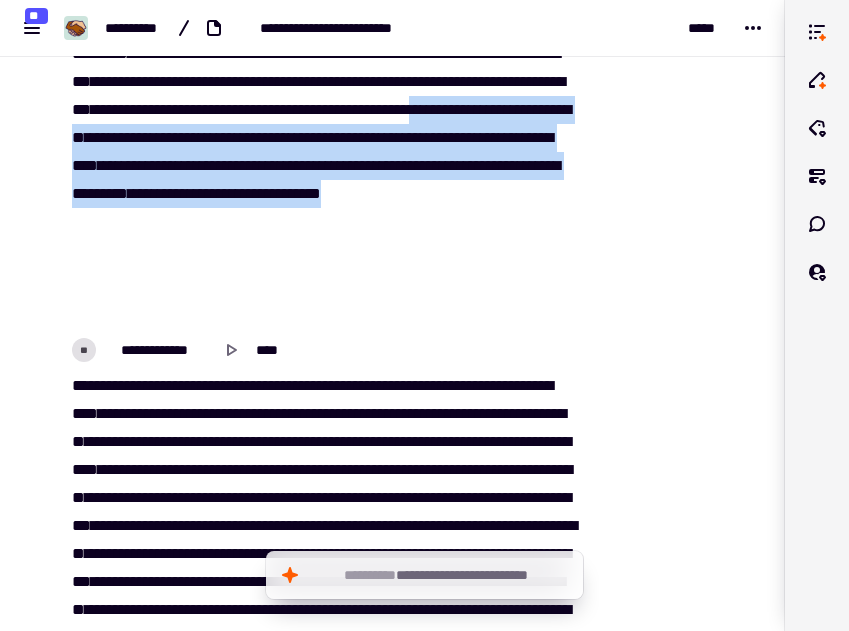 drag, startPoint x: 258, startPoint y: 226, endPoint x: 315, endPoint y: 305, distance: 97.41663 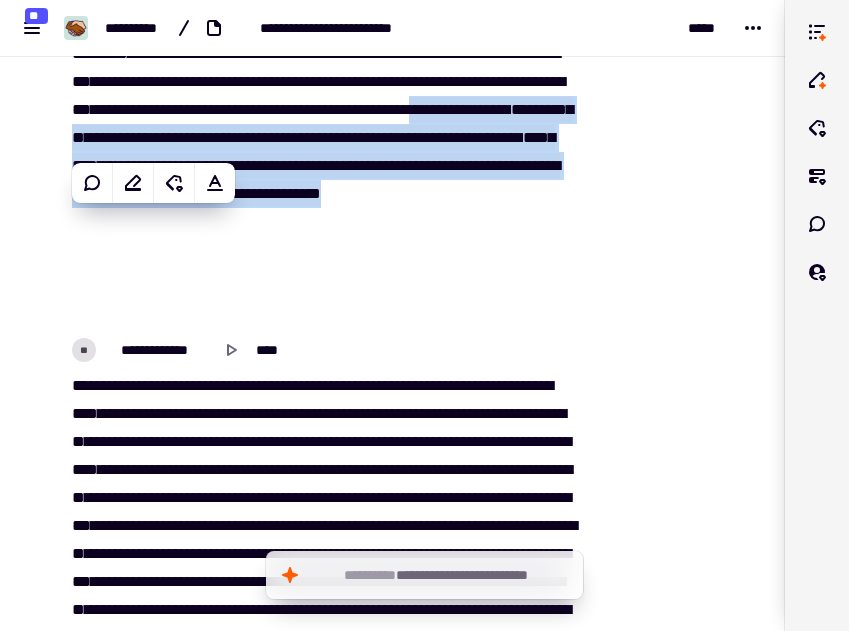 click on "**********" at bounding box center (324, 40) 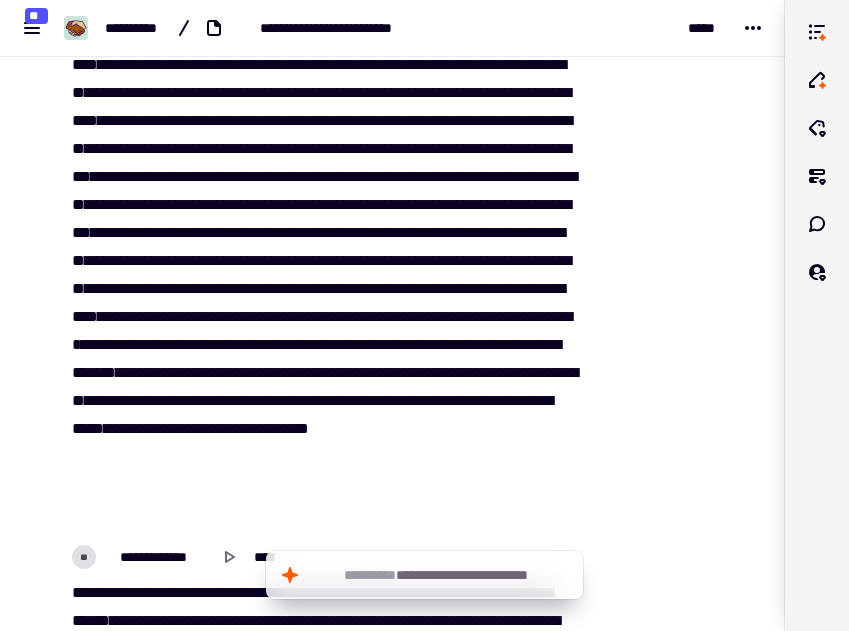 scroll, scrollTop: 1669, scrollLeft: 0, axis: vertical 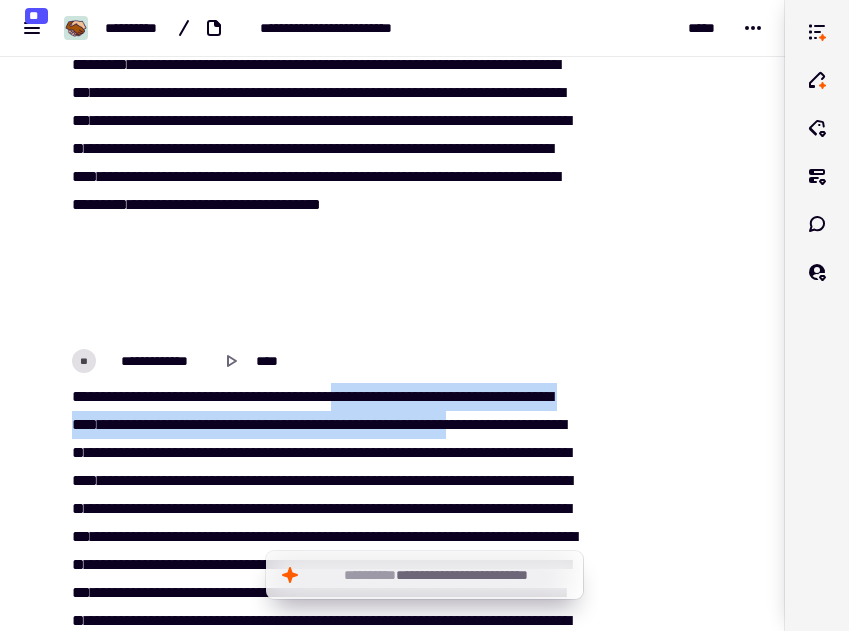drag, startPoint x: 377, startPoint y: 392, endPoint x: 142, endPoint y: 446, distance: 241.12445 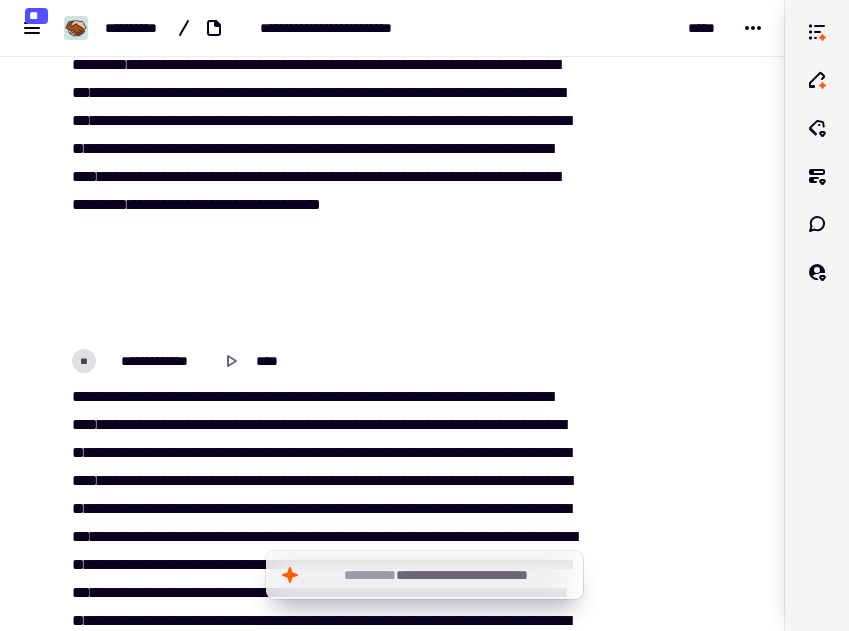 scroll, scrollTop: 2001, scrollLeft: 0, axis: vertical 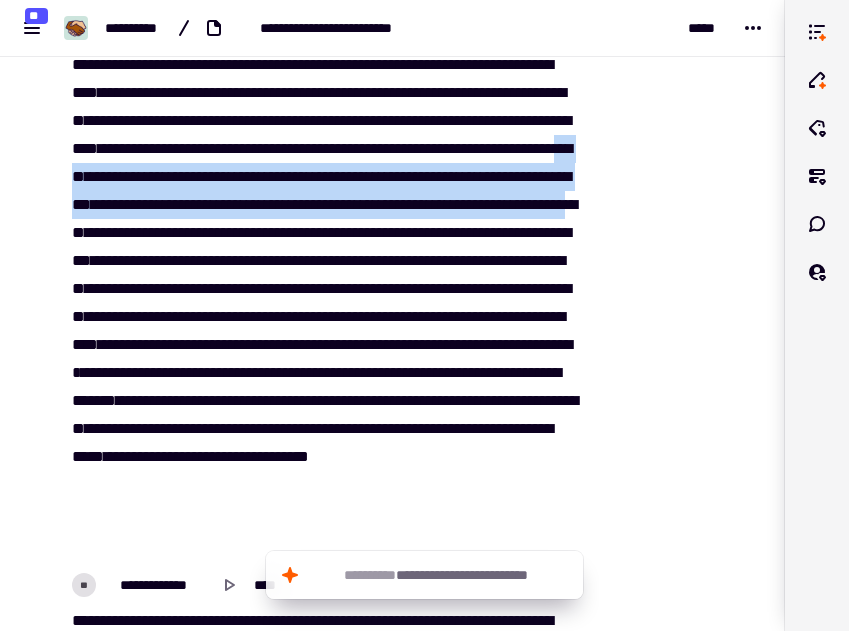 drag, startPoint x: 464, startPoint y: 173, endPoint x: 210, endPoint y: 261, distance: 268.8122 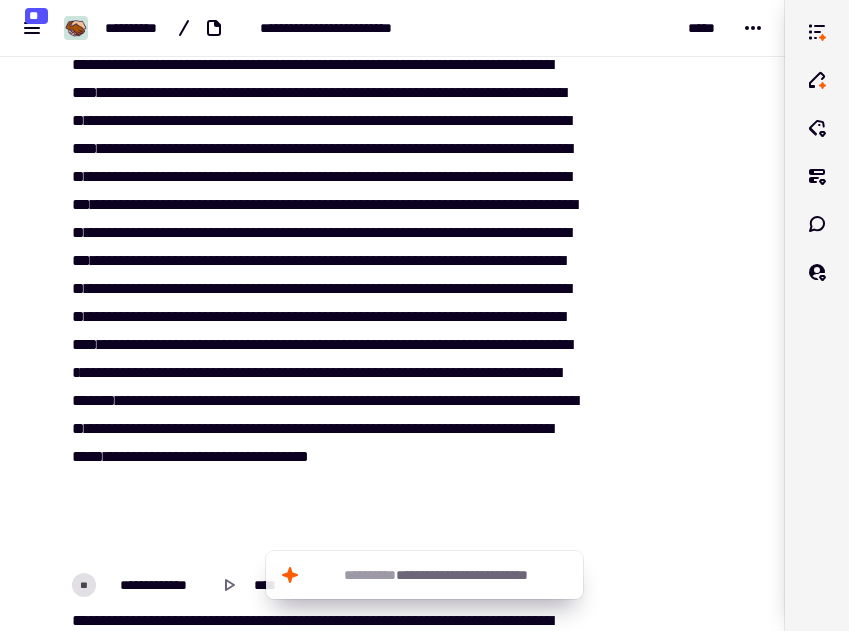 click on "[REDACTED]" at bounding box center (324, 303) 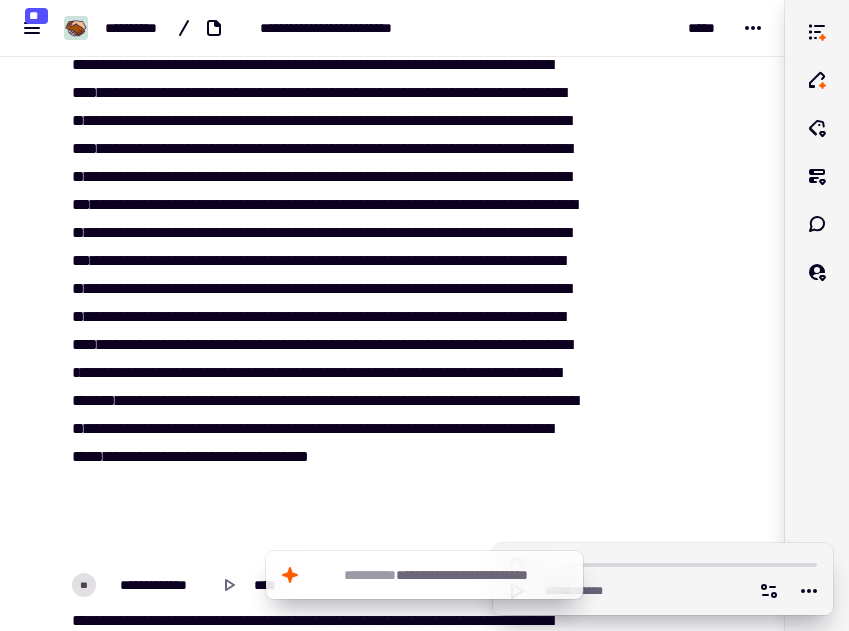click on "[REDACTED]" at bounding box center [392, 3829] 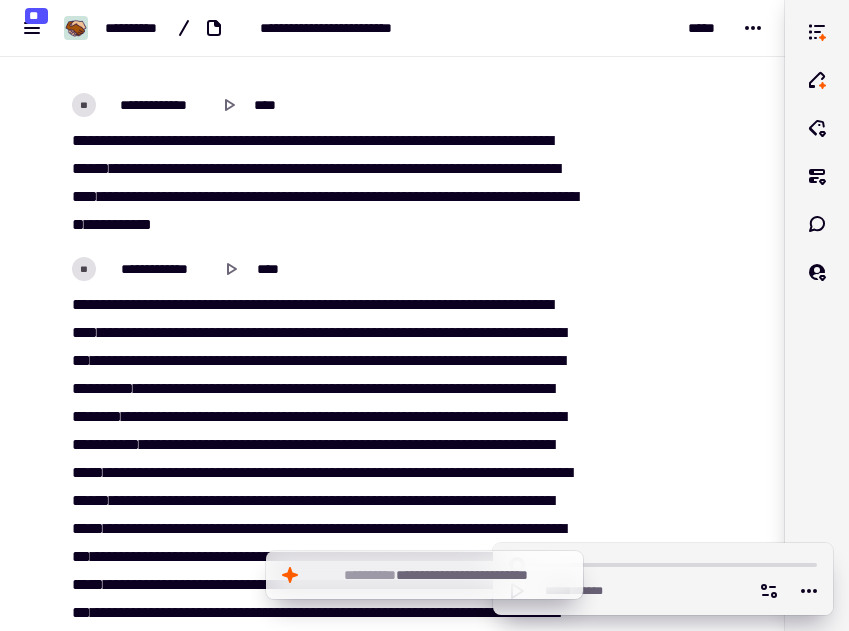 scroll, scrollTop: 2521, scrollLeft: 0, axis: vertical 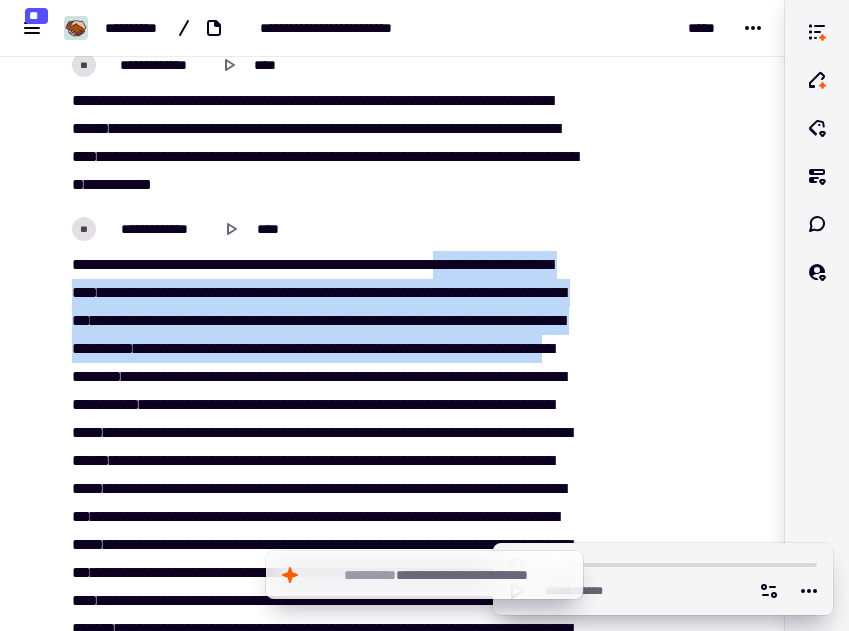 drag, startPoint x: 487, startPoint y: 263, endPoint x: 557, endPoint y: 362, distance: 121.24768 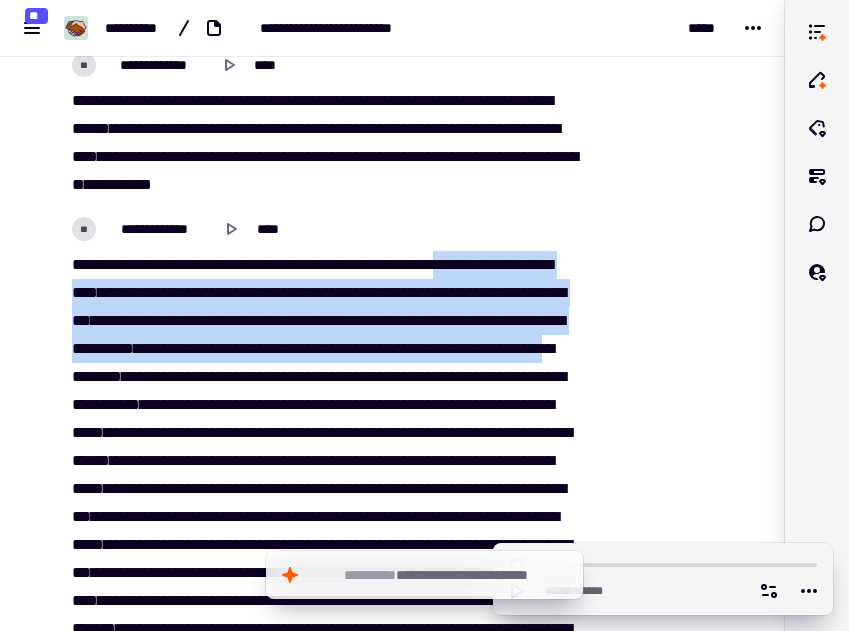 click on "[REDACTED]" at bounding box center (324, 587) 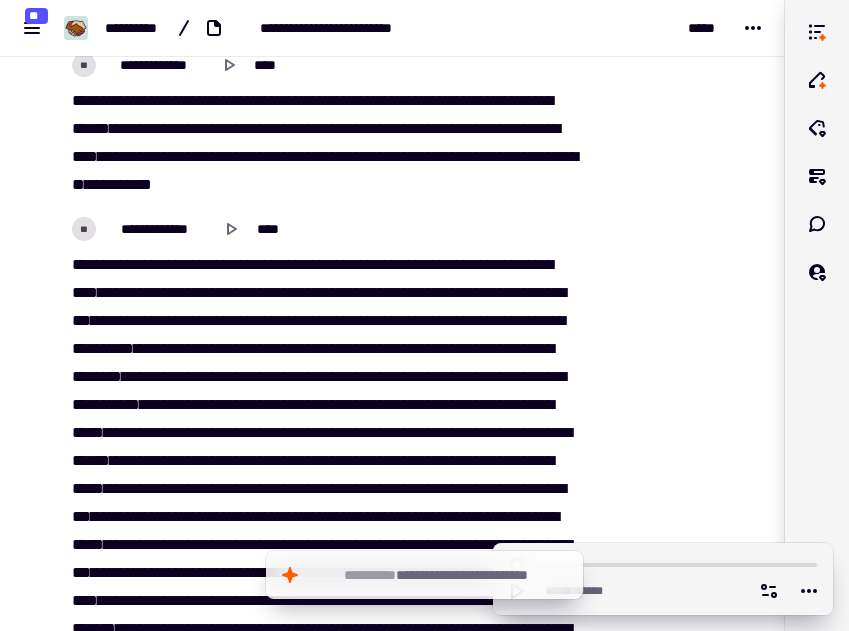 click on "[REDACTED]" at bounding box center [324, 587] 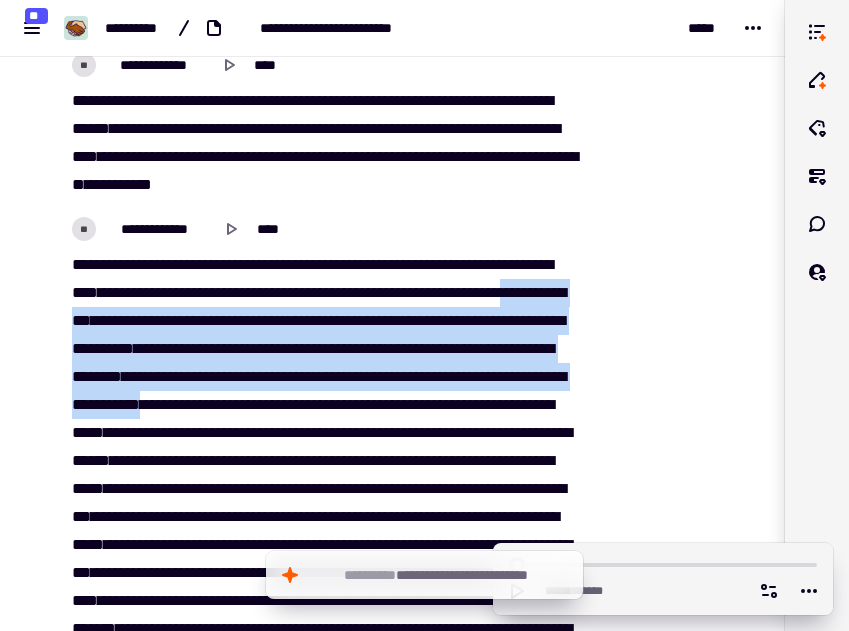 drag, startPoint x: 165, startPoint y: 321, endPoint x: 243, endPoint y: 431, distance: 134.84807 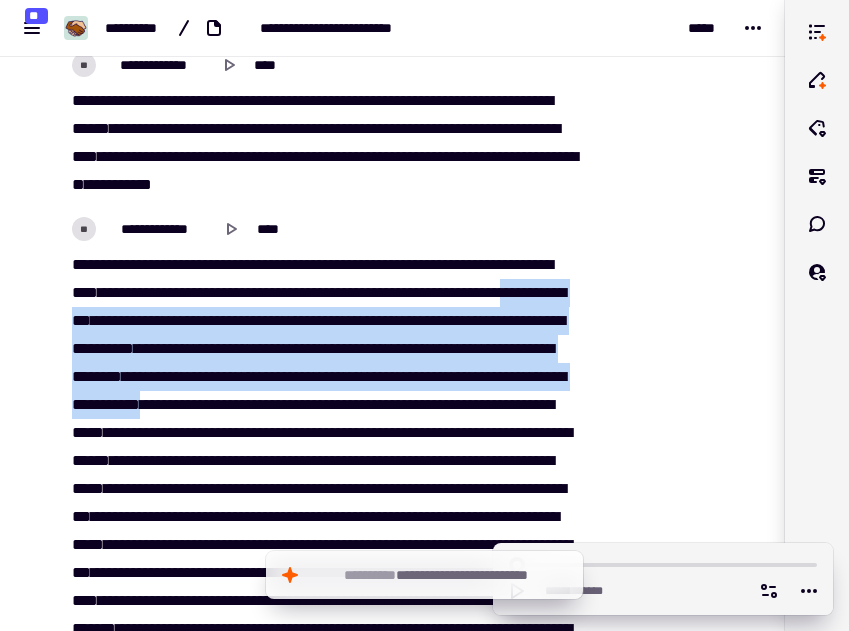 click on "[REDACTED]" at bounding box center [324, 587] 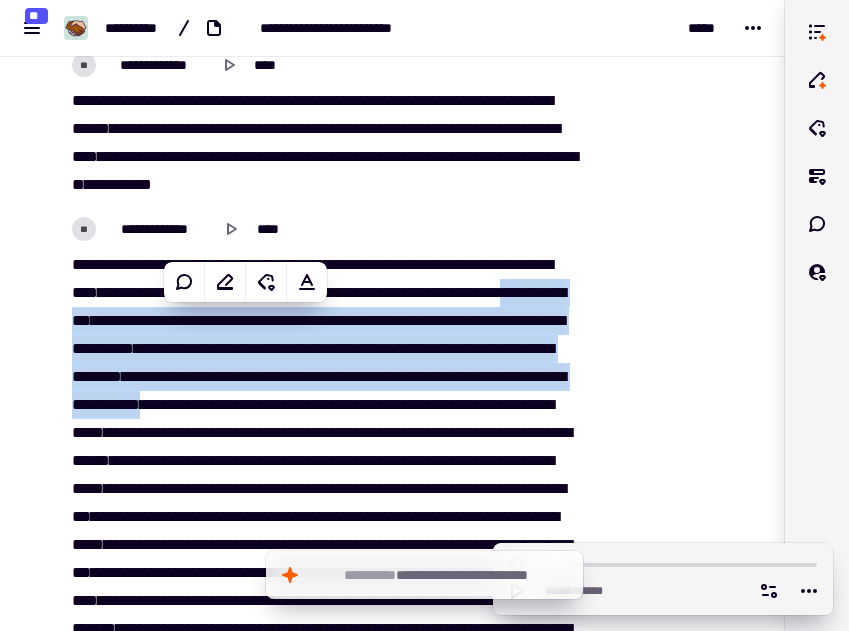 click on "[REDACTED]" at bounding box center [324, 587] 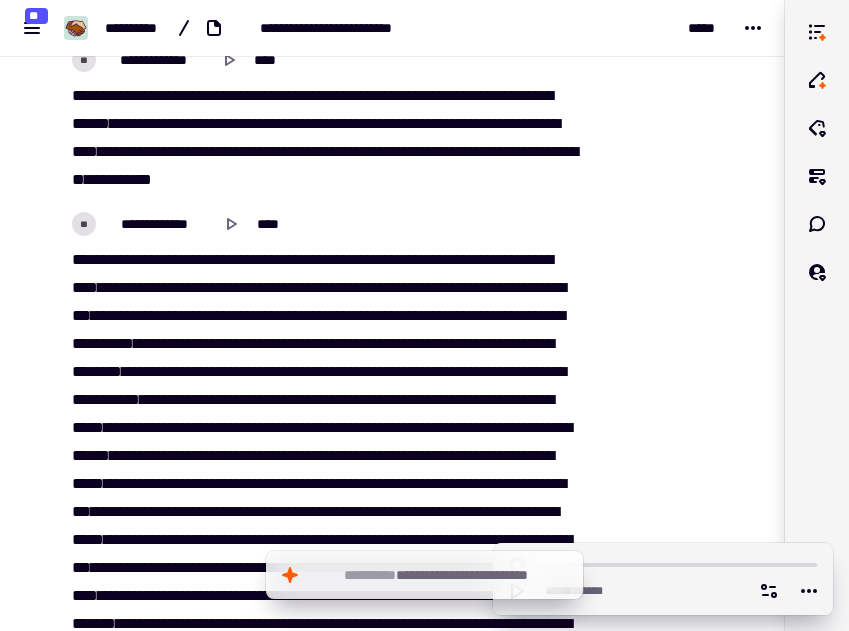 scroll, scrollTop: 2861, scrollLeft: 0, axis: vertical 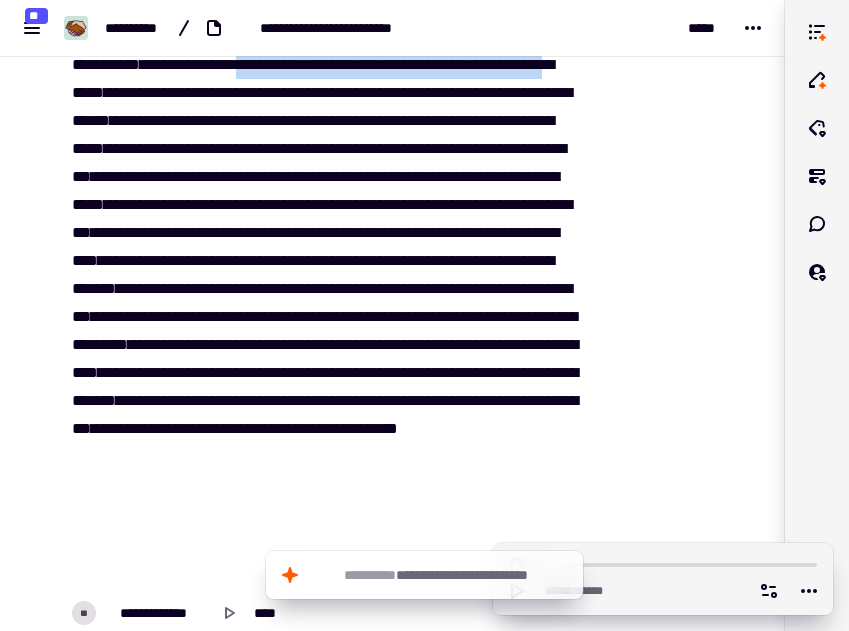 drag, startPoint x: 360, startPoint y: 93, endPoint x: 271, endPoint y: 115, distance: 91.67879 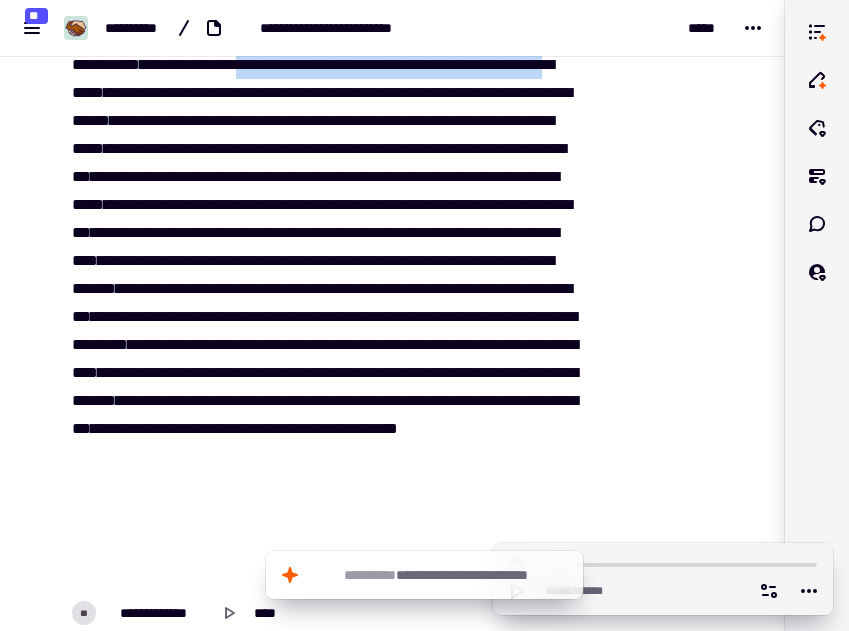 click on "[REDACTED]" at bounding box center (324, 247) 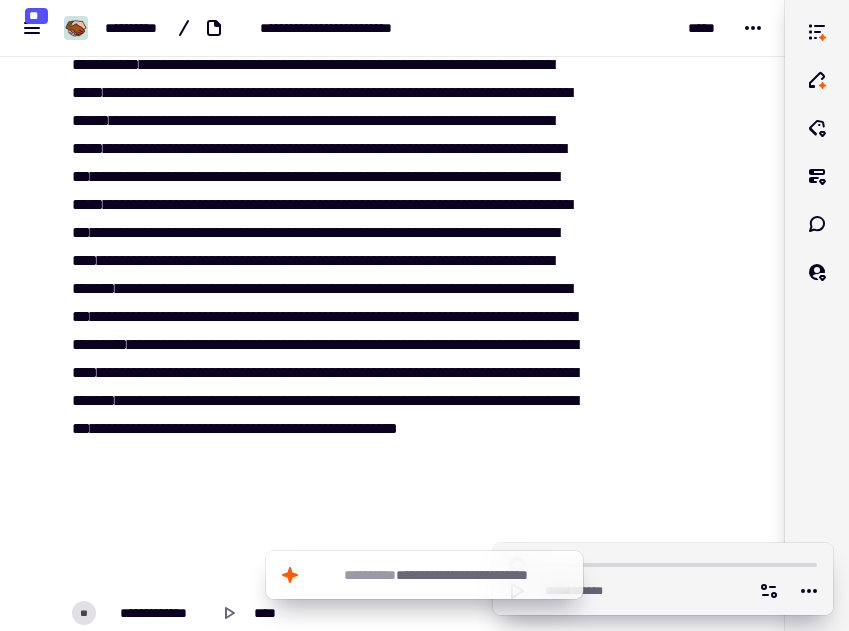 click on "[REDACTED]" at bounding box center (324, 247) 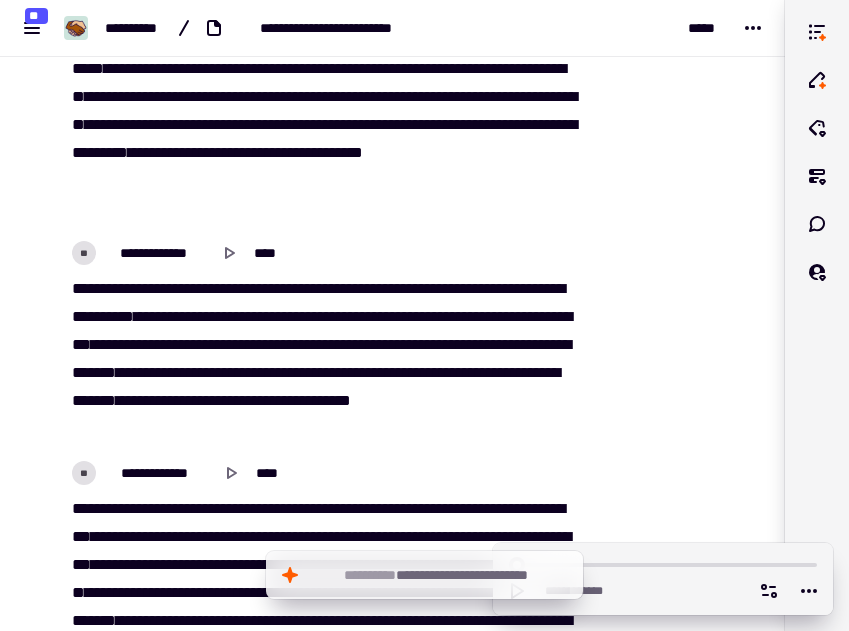 scroll, scrollTop: 4185, scrollLeft: 0, axis: vertical 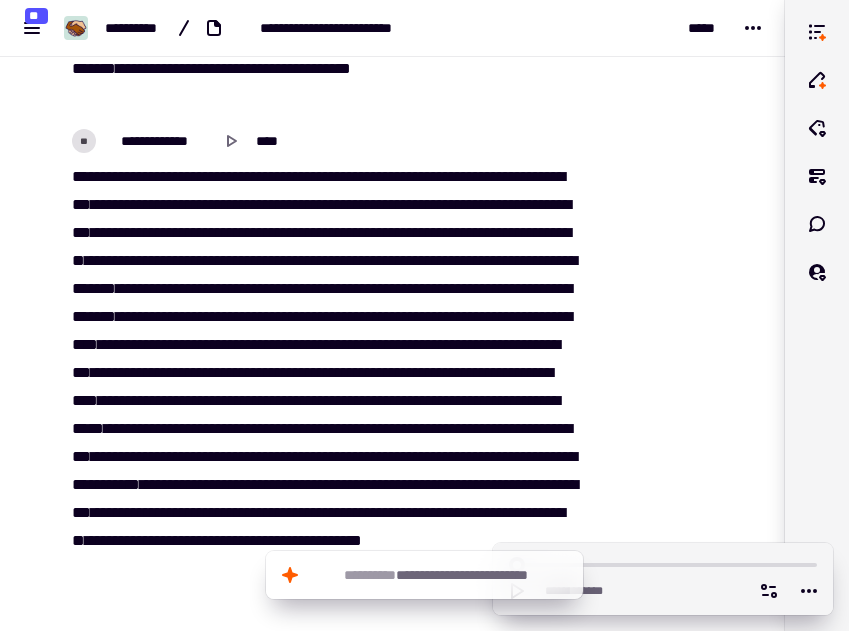 click on "**********" at bounding box center (312, 1669) 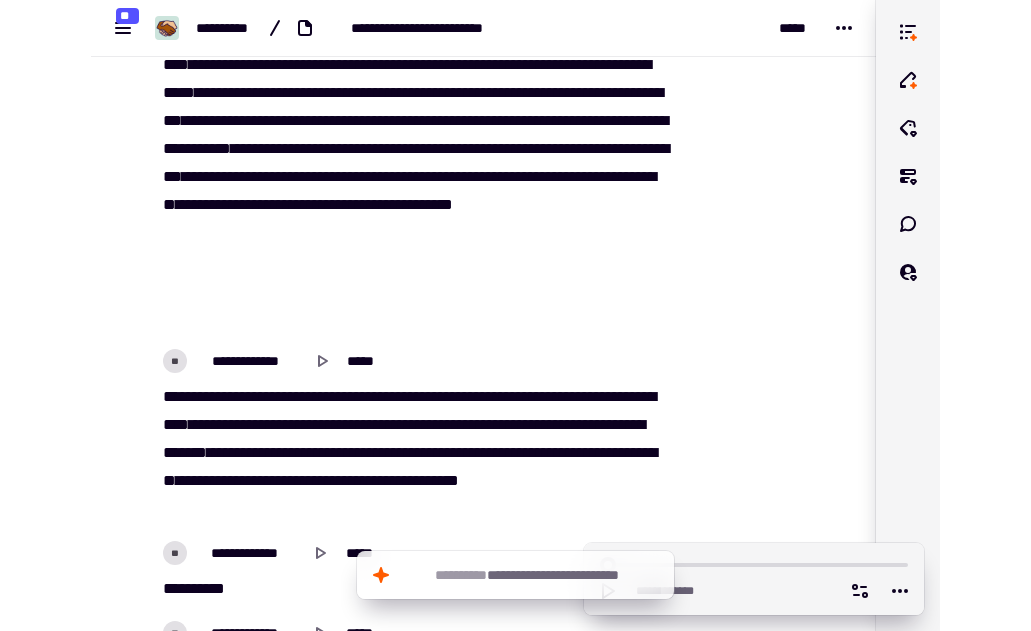 scroll, scrollTop: 4519, scrollLeft: 0, axis: vertical 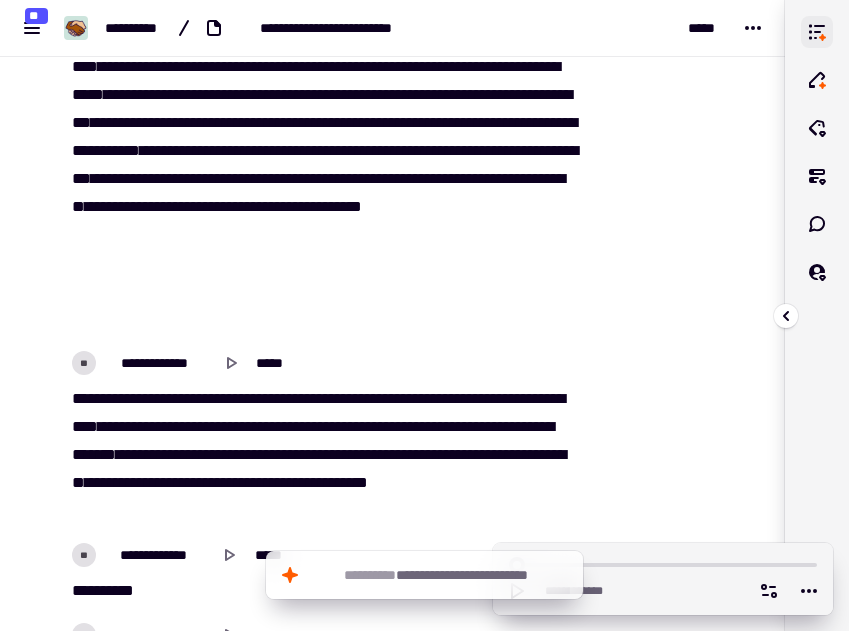 click 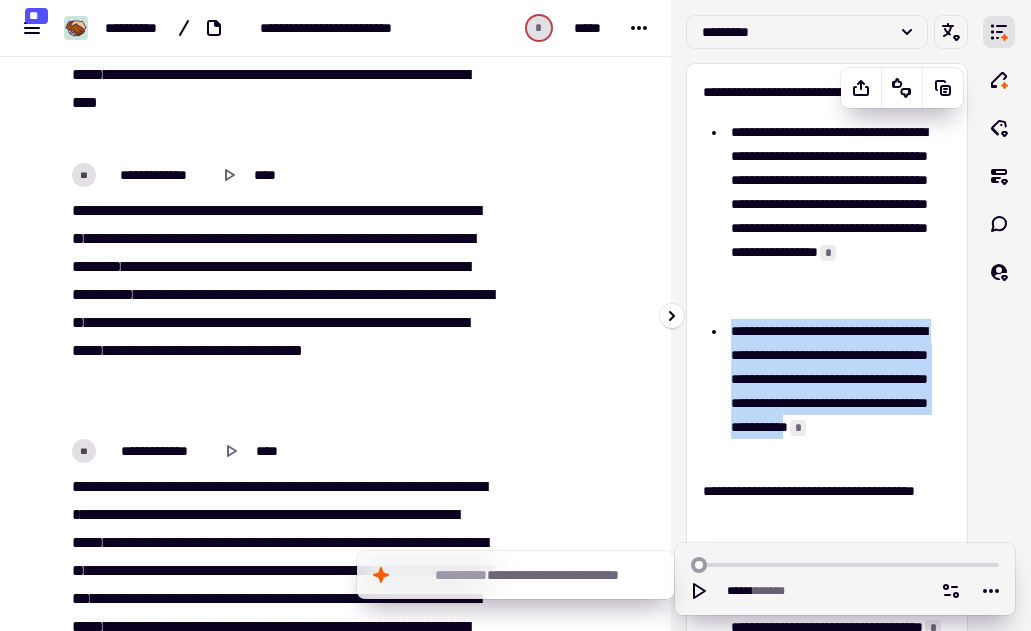 drag, startPoint x: 733, startPoint y: 332, endPoint x: 891, endPoint y: 452, distance: 198.40363 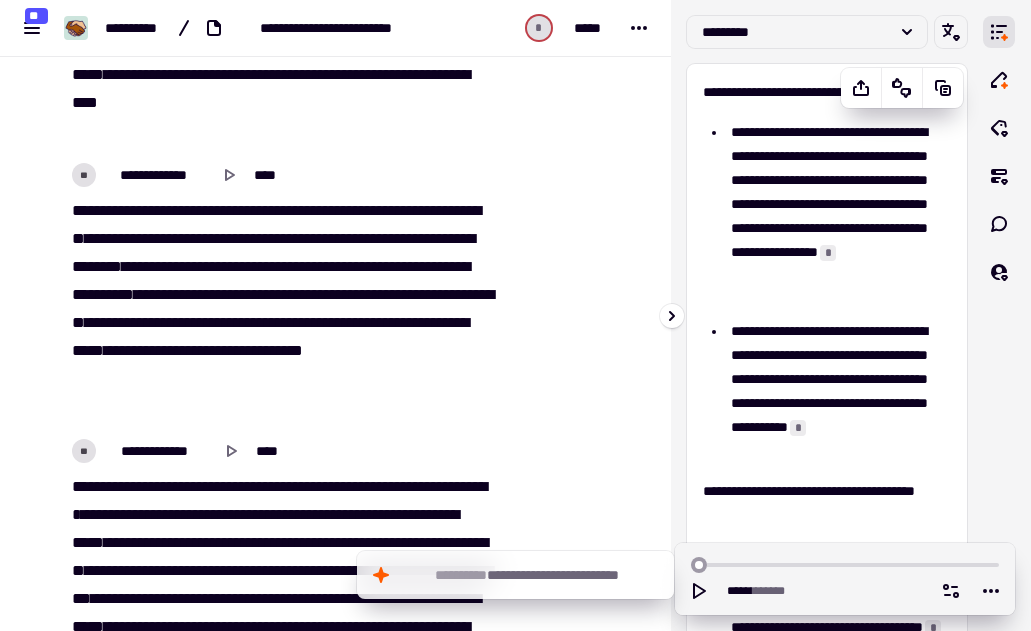 click on "**********" at bounding box center [827, 614] 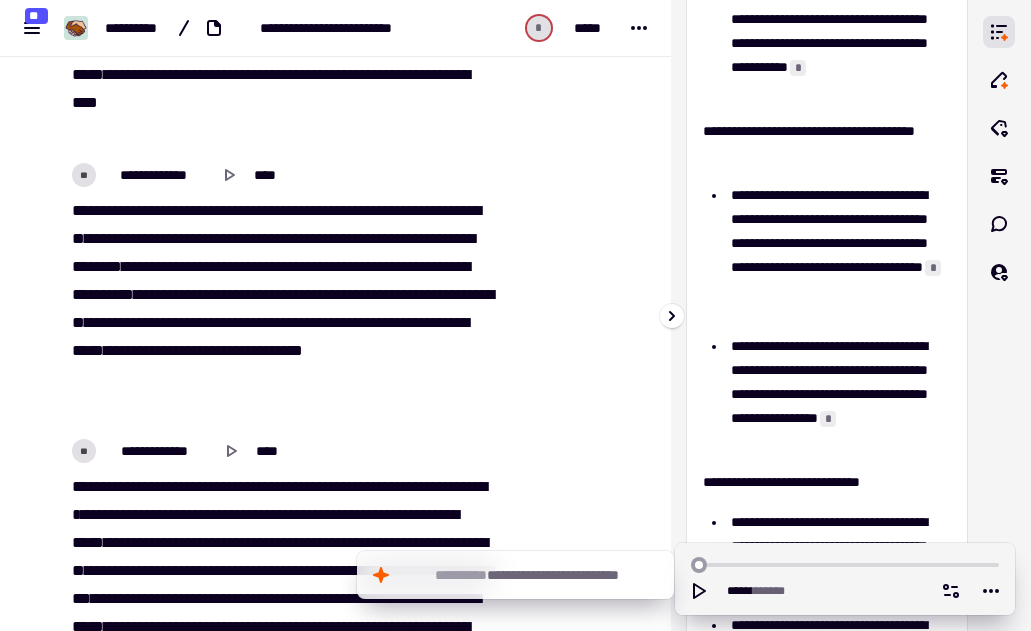 scroll, scrollTop: 400, scrollLeft: 0, axis: vertical 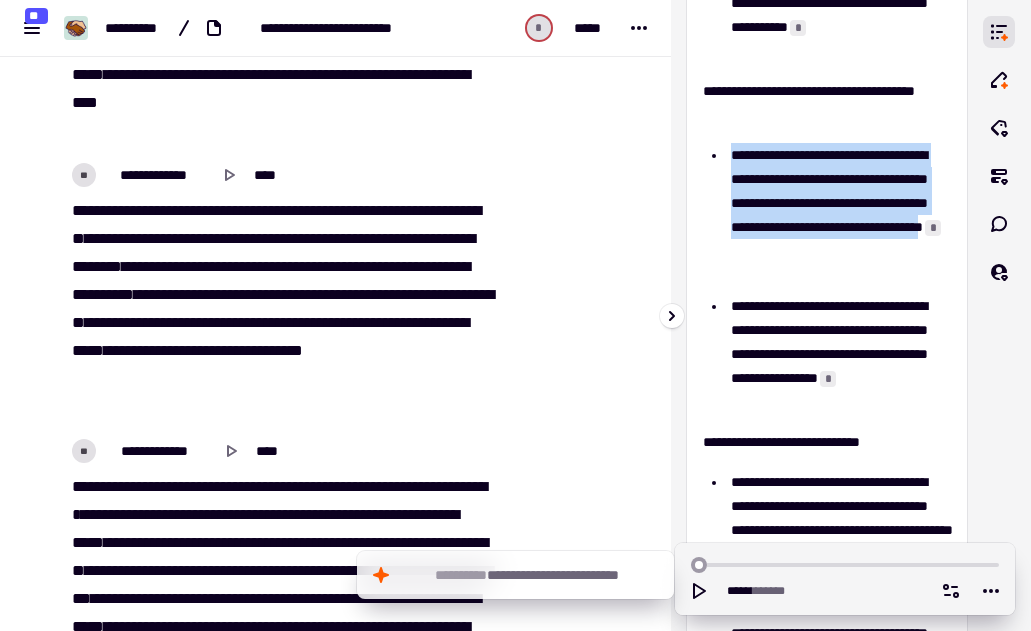 drag, startPoint x: 732, startPoint y: 154, endPoint x: 765, endPoint y: 269, distance: 119.64113 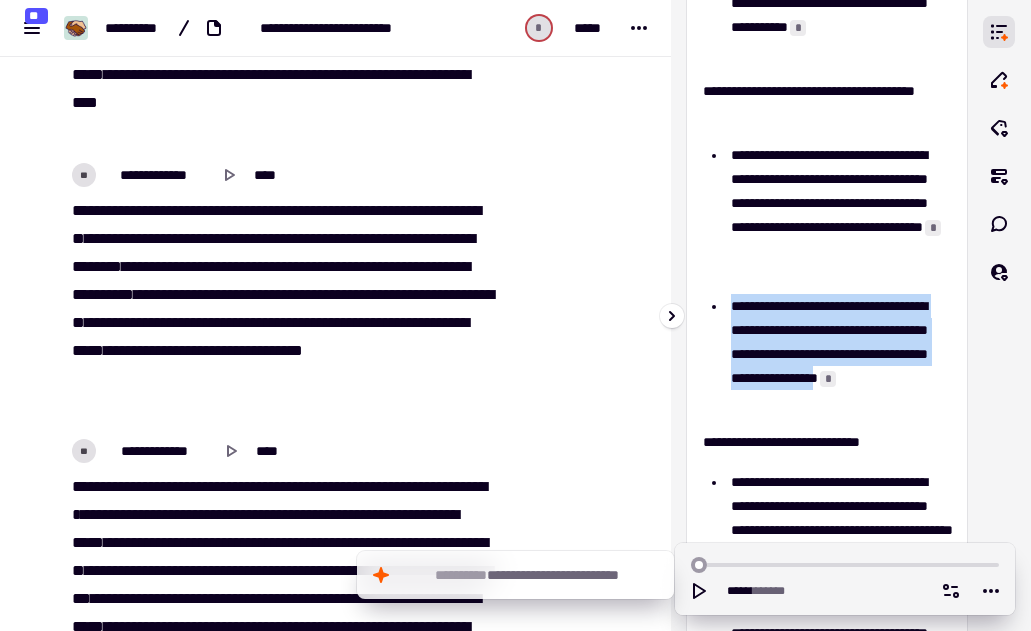 drag, startPoint x: 732, startPoint y: 306, endPoint x: 866, endPoint y: 406, distance: 167.20049 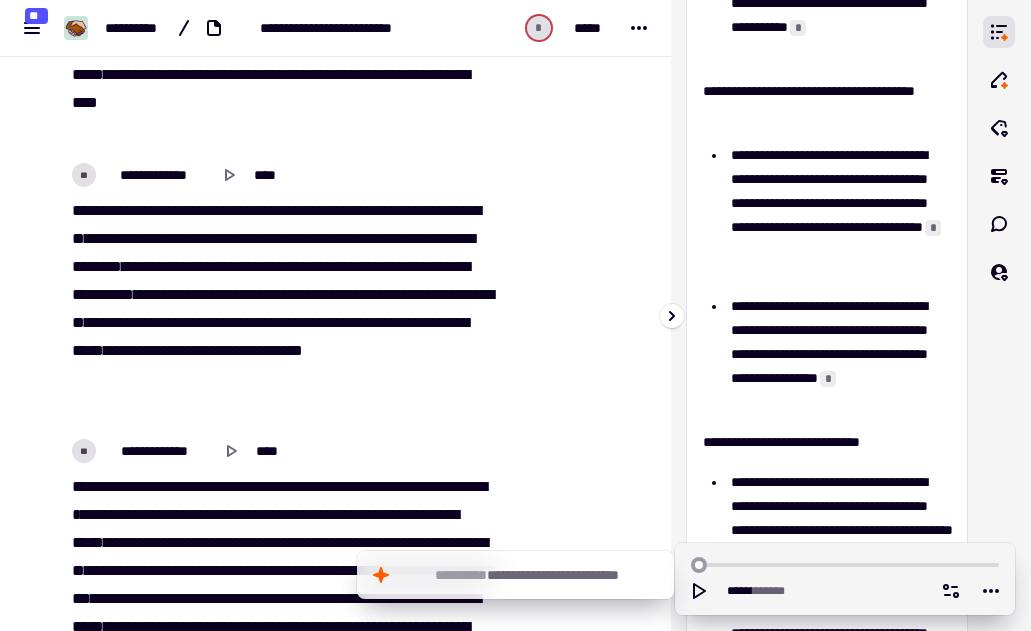 click on "**********" at bounding box center (827, 210) 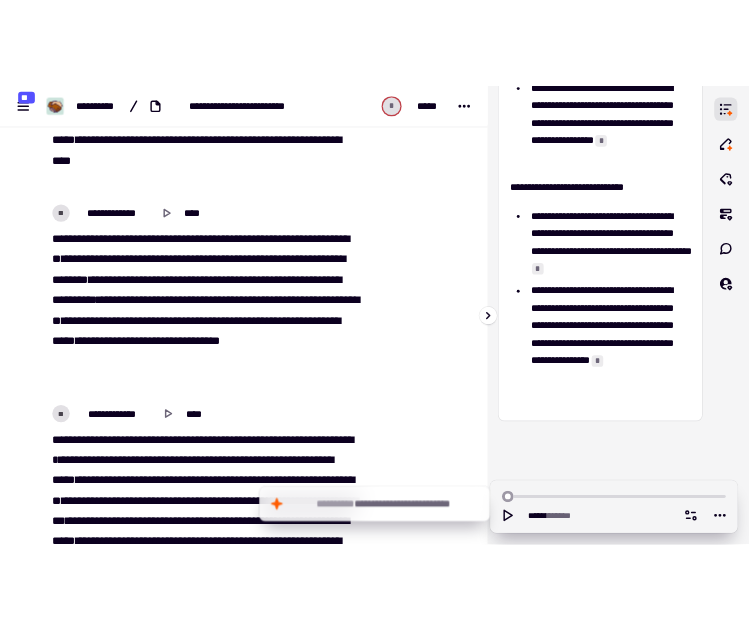 scroll, scrollTop: 720, scrollLeft: 0, axis: vertical 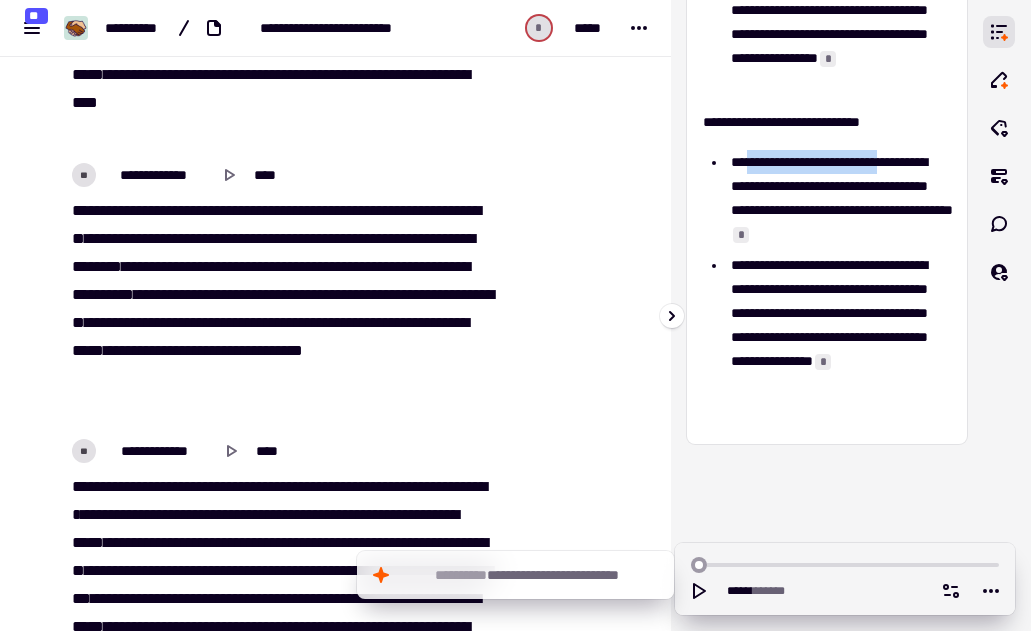 drag, startPoint x: 750, startPoint y: 165, endPoint x: 917, endPoint y: 166, distance: 167.00299 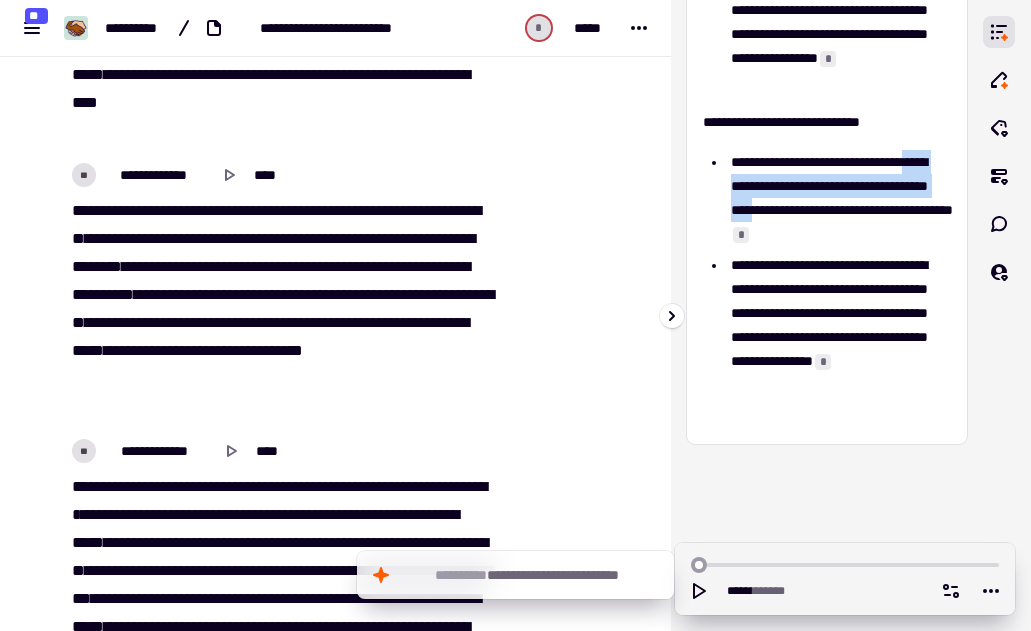 drag, startPoint x: 733, startPoint y: 187, endPoint x: 831, endPoint y: 213, distance: 101.390335 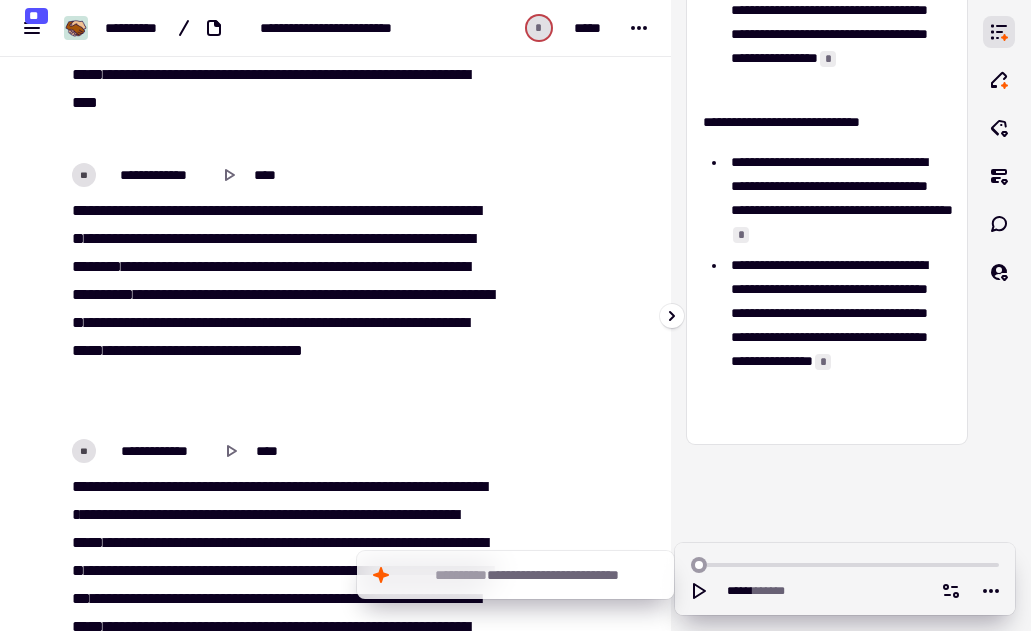 click on "**********" at bounding box center [838, 198] 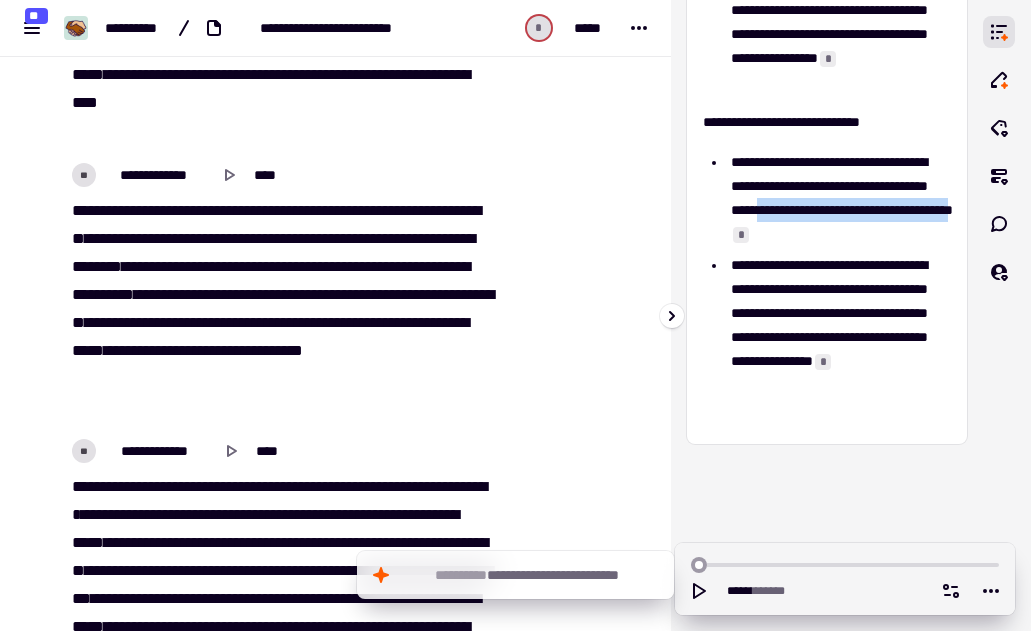 drag, startPoint x: 837, startPoint y: 211, endPoint x: 910, endPoint y: 236, distance: 77.16217 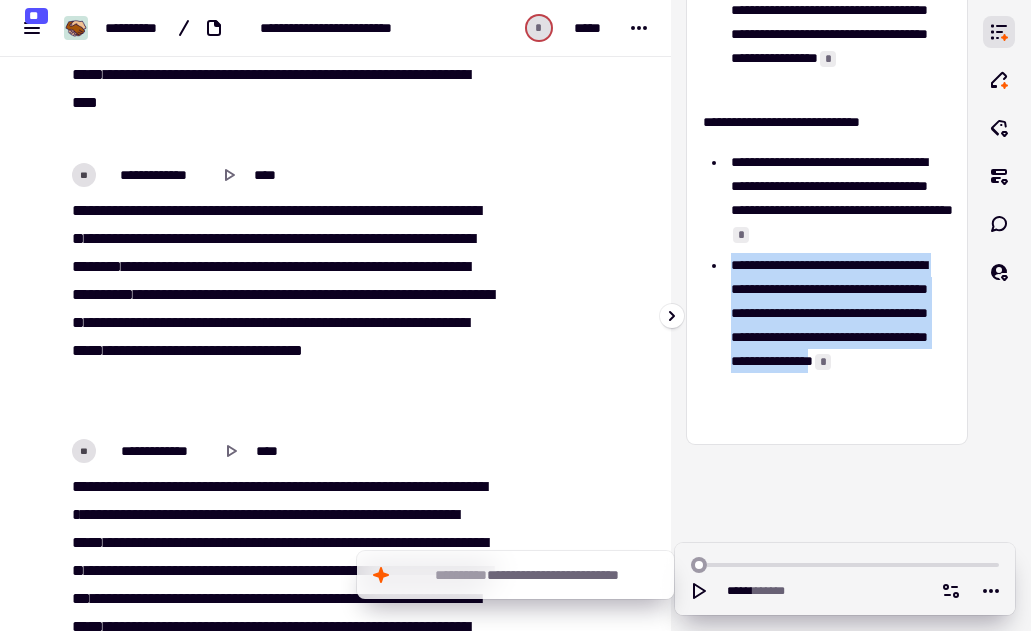 drag, startPoint x: 733, startPoint y: 264, endPoint x: 781, endPoint y: 419, distance: 162.26213 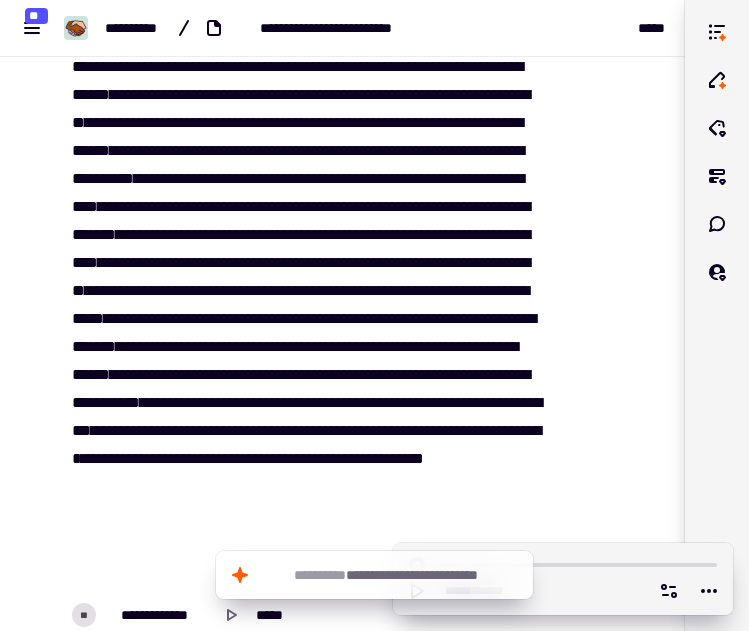 scroll, scrollTop: 4549, scrollLeft: 0, axis: vertical 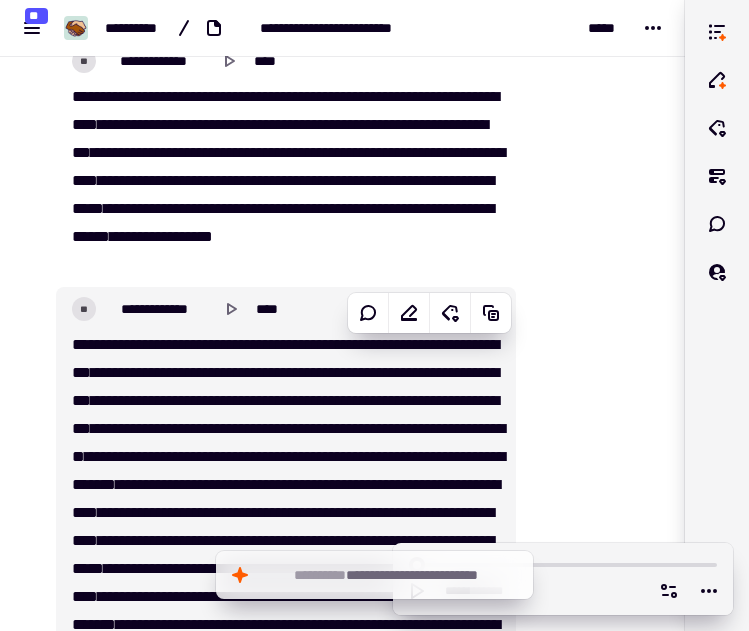 click at bounding box center (586, 2087) 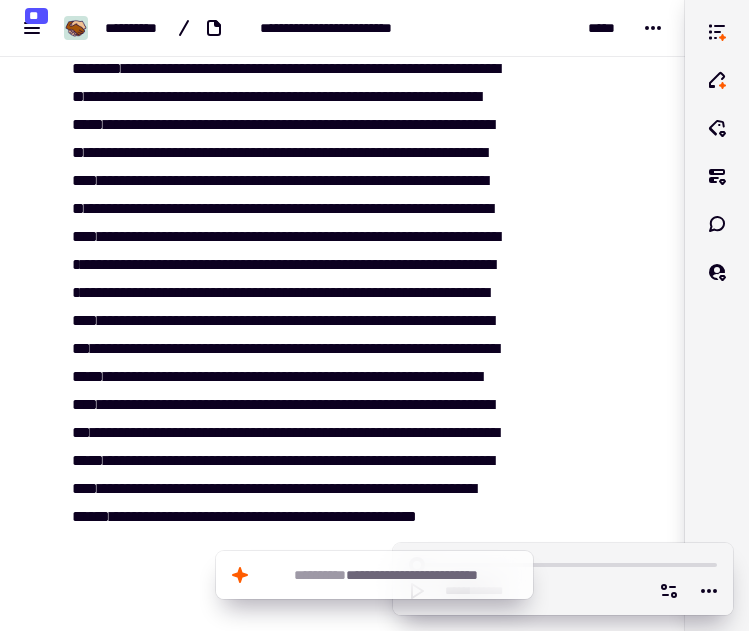 scroll, scrollTop: 6549, scrollLeft: 0, axis: vertical 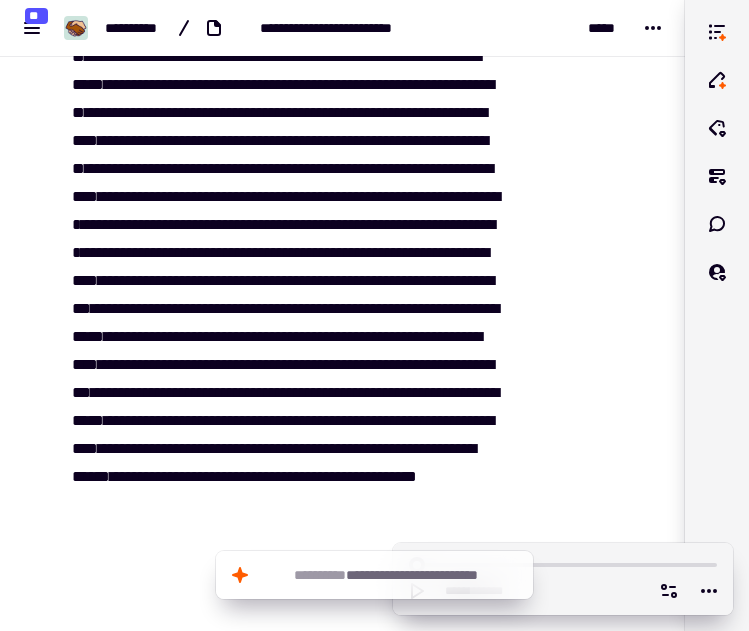 click at bounding box center [586, 87] 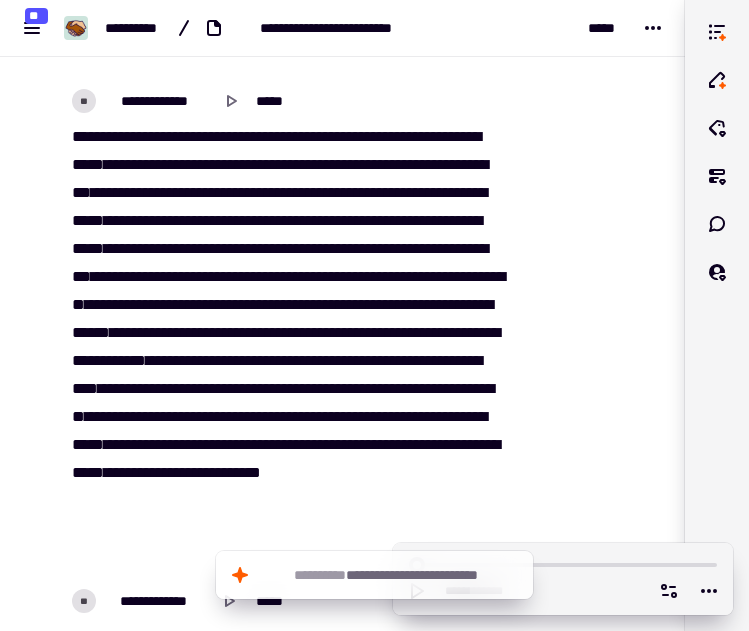 scroll, scrollTop: 7149, scrollLeft: 0, axis: vertical 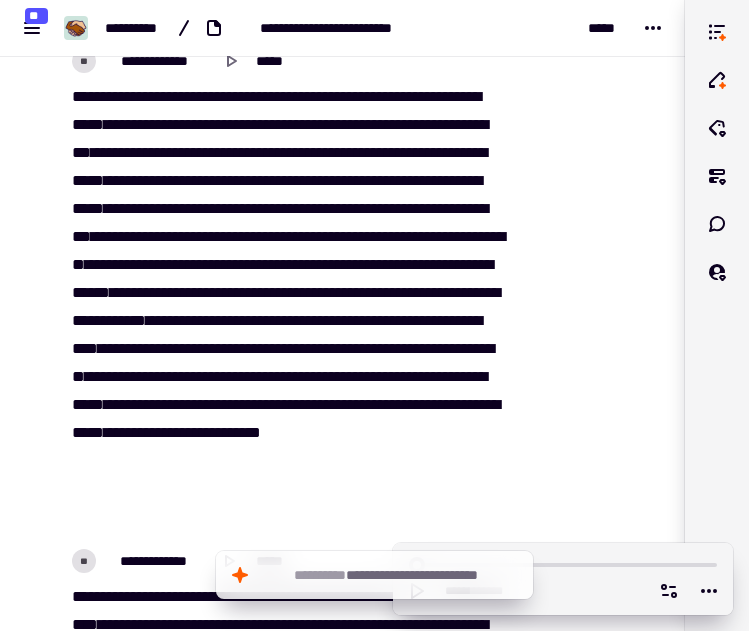 click at bounding box center [586, -513] 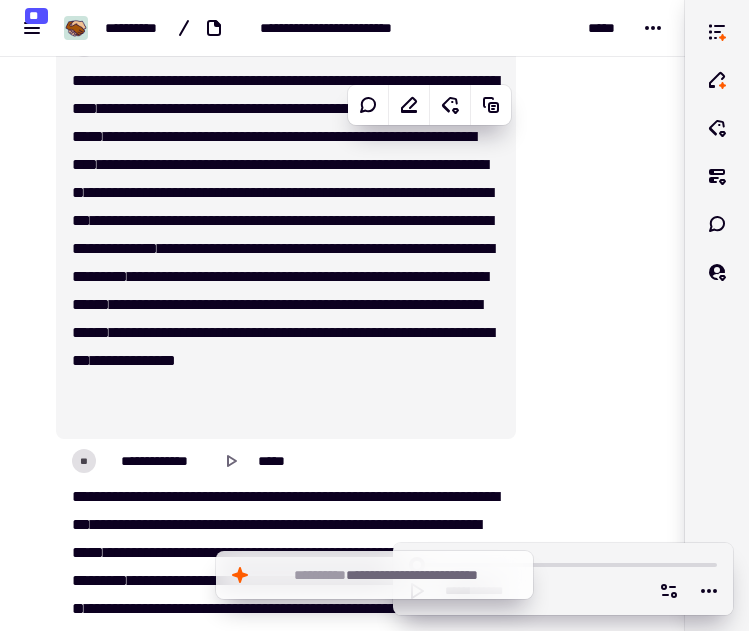 scroll, scrollTop: 7669, scrollLeft: 0, axis: vertical 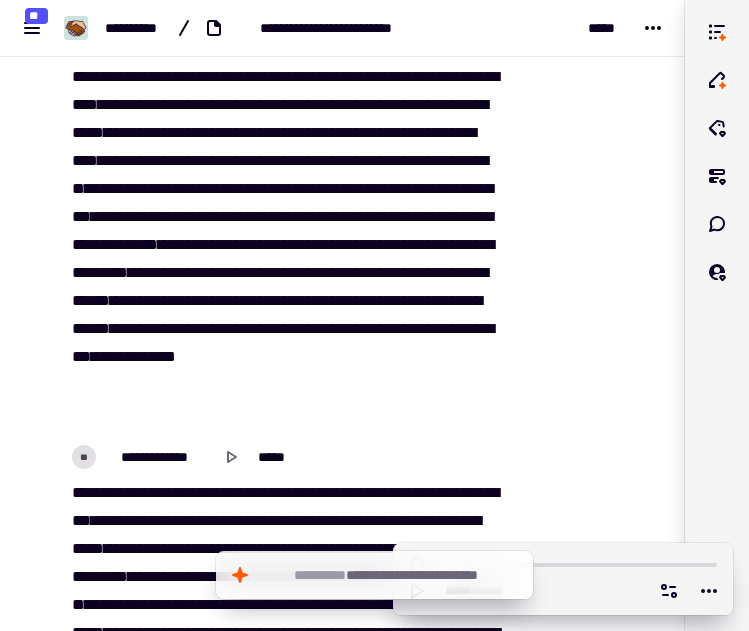 click at bounding box center [586, -1033] 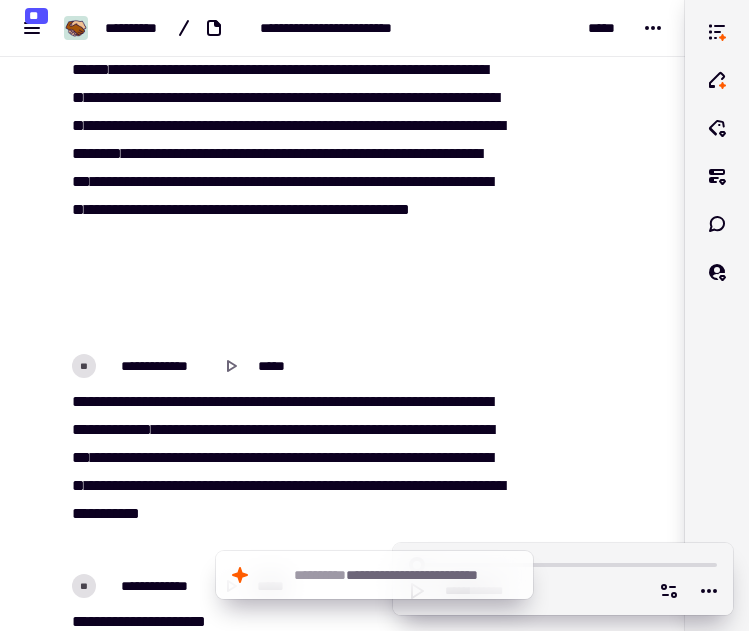 scroll, scrollTop: 12048, scrollLeft: 0, axis: vertical 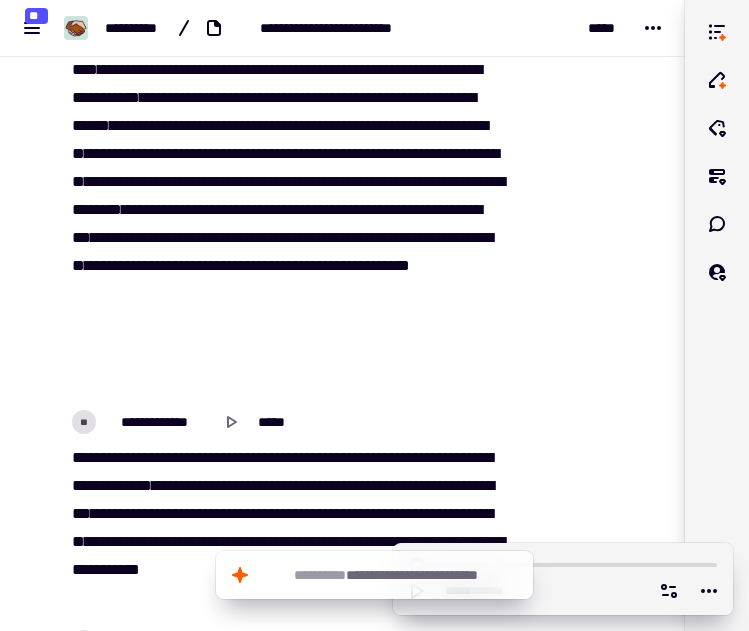 click at bounding box center [586, -5412] 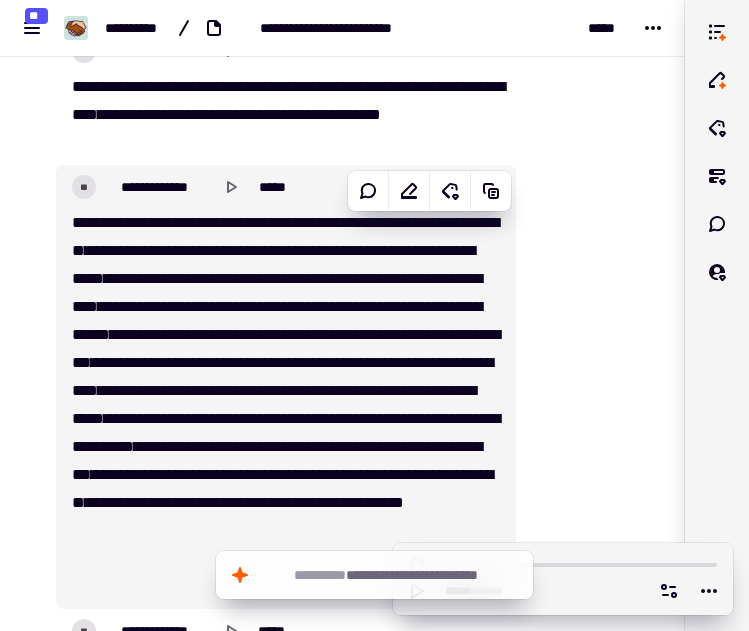 scroll, scrollTop: 9928, scrollLeft: 0, axis: vertical 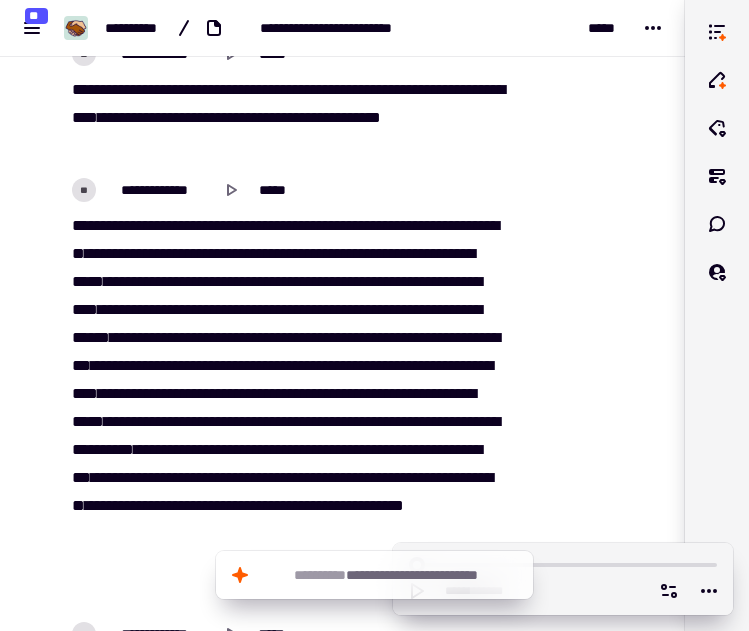 click at bounding box center (586, -3292) 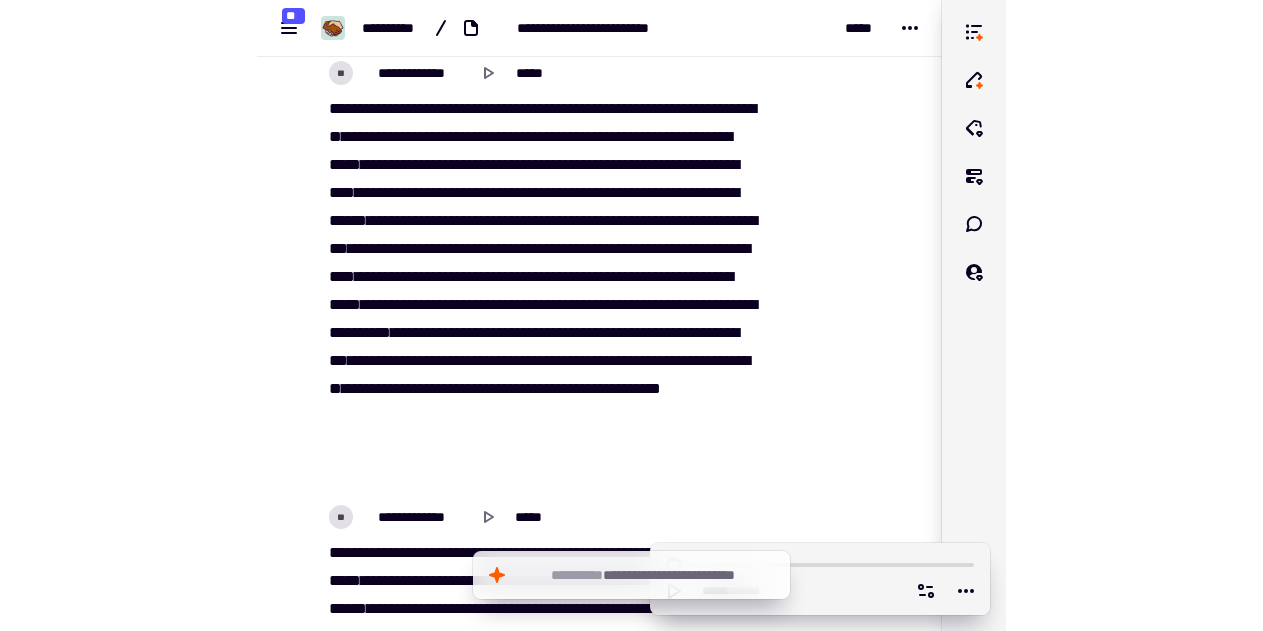 scroll, scrollTop: 10048, scrollLeft: 0, axis: vertical 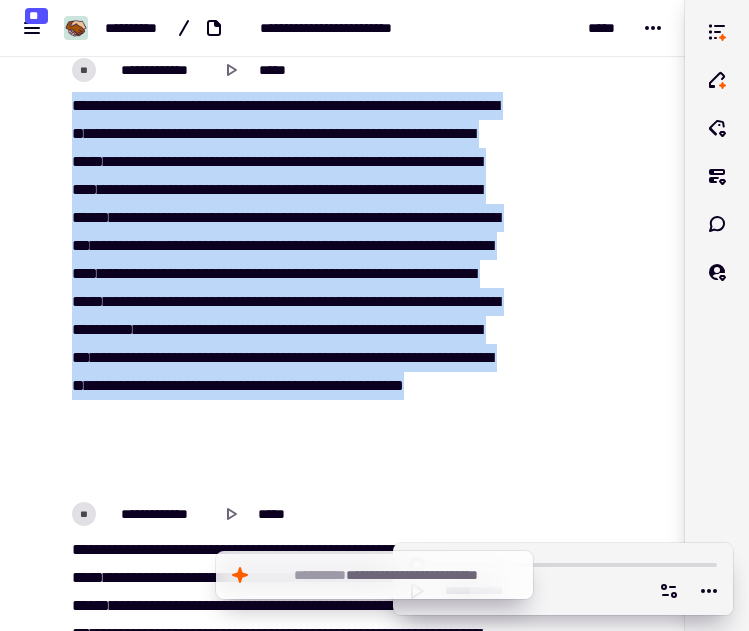 drag, startPoint x: 73, startPoint y: 104, endPoint x: 361, endPoint y: 479, distance: 472.83084 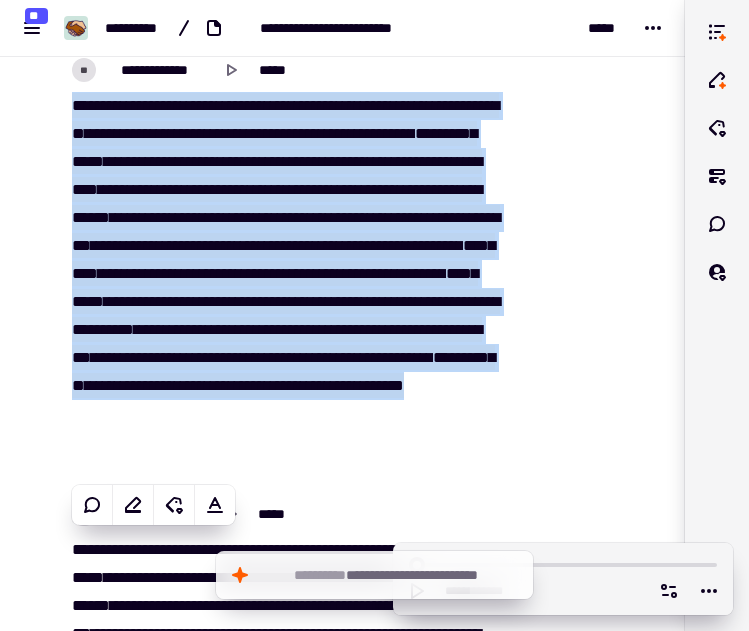 click on "**********" at bounding box center [274, -3396] 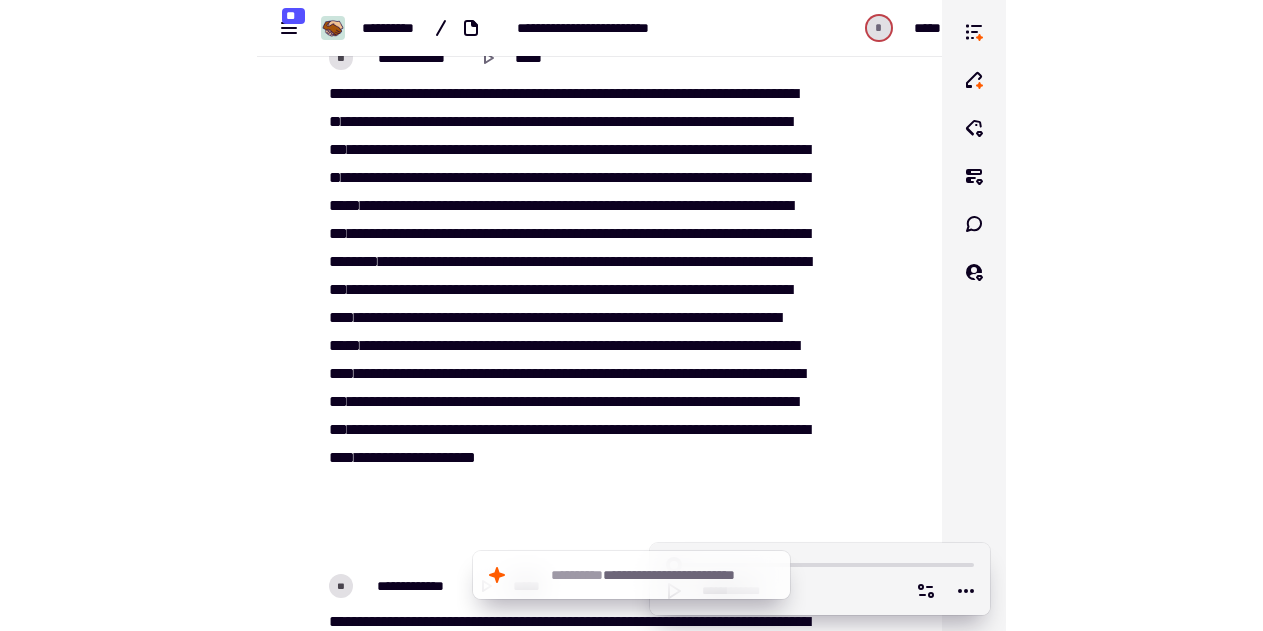 scroll, scrollTop: 9236, scrollLeft: 0, axis: vertical 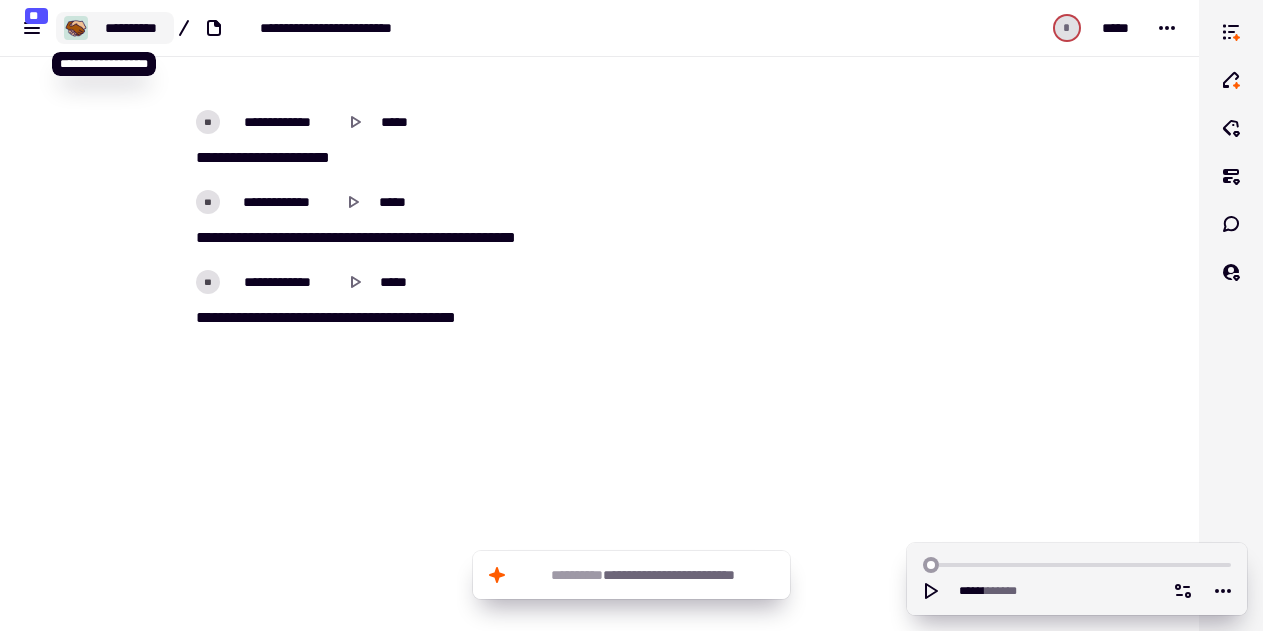 click on "**********" 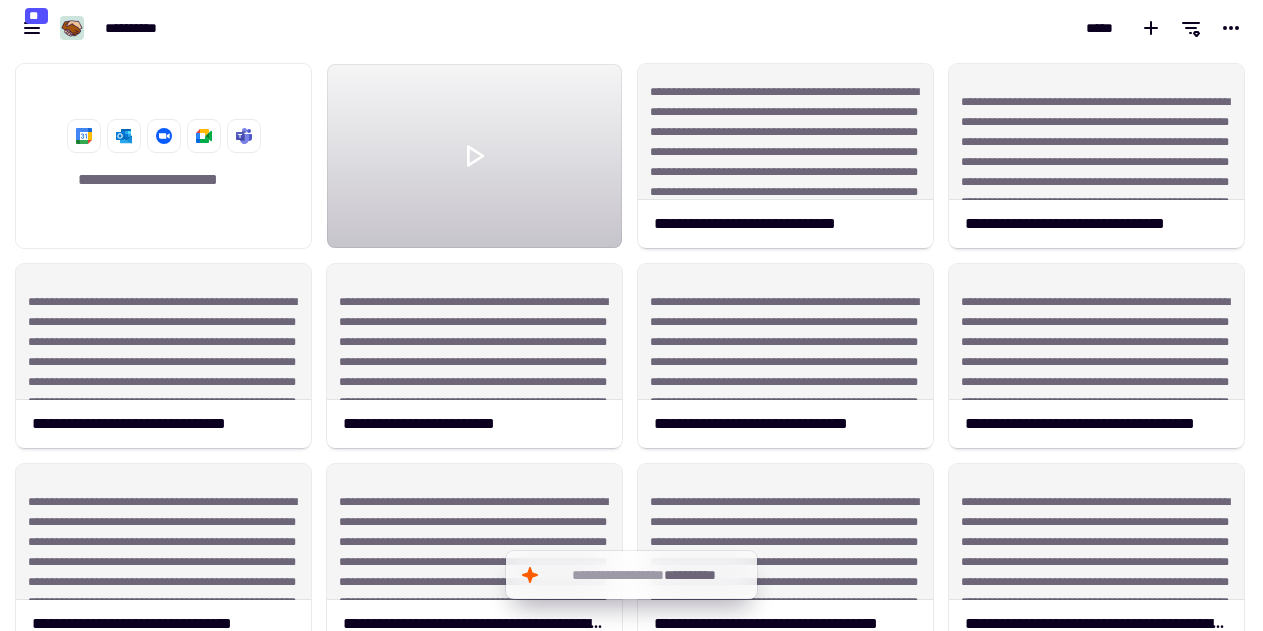 scroll, scrollTop: 1, scrollLeft: 1, axis: both 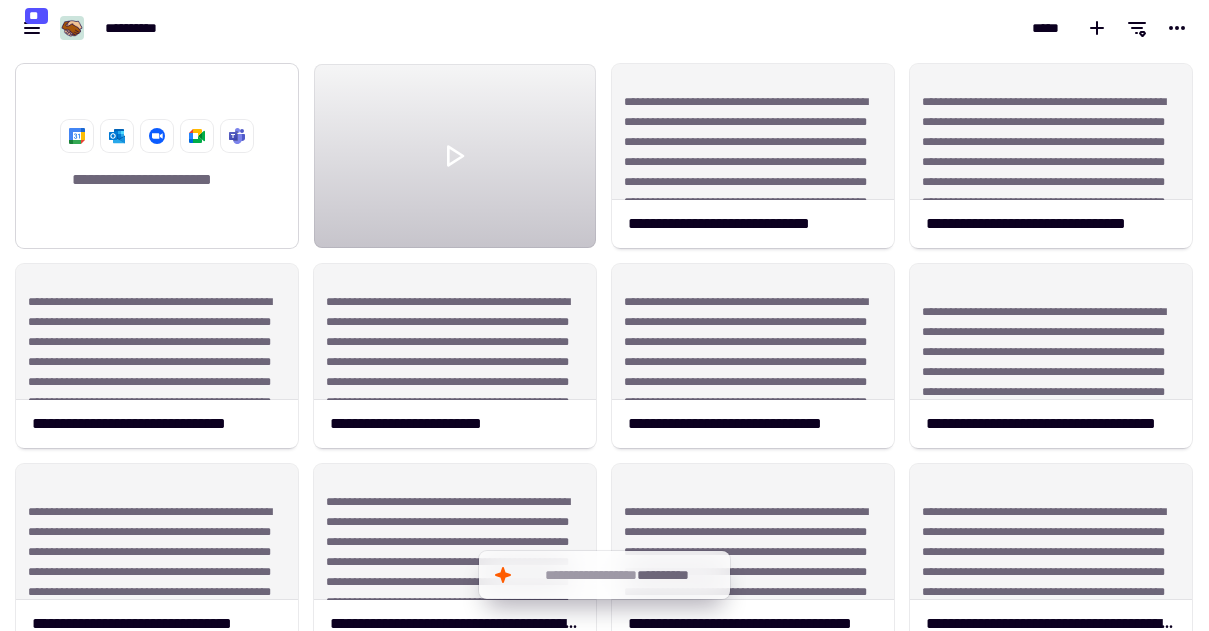 click on "**********" 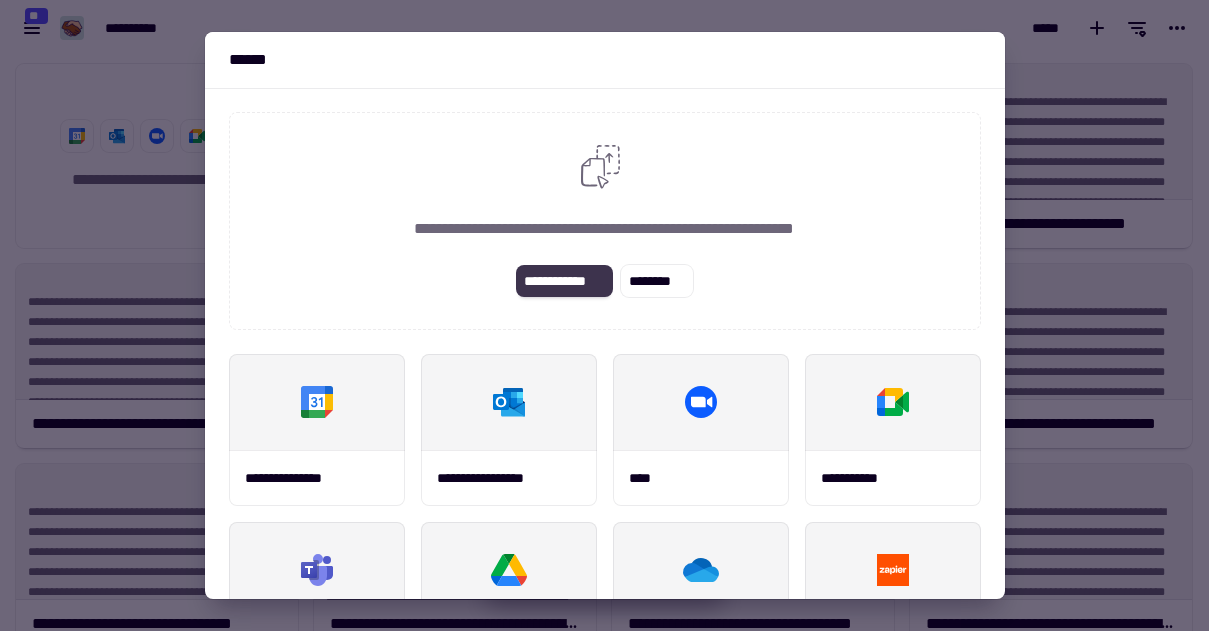 click on "**********" 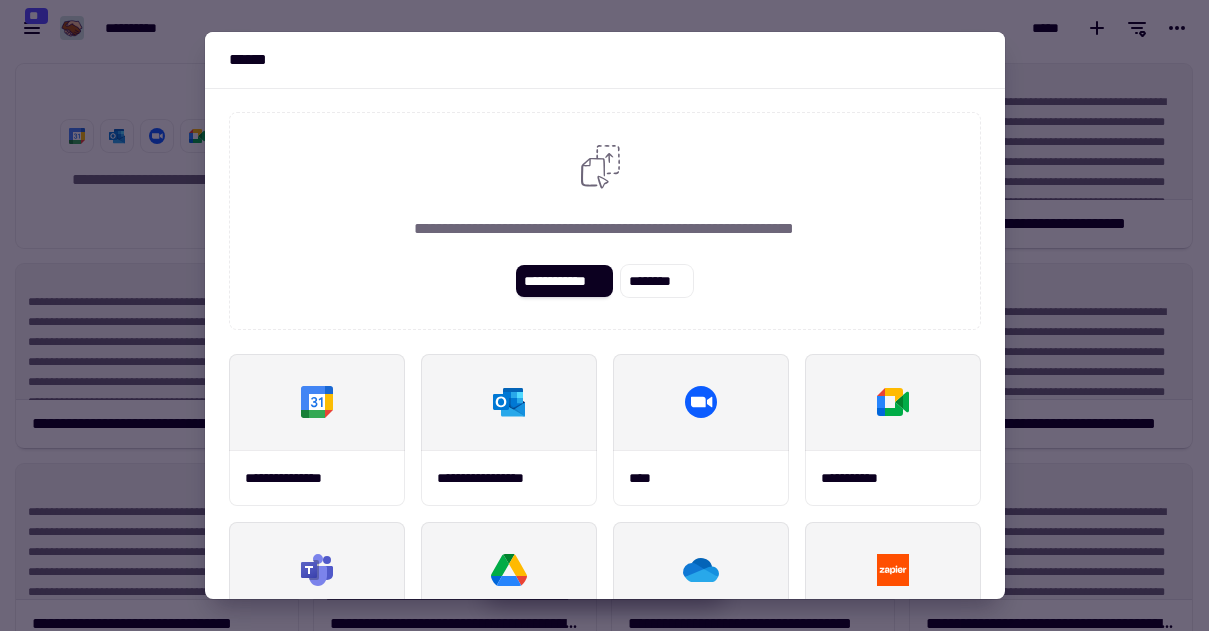click at bounding box center (604, 315) 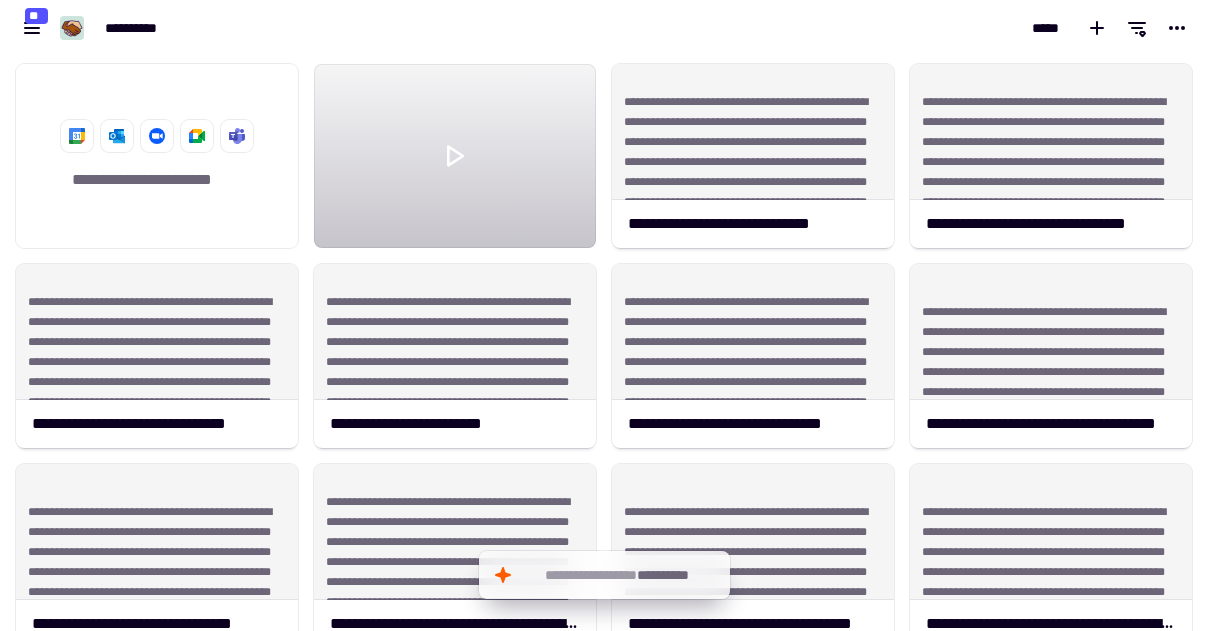 click on "**********" 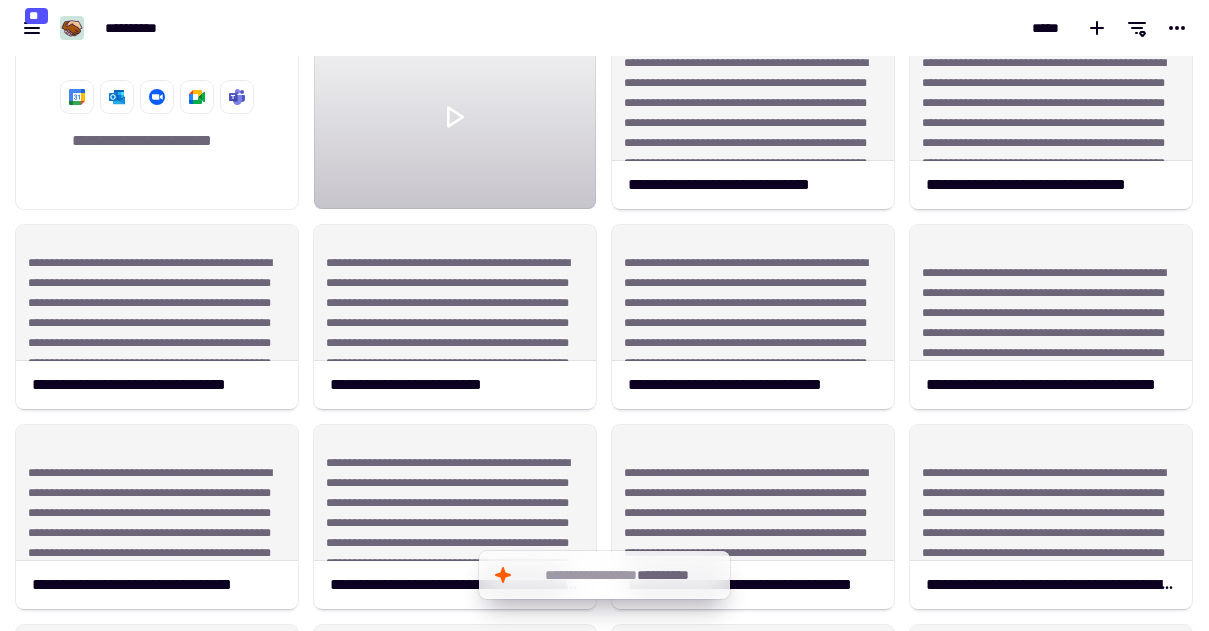 scroll, scrollTop: 0, scrollLeft: 0, axis: both 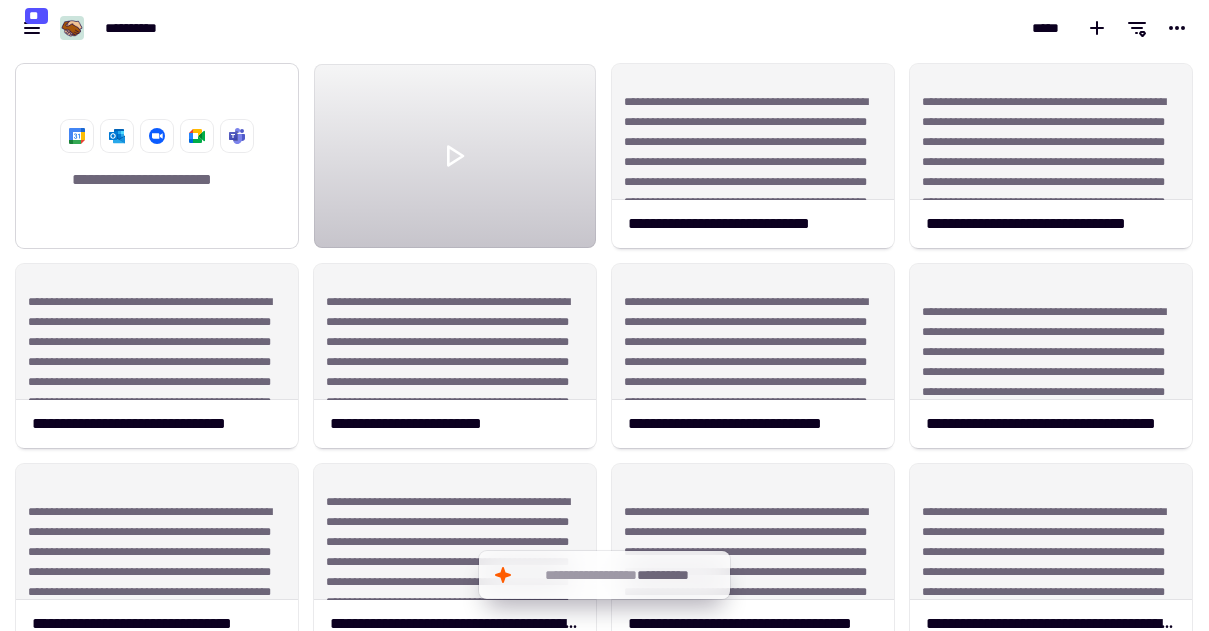 click on "**********" 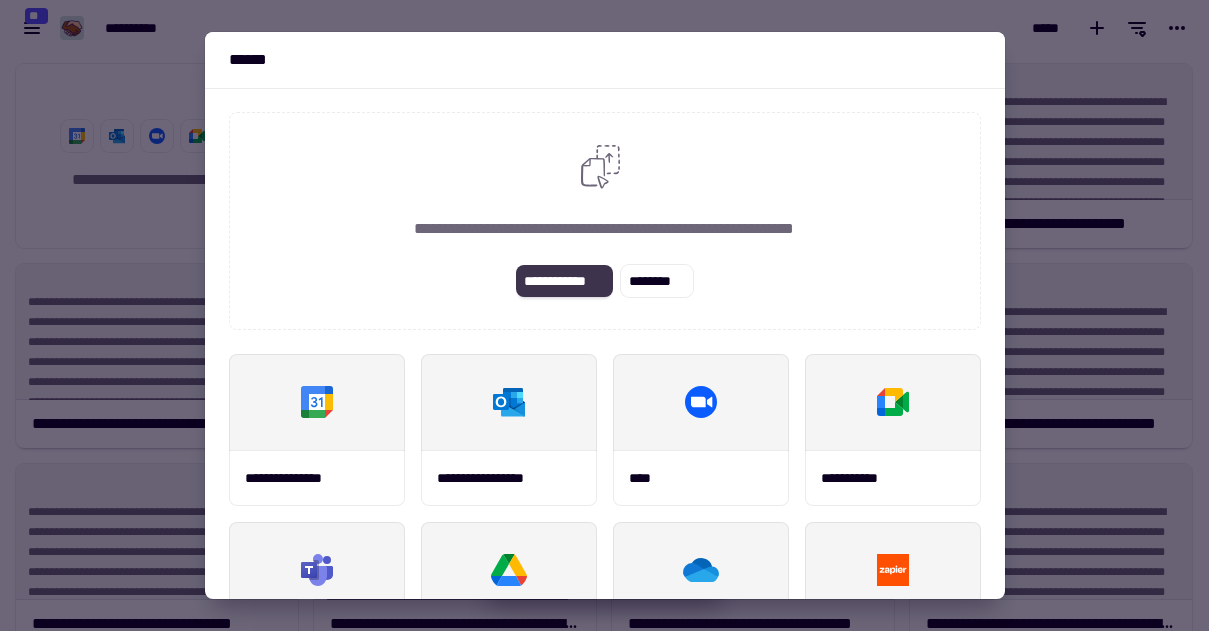 click on "**********" 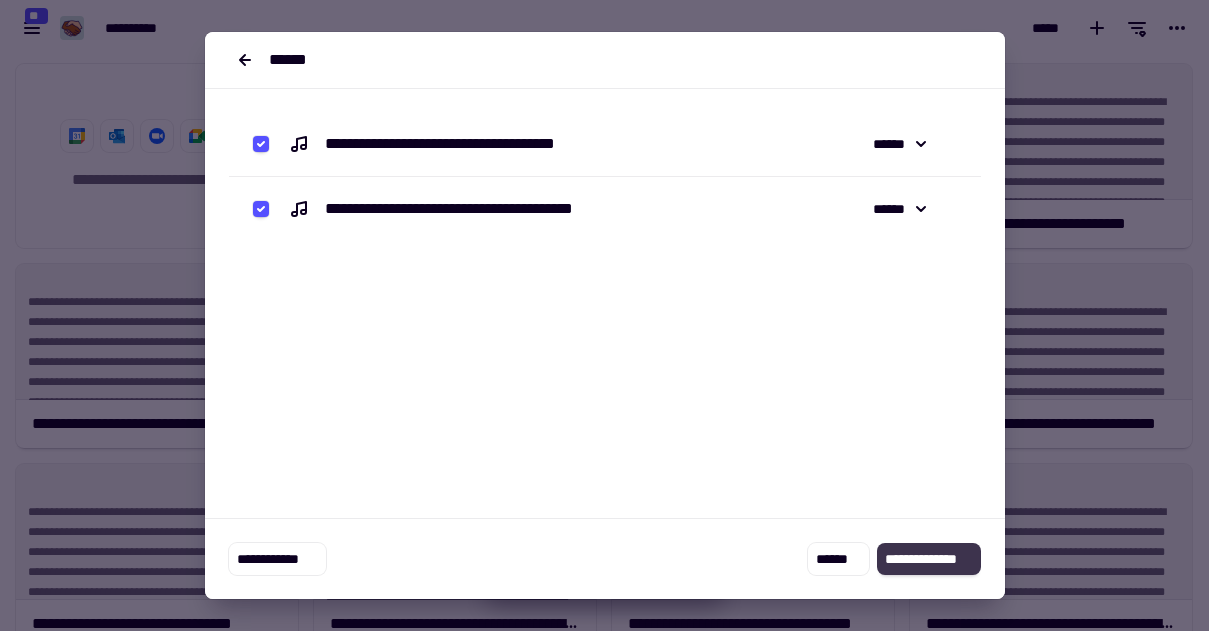 click on "**********" 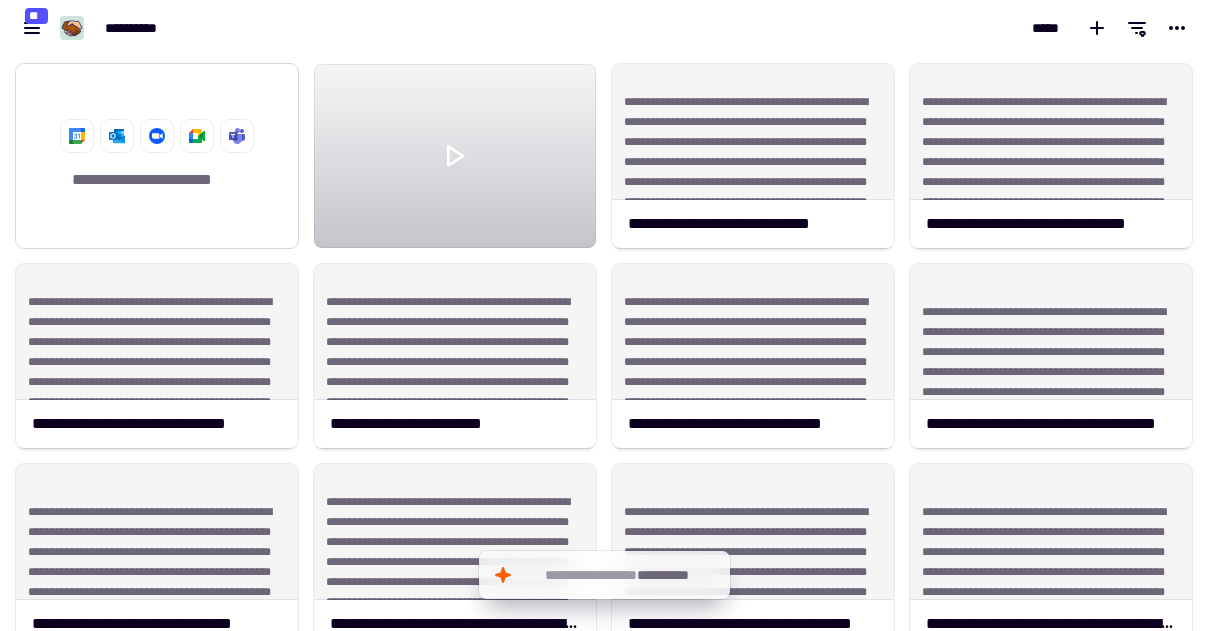 click on "**********" 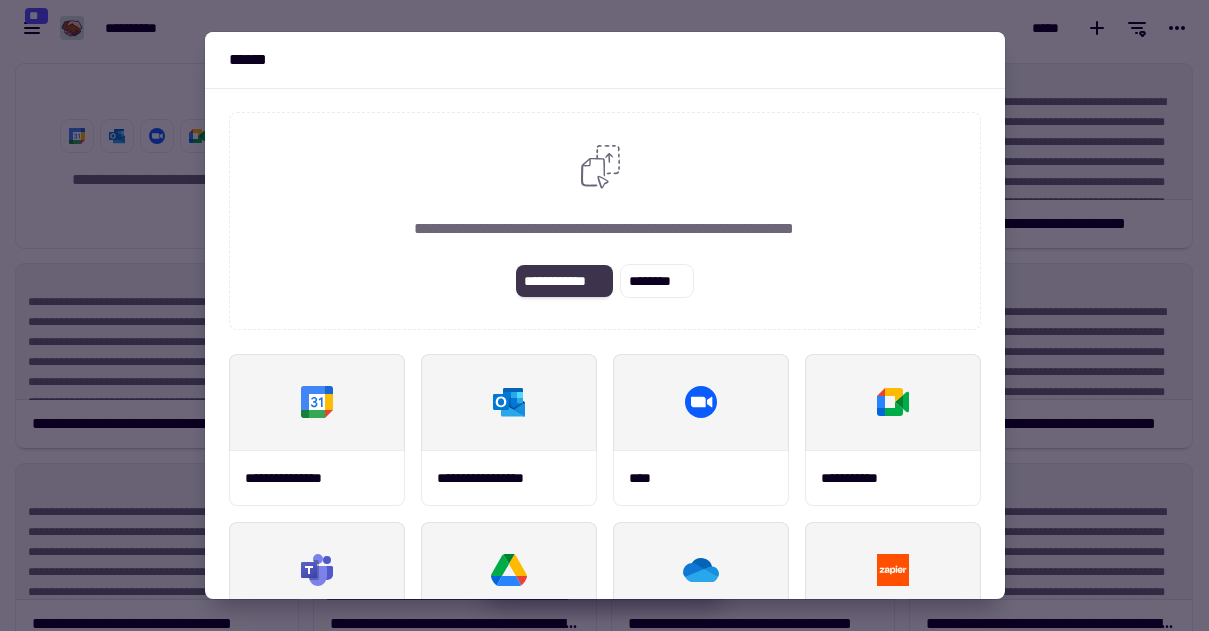 click on "**********" 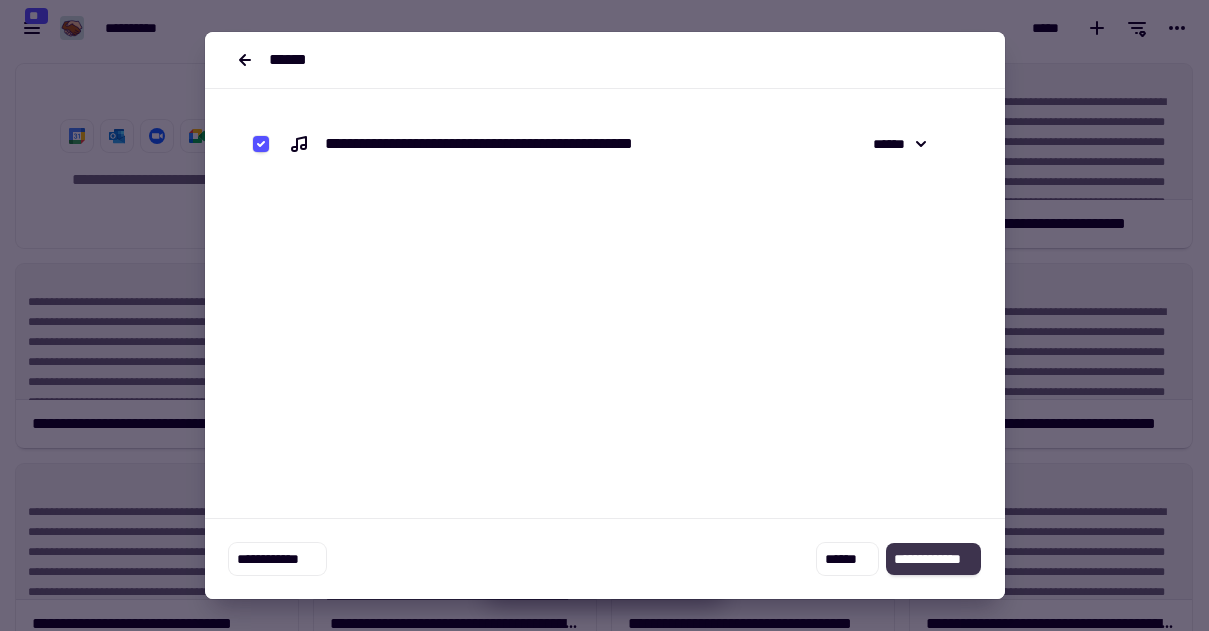 click on "**********" 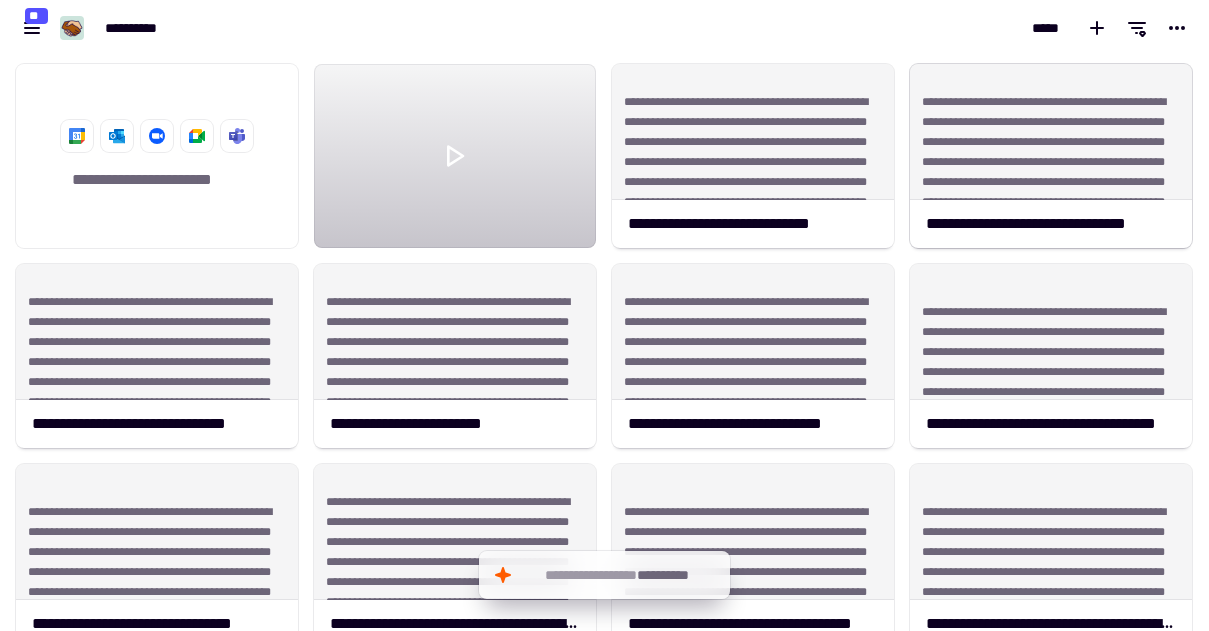 scroll, scrollTop: 1, scrollLeft: 1, axis: both 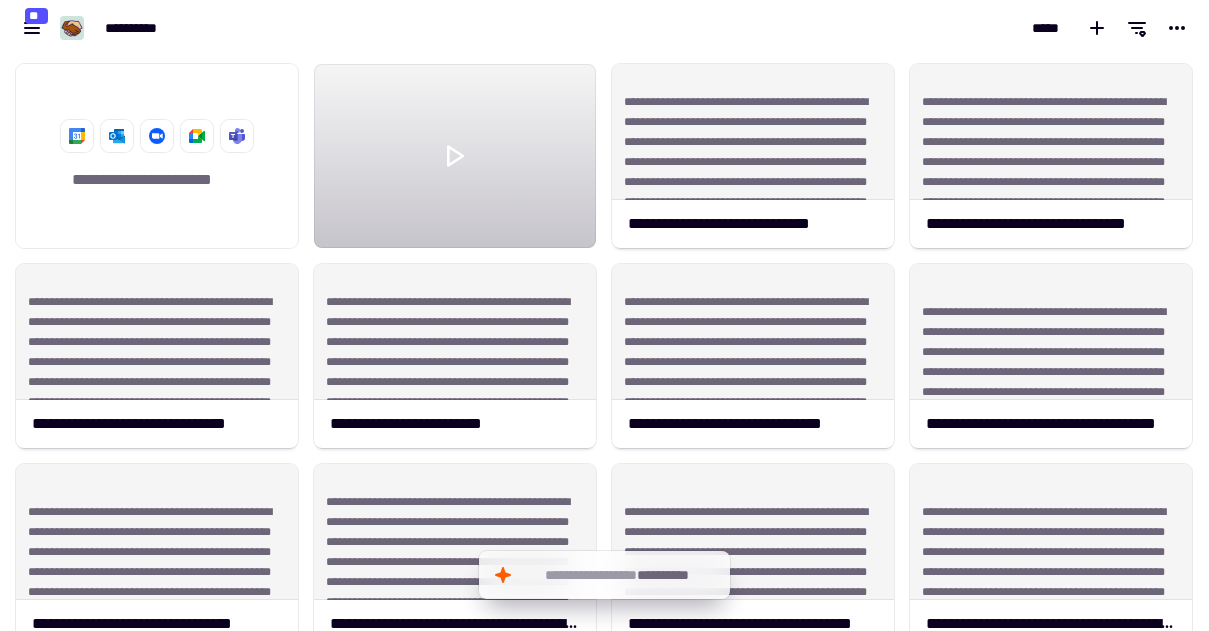 click on "**********" at bounding box center (604, 343) 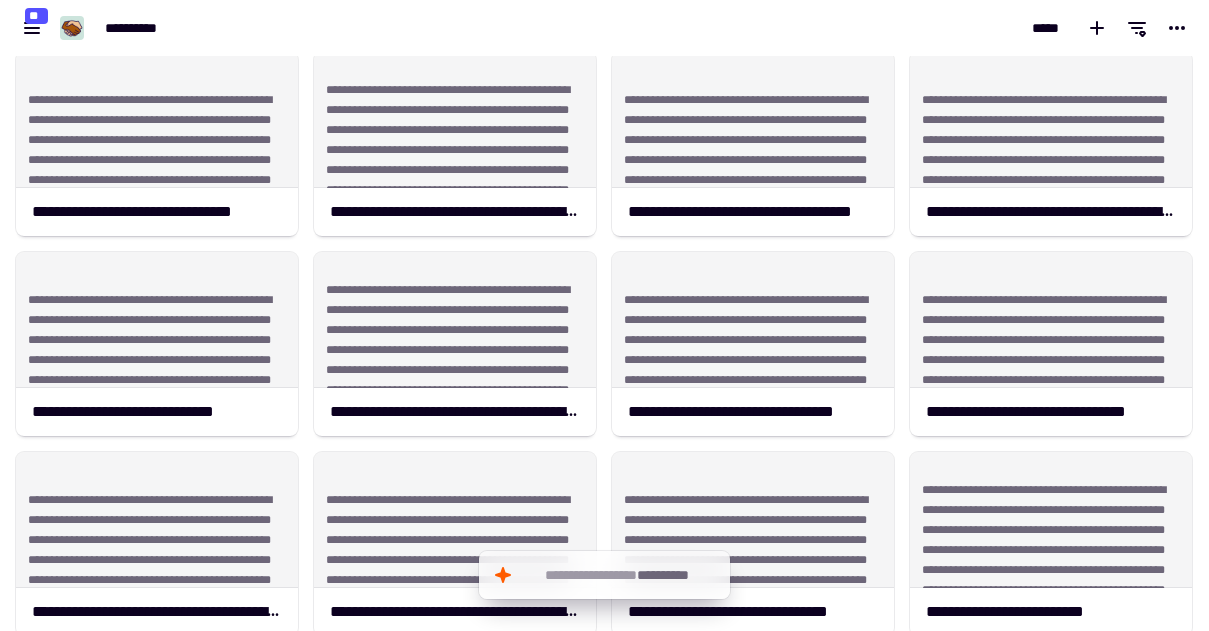drag, startPoint x: 1200, startPoint y: 185, endPoint x: 1170, endPoint y: 633, distance: 449.00333 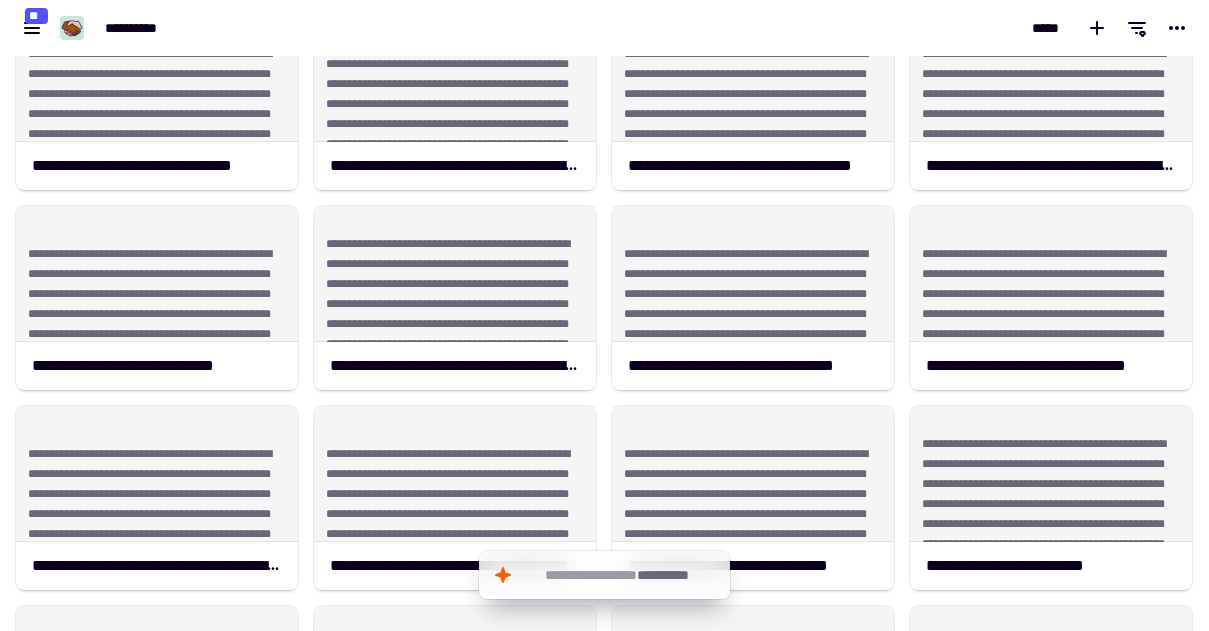 click on "**********" 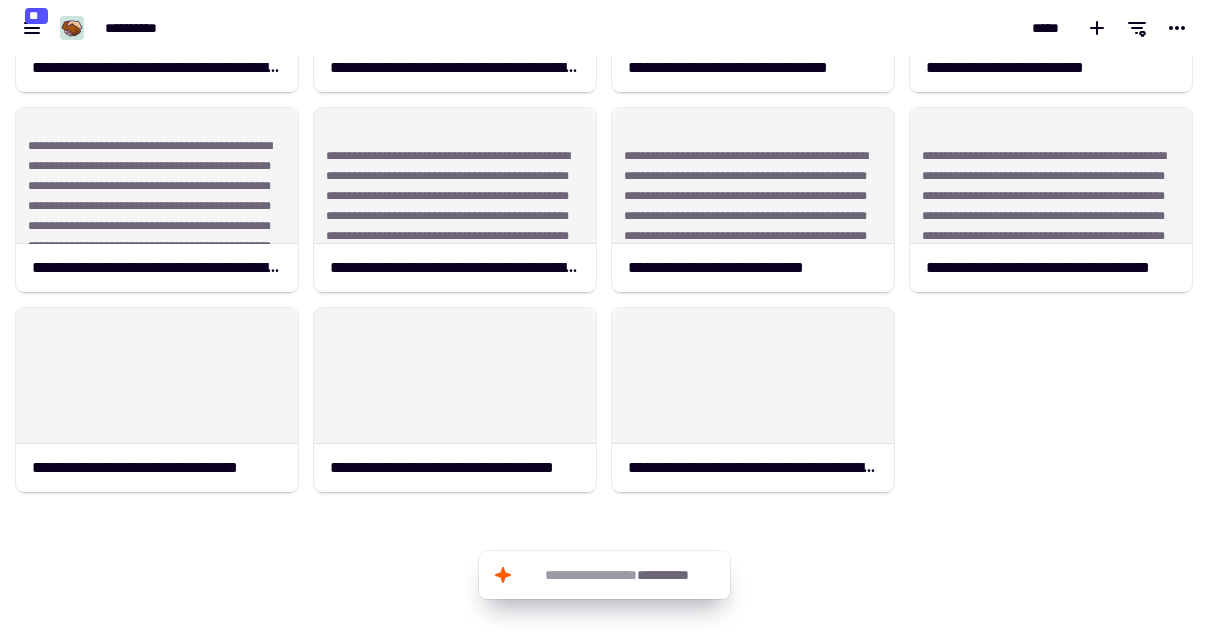 scroll, scrollTop: 959, scrollLeft: 0, axis: vertical 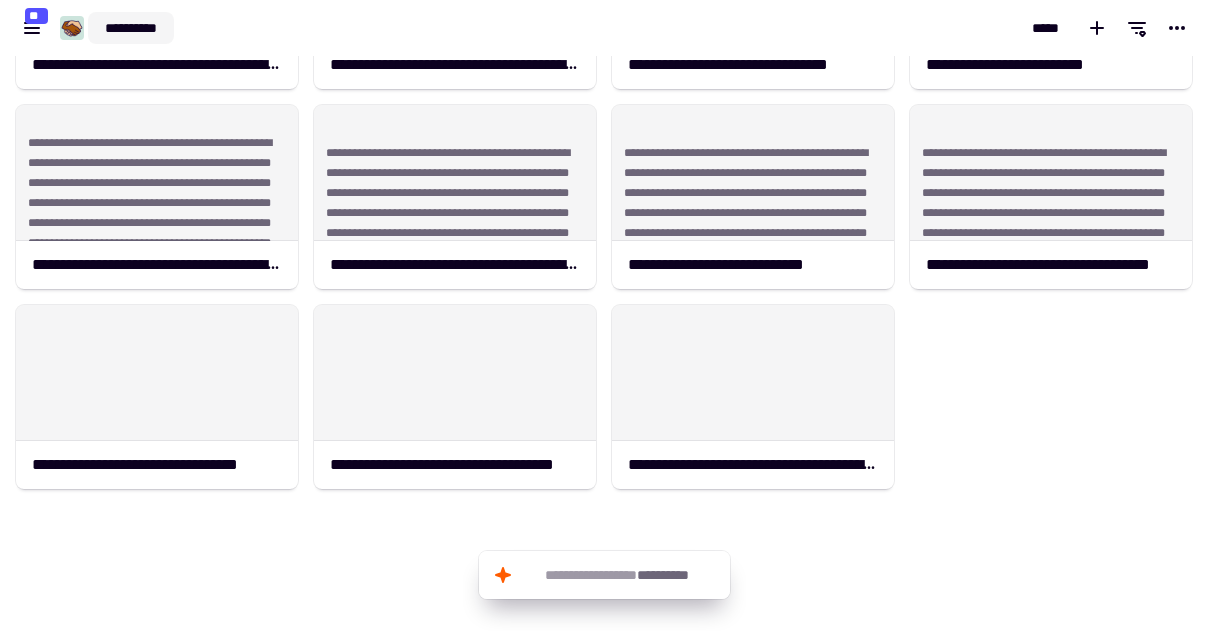 click on "**********" 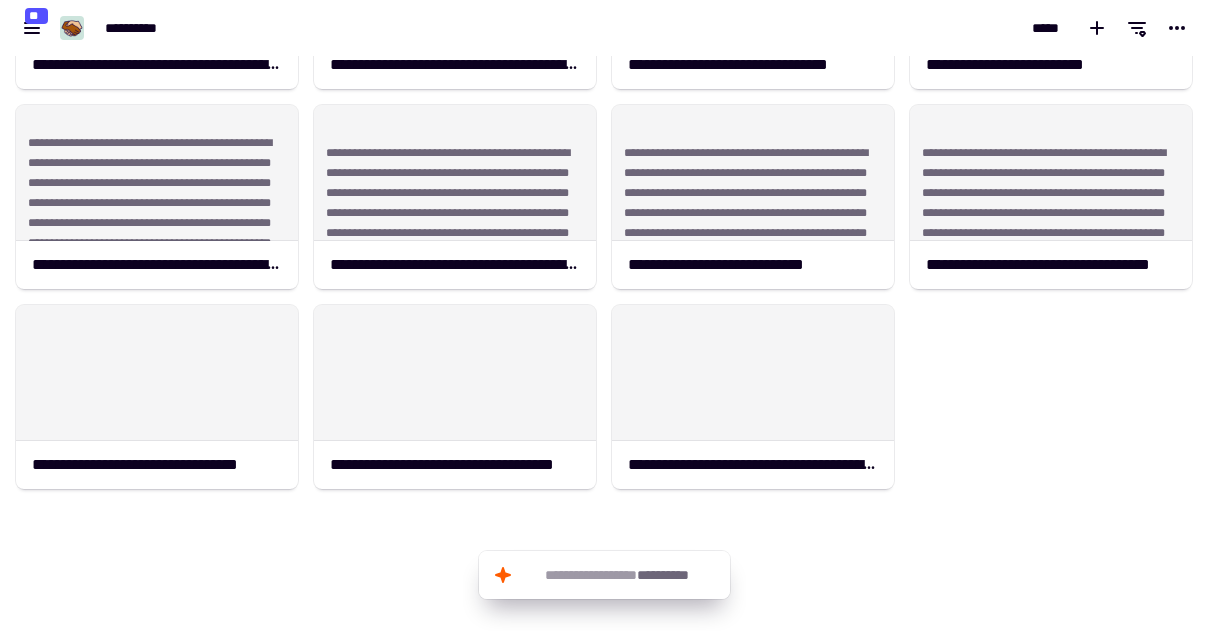 click on "[REDACTED]" 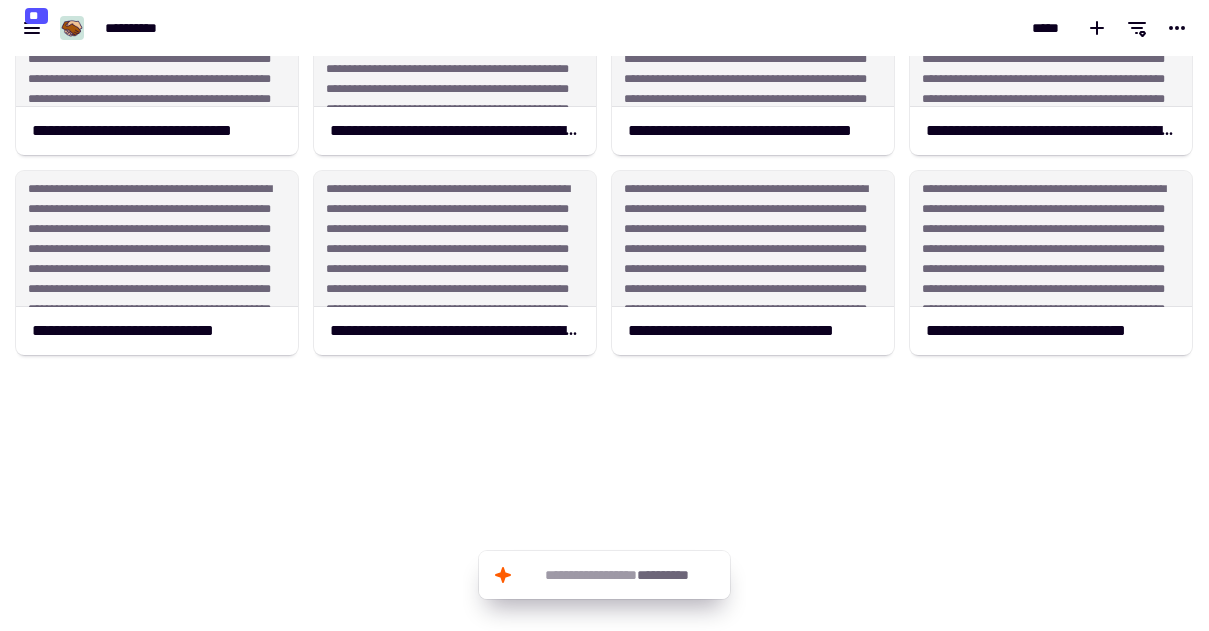 scroll, scrollTop: 0, scrollLeft: 0, axis: both 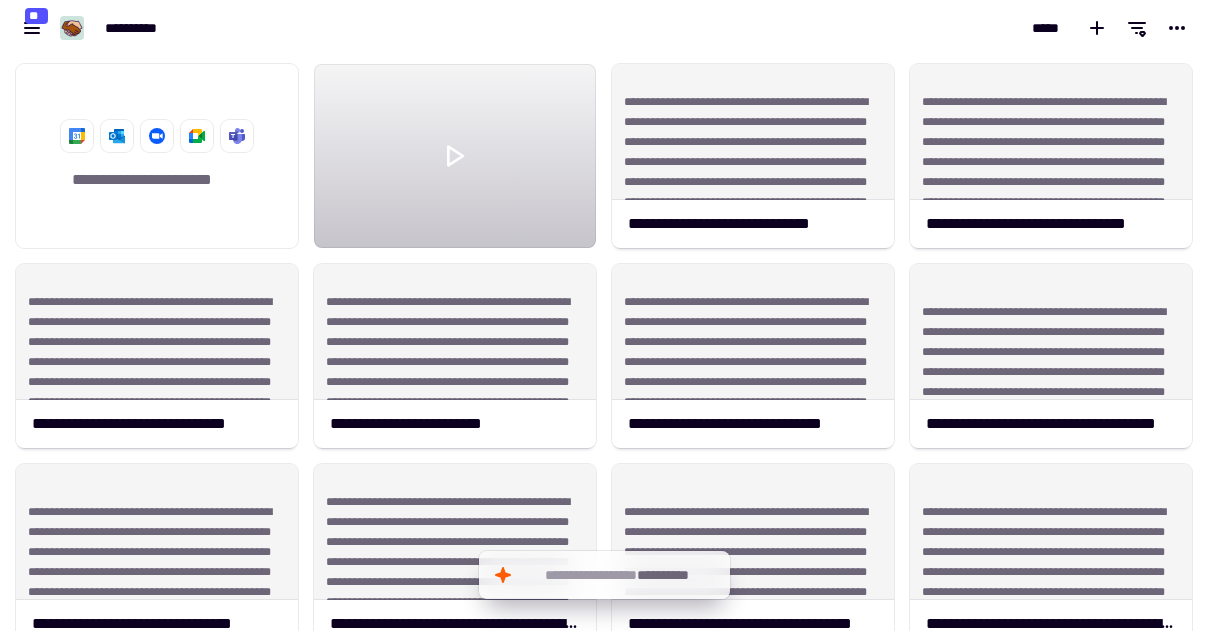 drag, startPoint x: 1121, startPoint y: 493, endPoint x: 1080, endPoint y: -19, distance: 513.639 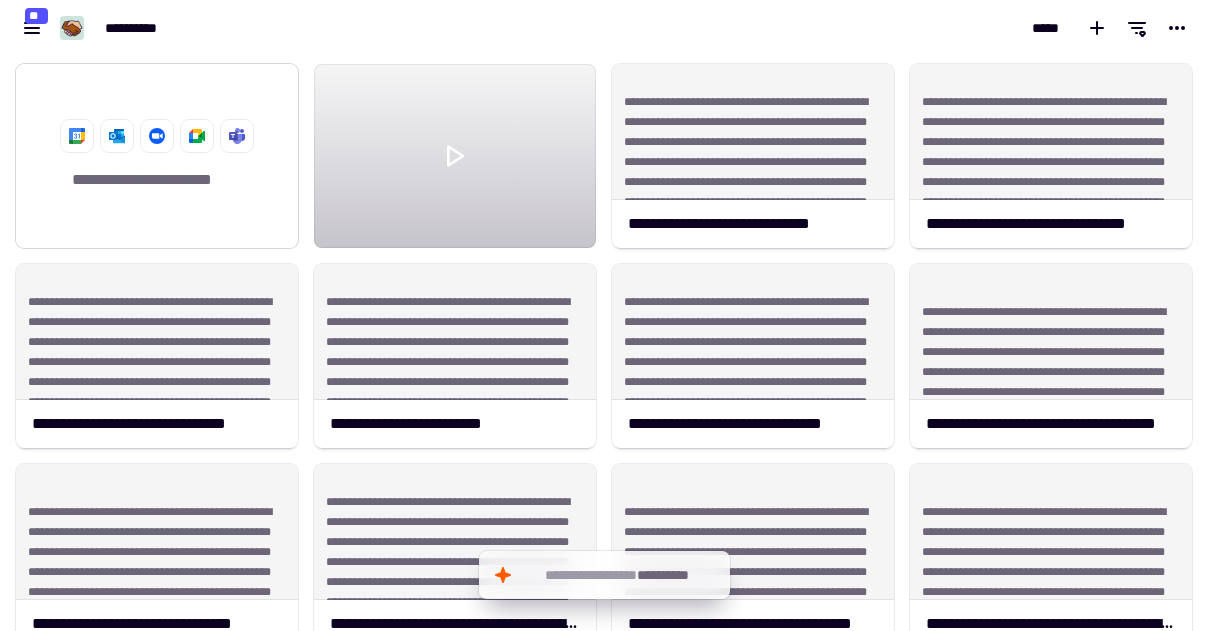 click on "**********" 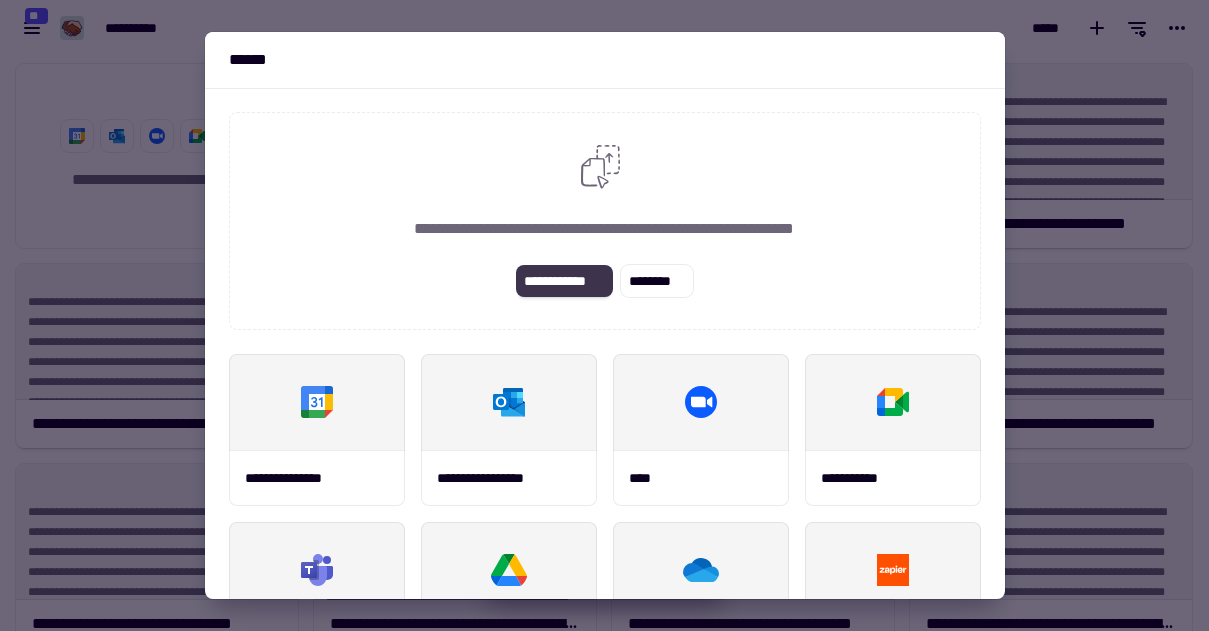 click on "**********" 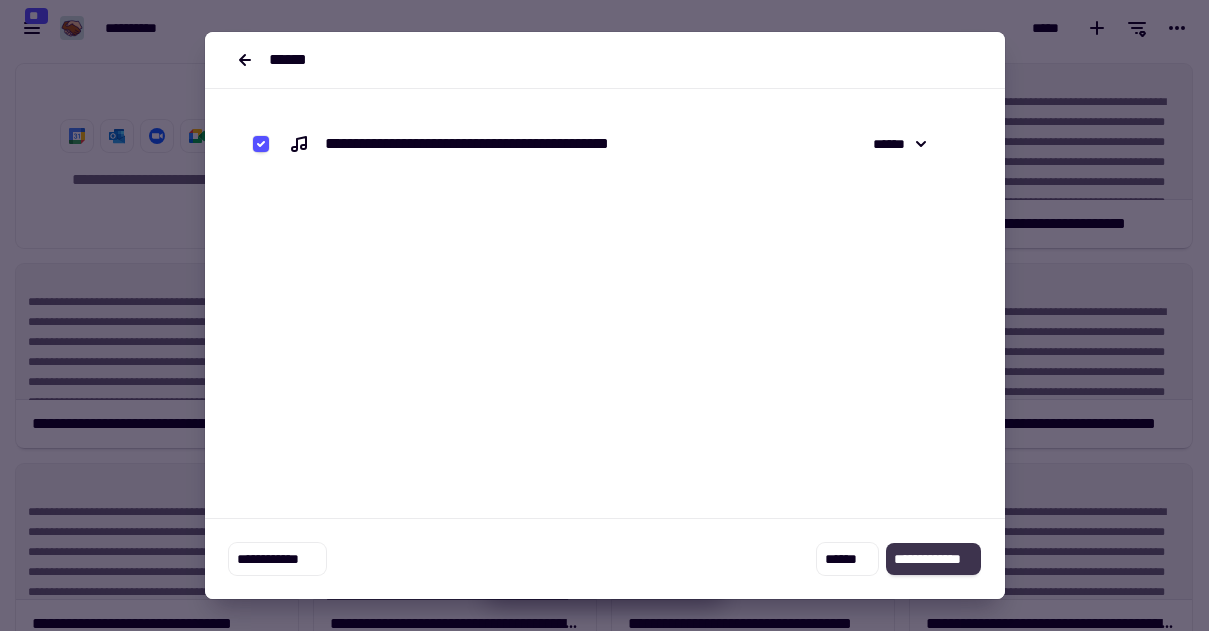 click on "**********" 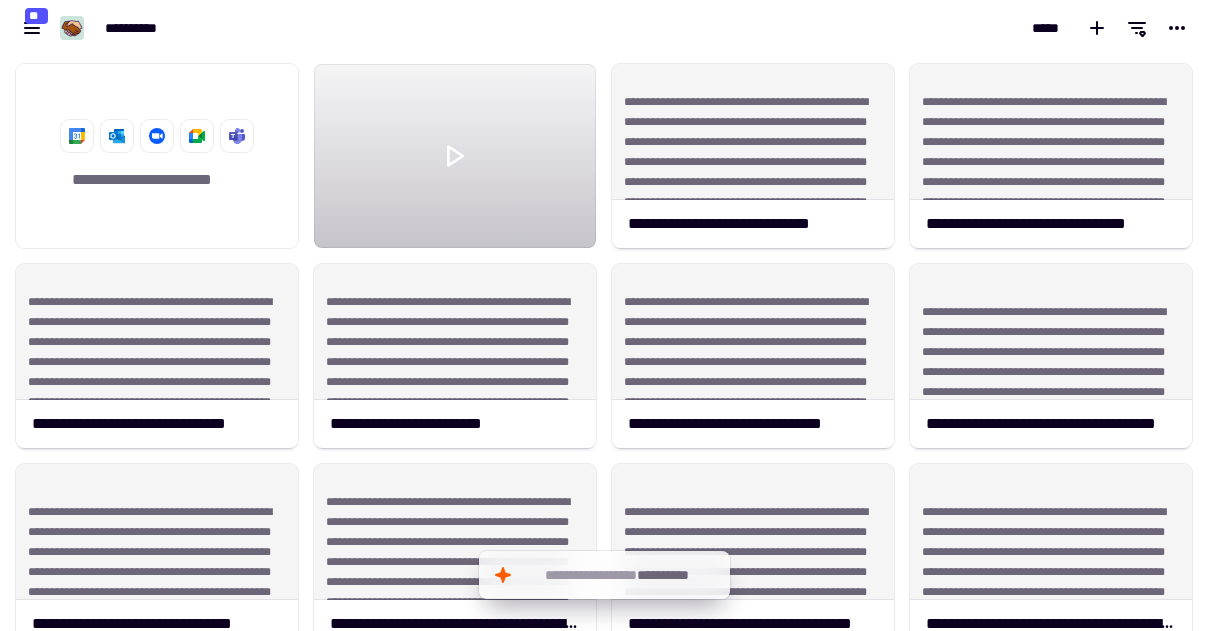 scroll, scrollTop: 1, scrollLeft: 1, axis: both 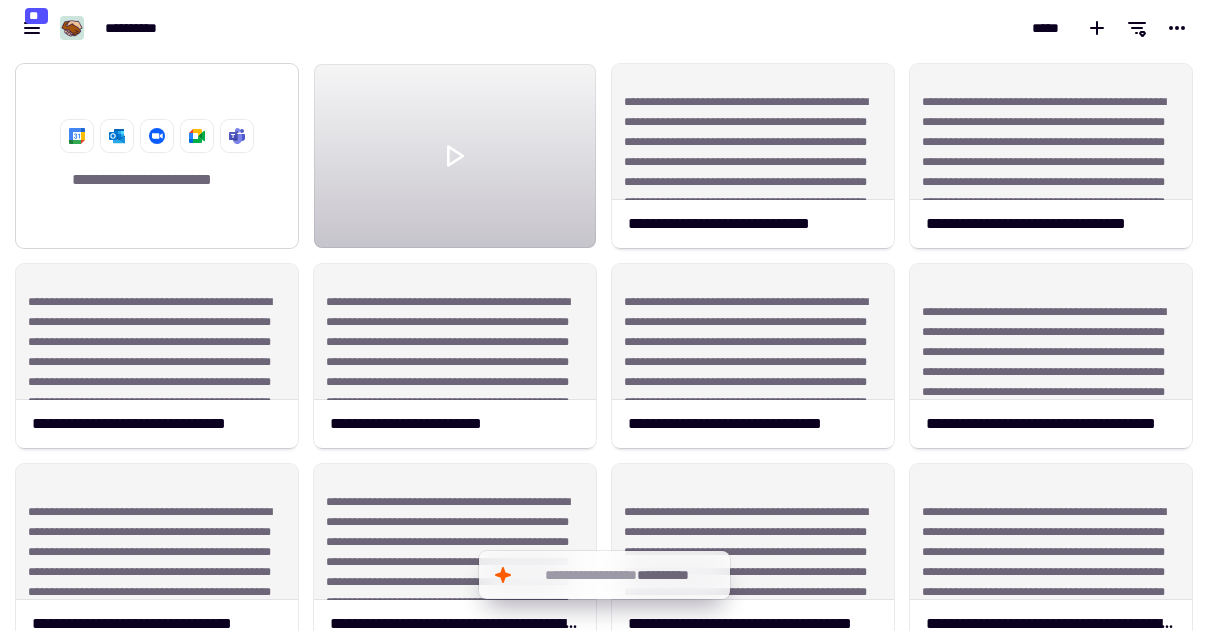 click on "**********" 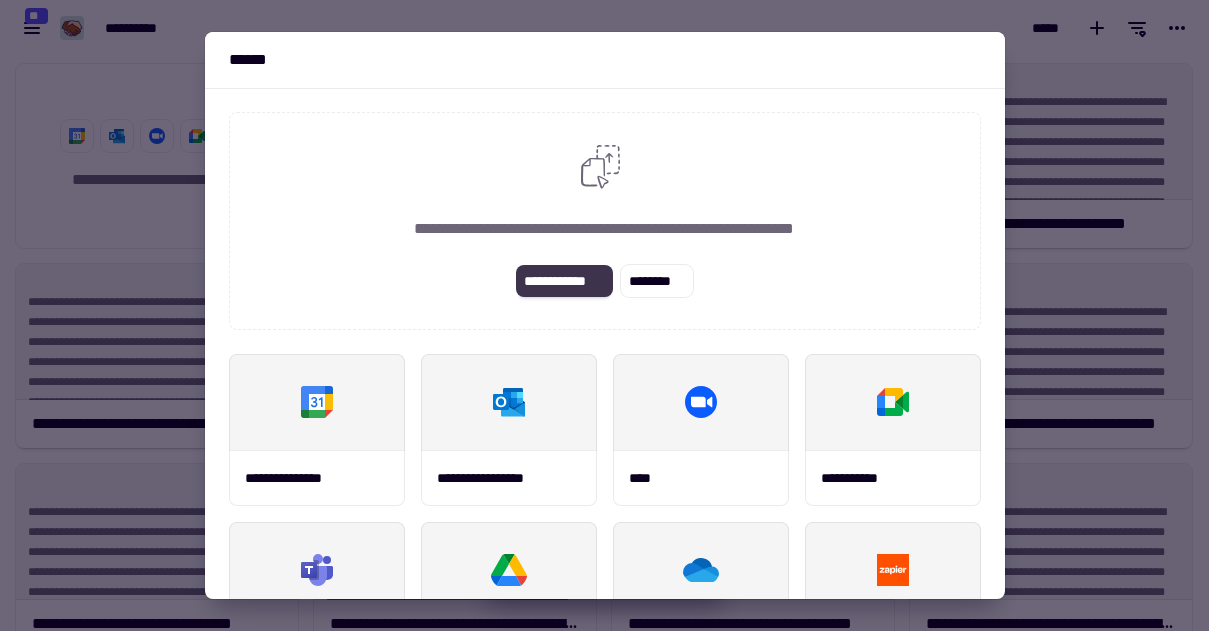 click on "**********" 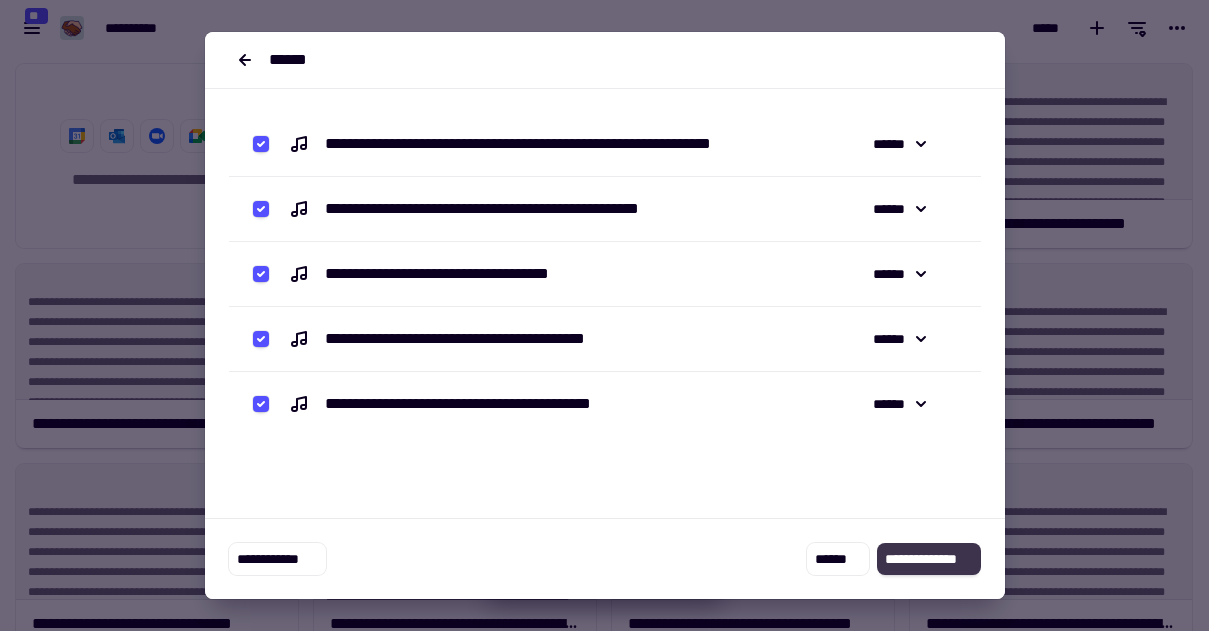 click on "**********" 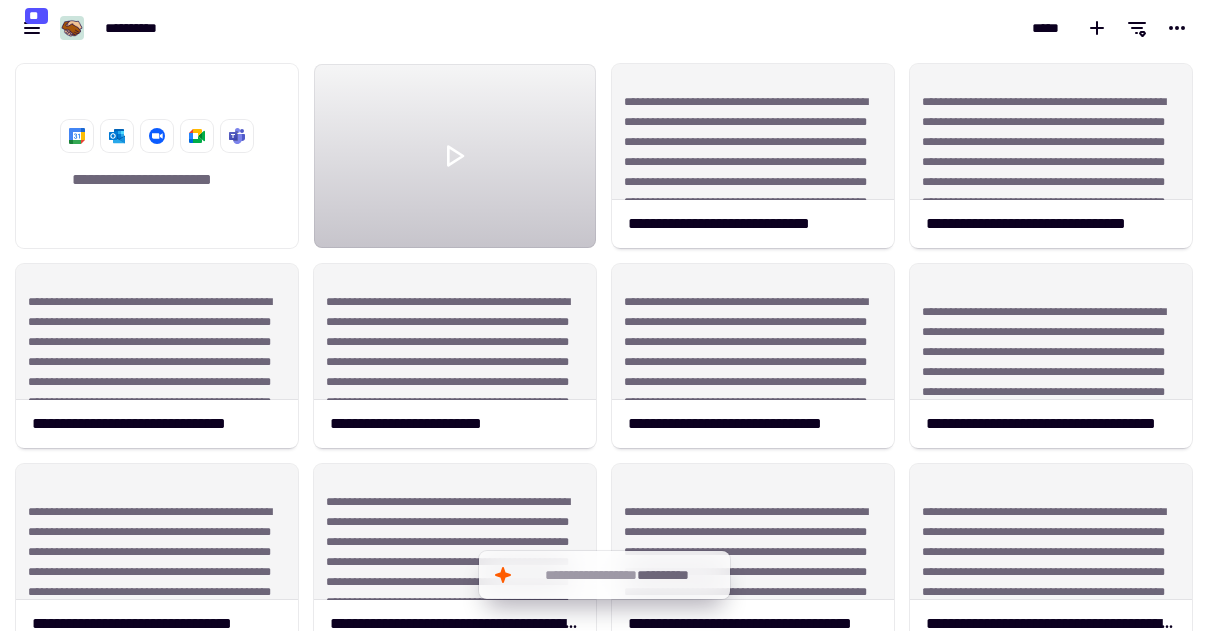 click on "**********" at bounding box center (604, 343) 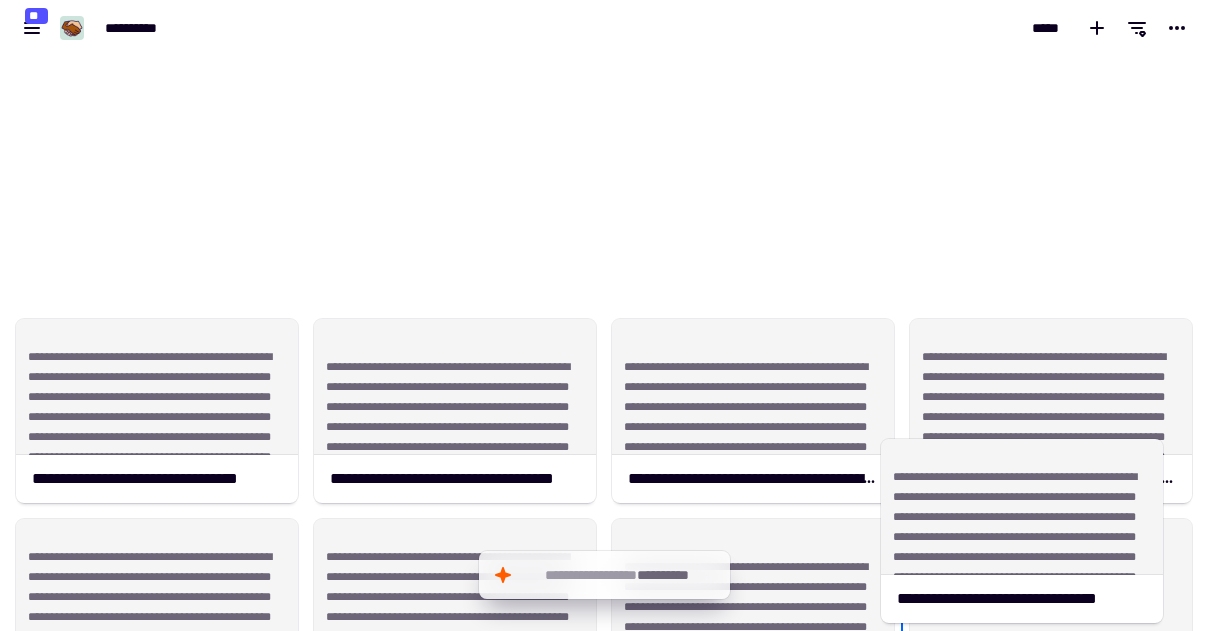 scroll, scrollTop: 1359, scrollLeft: 0, axis: vertical 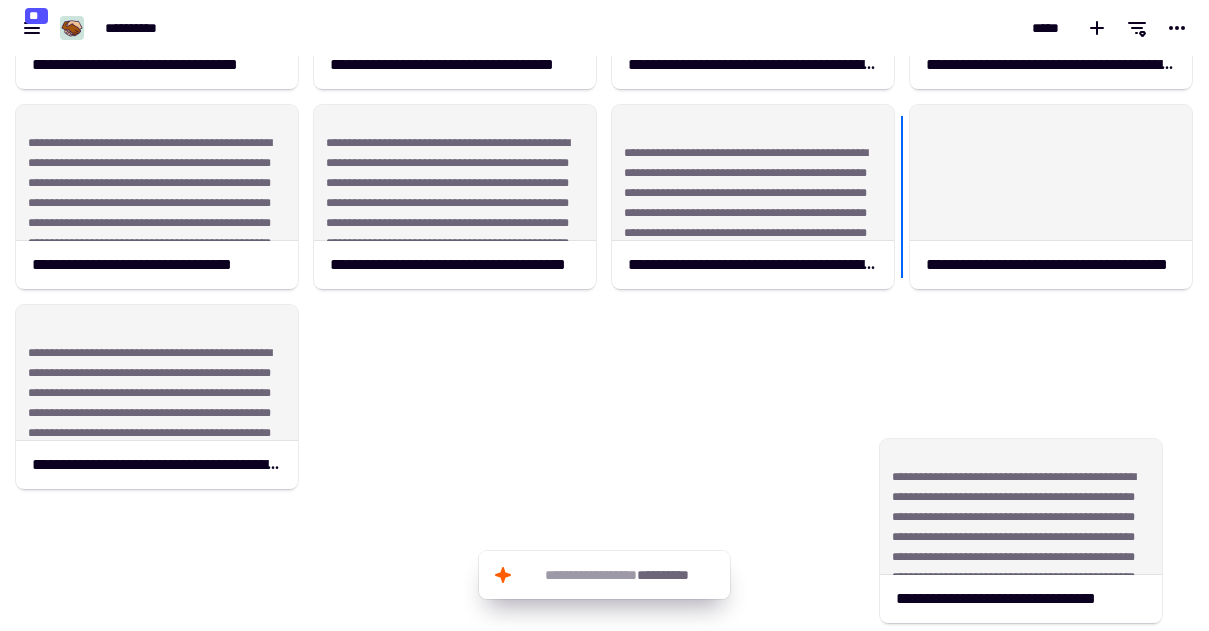 drag, startPoint x: 1199, startPoint y: 178, endPoint x: 1169, endPoint y: 691, distance: 513.87646 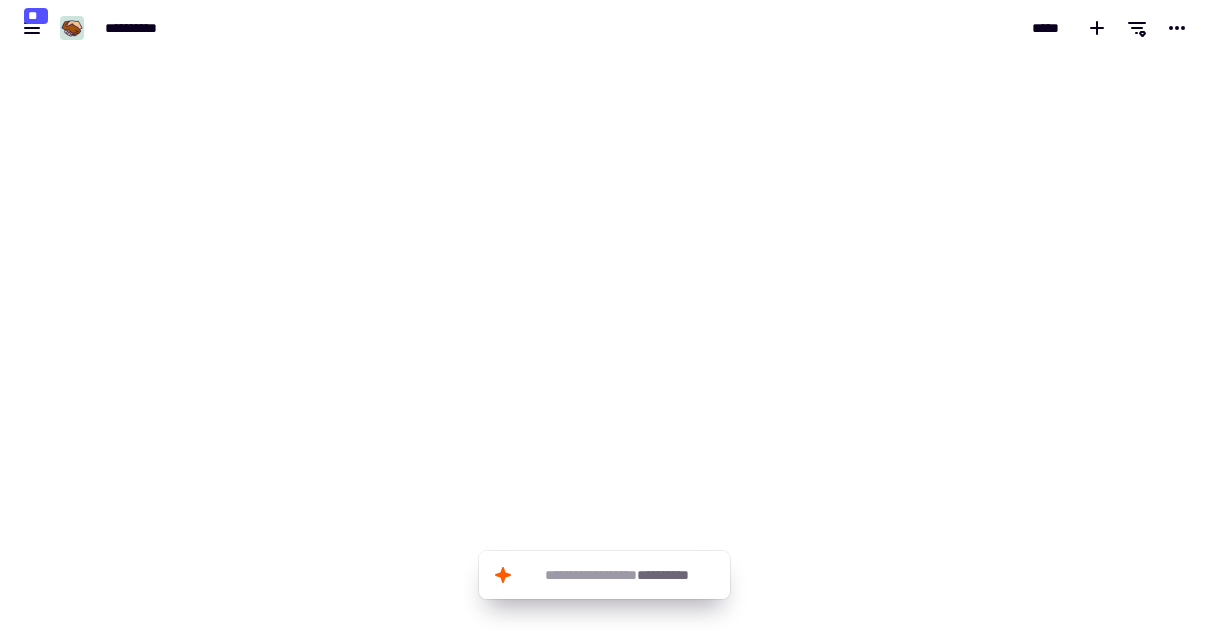 scroll, scrollTop: 0, scrollLeft: 0, axis: both 